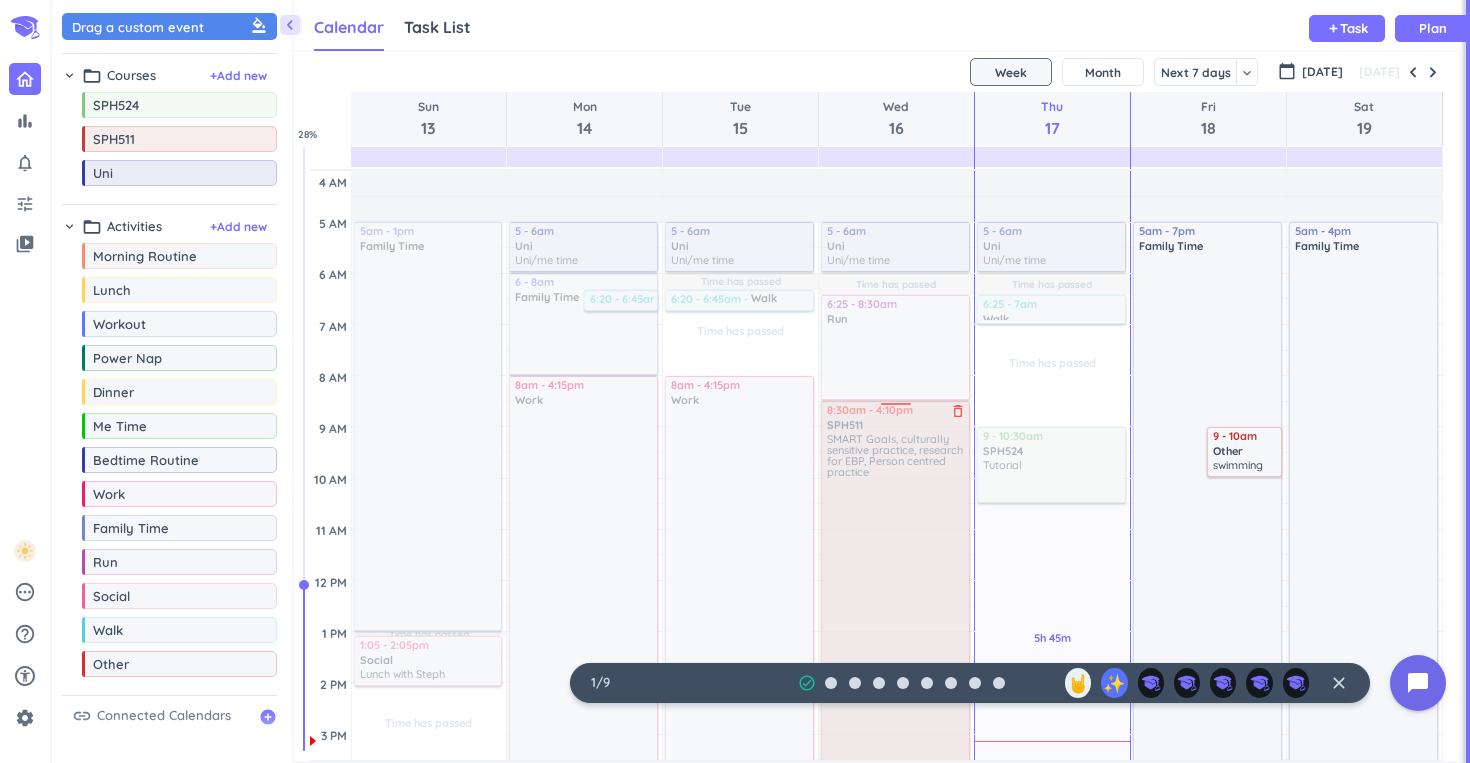 scroll, scrollTop: 0, scrollLeft: 0, axis: both 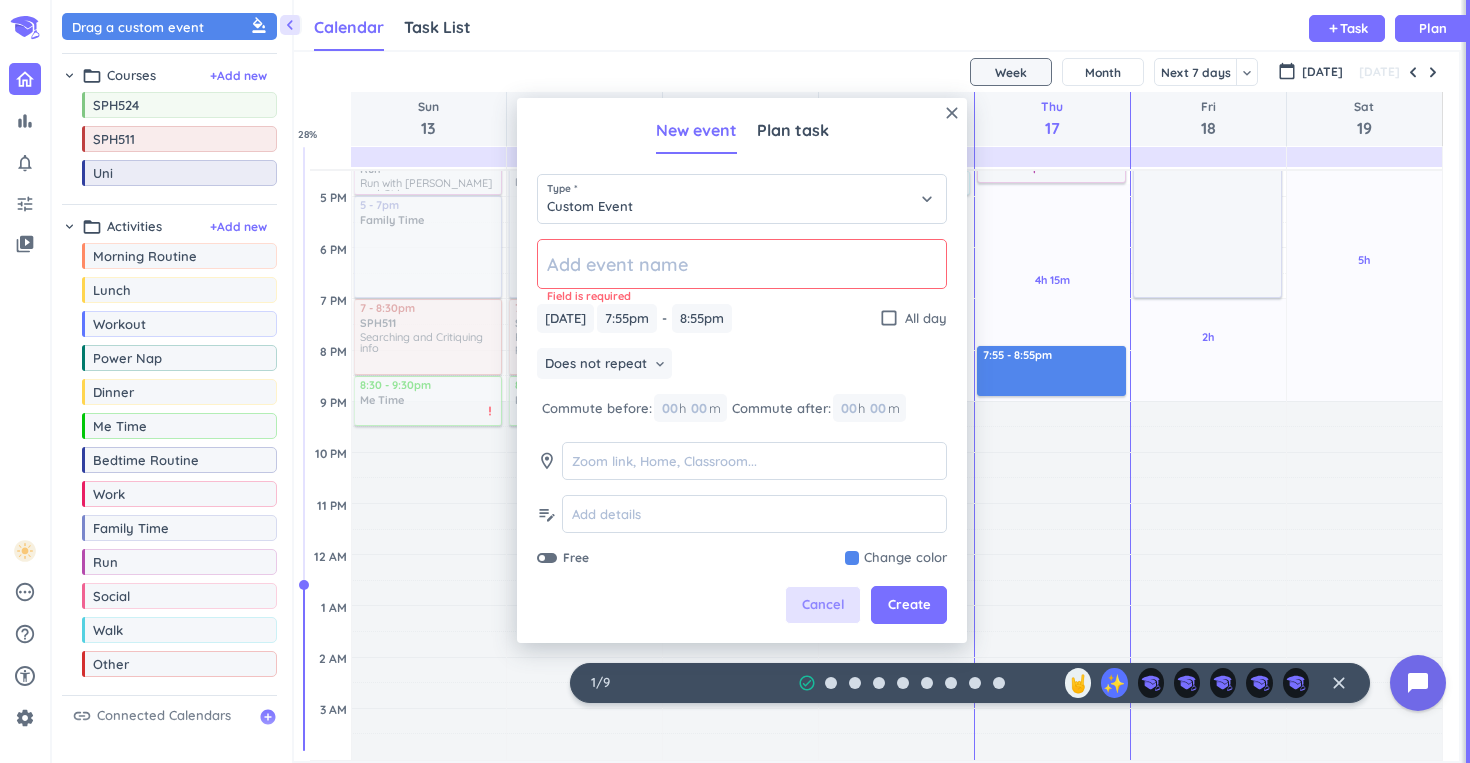 click on "Cancel" at bounding box center (823, 605) 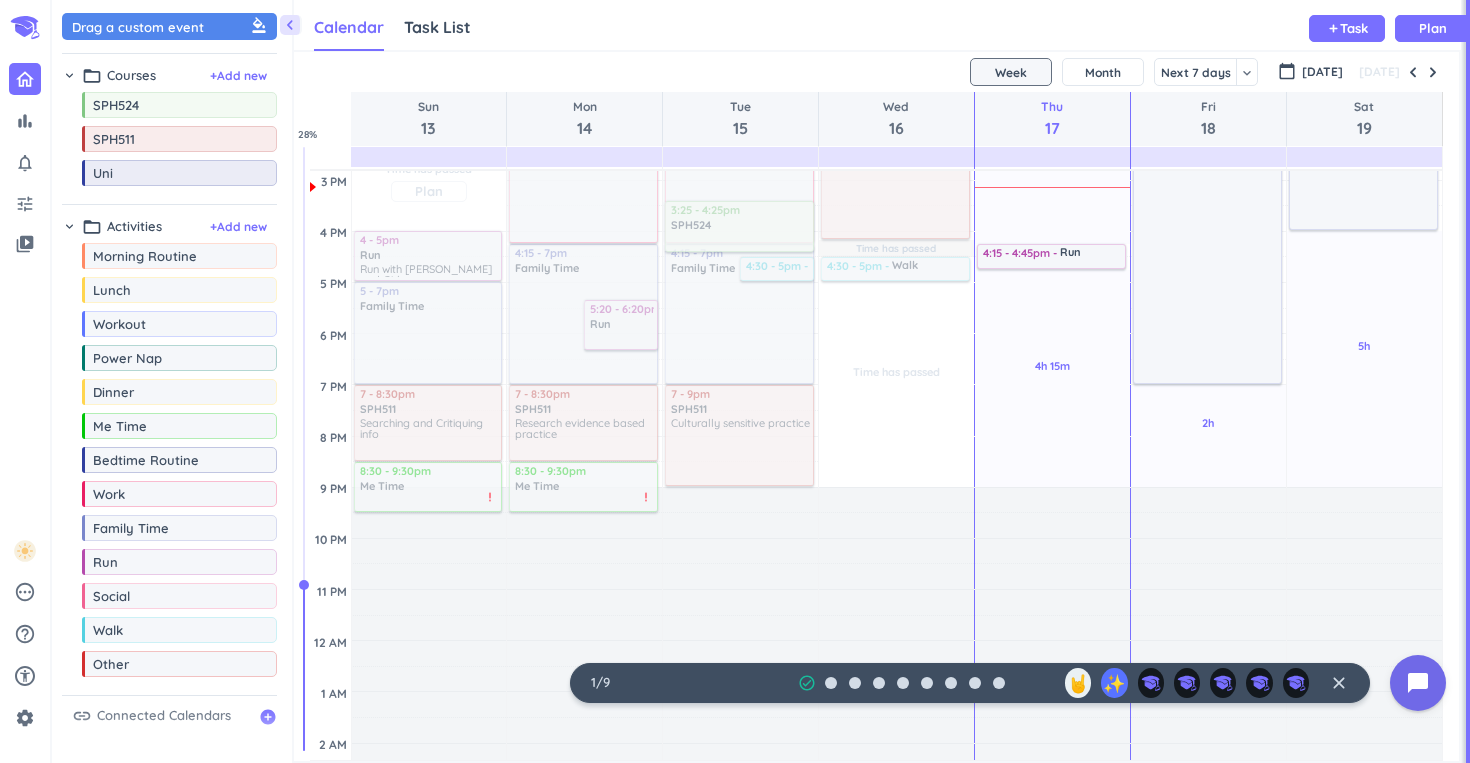 scroll, scrollTop: 507, scrollLeft: 0, axis: vertical 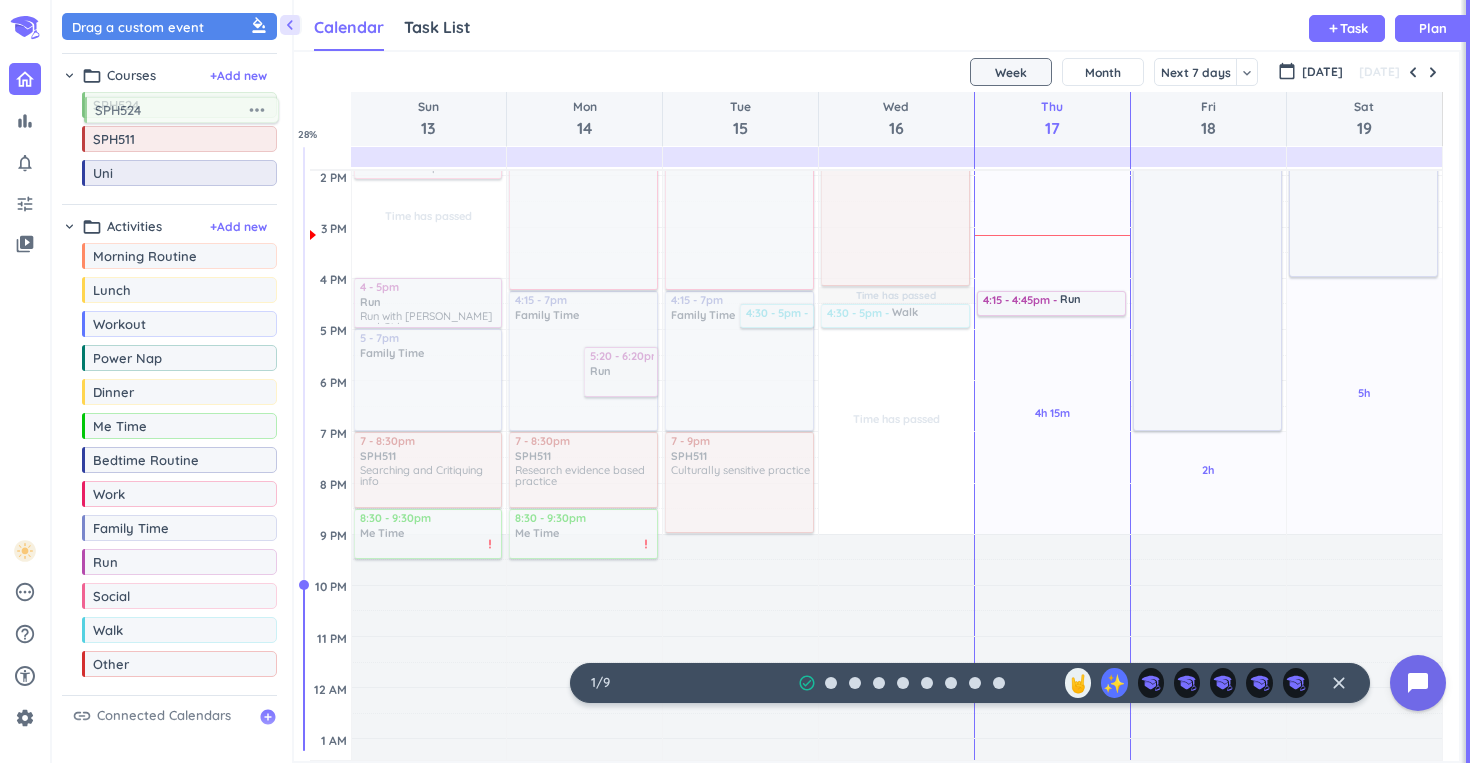 click on "bar_chart notifications_none tune video_library pending help_outline settings 1 / 9 check_circle_outline 🤘 ✨ close 👋 chevron_left Drag a custom event format_color_fill chevron_right folder_open Courses   +  Add new drag_indicator SPH524 more_horiz drag_indicator SPH511 more_horiz drag_indicator Uni  more_horiz chevron_right folder_open Activities   +  Add new drag_indicator Morning Routine more_horiz drag_indicator Lunch more_horiz drag_indicator Workout more_horiz drag_indicator Power Nap more_horiz drag_indicator Dinner more_horiz drag_indicator Me Time more_horiz drag_indicator Bedtime Routine more_horiz drag_indicator Work more_horiz drag_indicator Family Time more_horiz drag_indicator Run more_horiz drag_indicator Social more_horiz drag_indicator Walk more_horiz drag_indicator Other more_horiz link Connected Calendars add_circle Calendar Task List Calendar keyboard_arrow_down add Task Plan SHOVEL [DATE] - [DATE] Week Month Next 7 days keyboard_arrow_down Week keyboard_arrow_down [DATE] Sun" at bounding box center [735, 381] 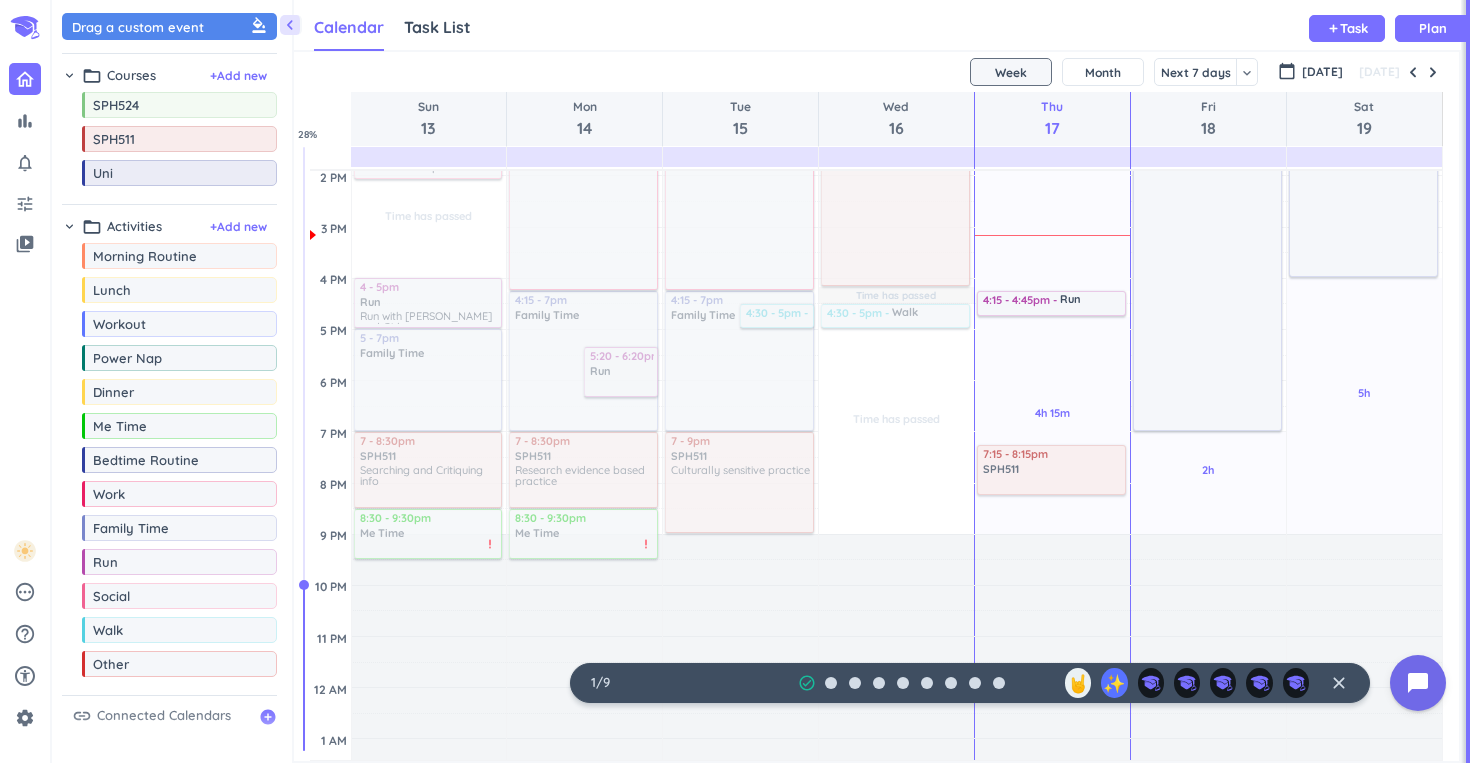 drag, startPoint x: 146, startPoint y: 143, endPoint x: 1034, endPoint y: 445, distance: 937.94885 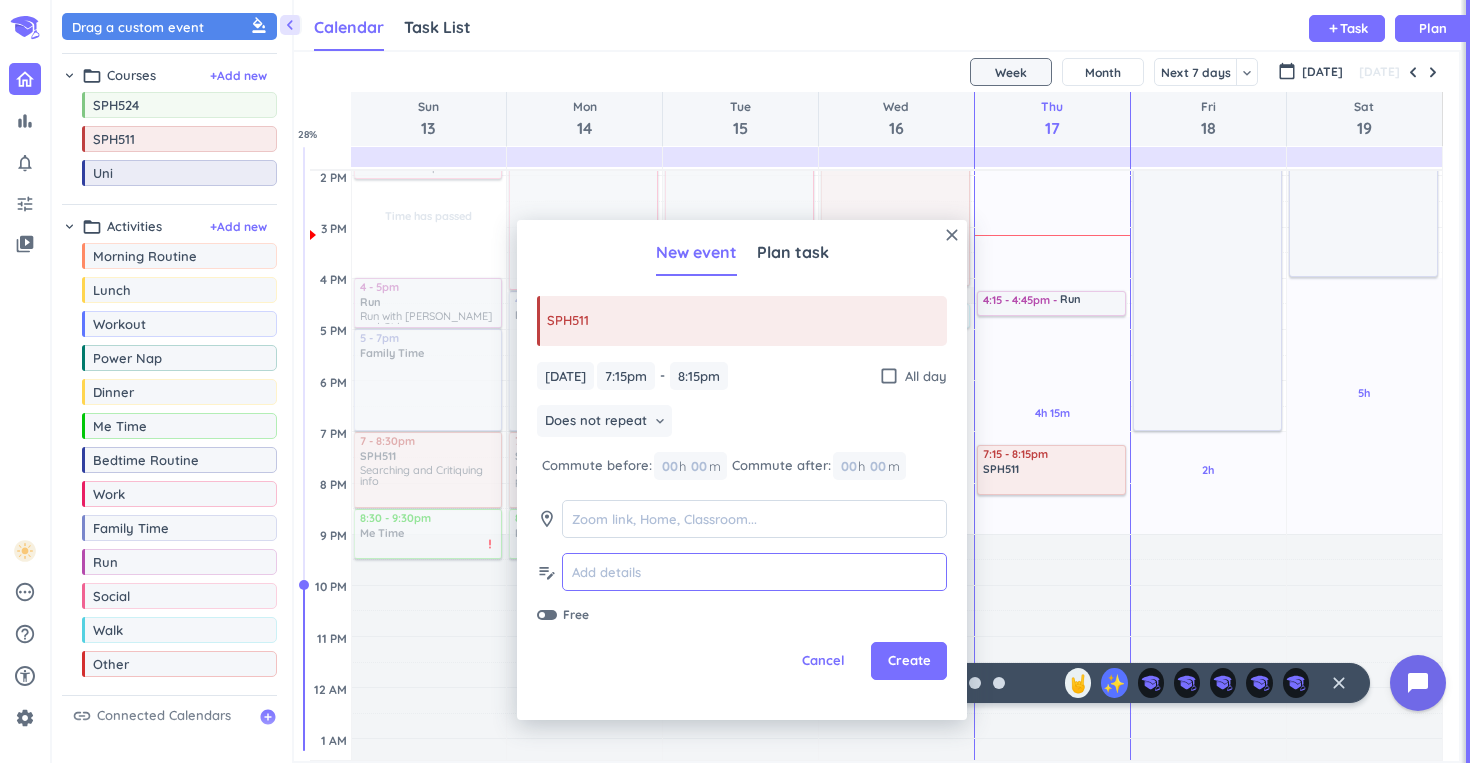 click at bounding box center (754, 572) 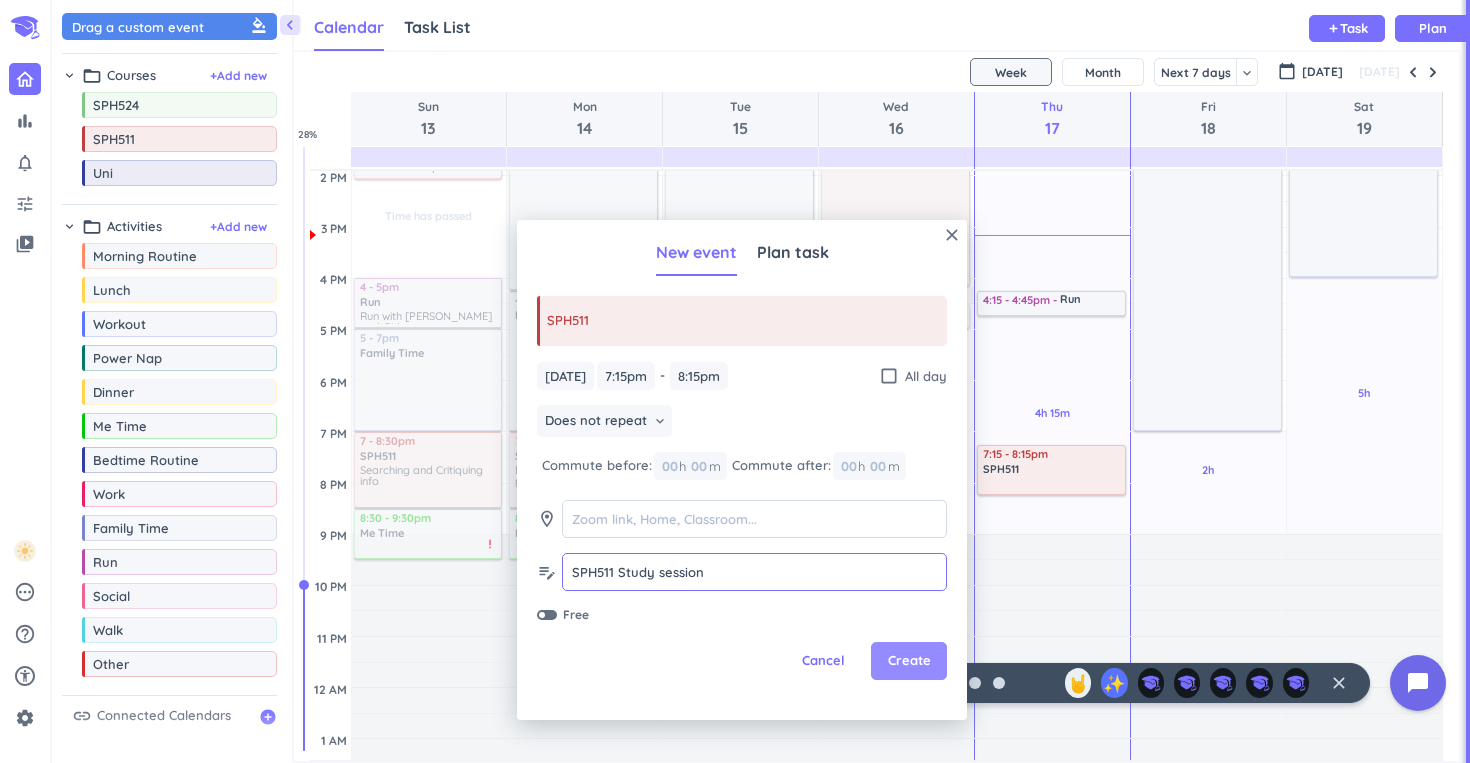 type on "SPH511 Study session" 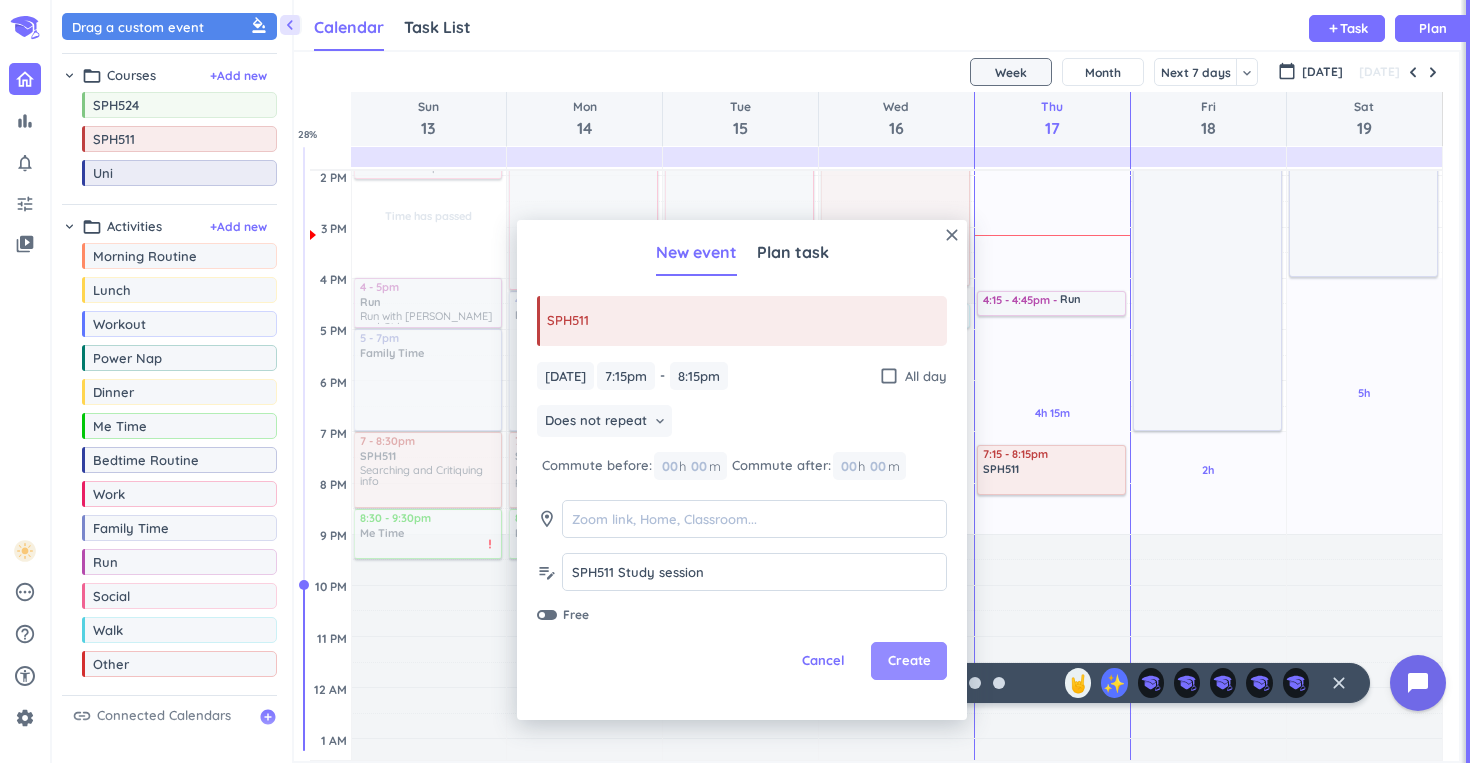 click on "Create" at bounding box center (909, 661) 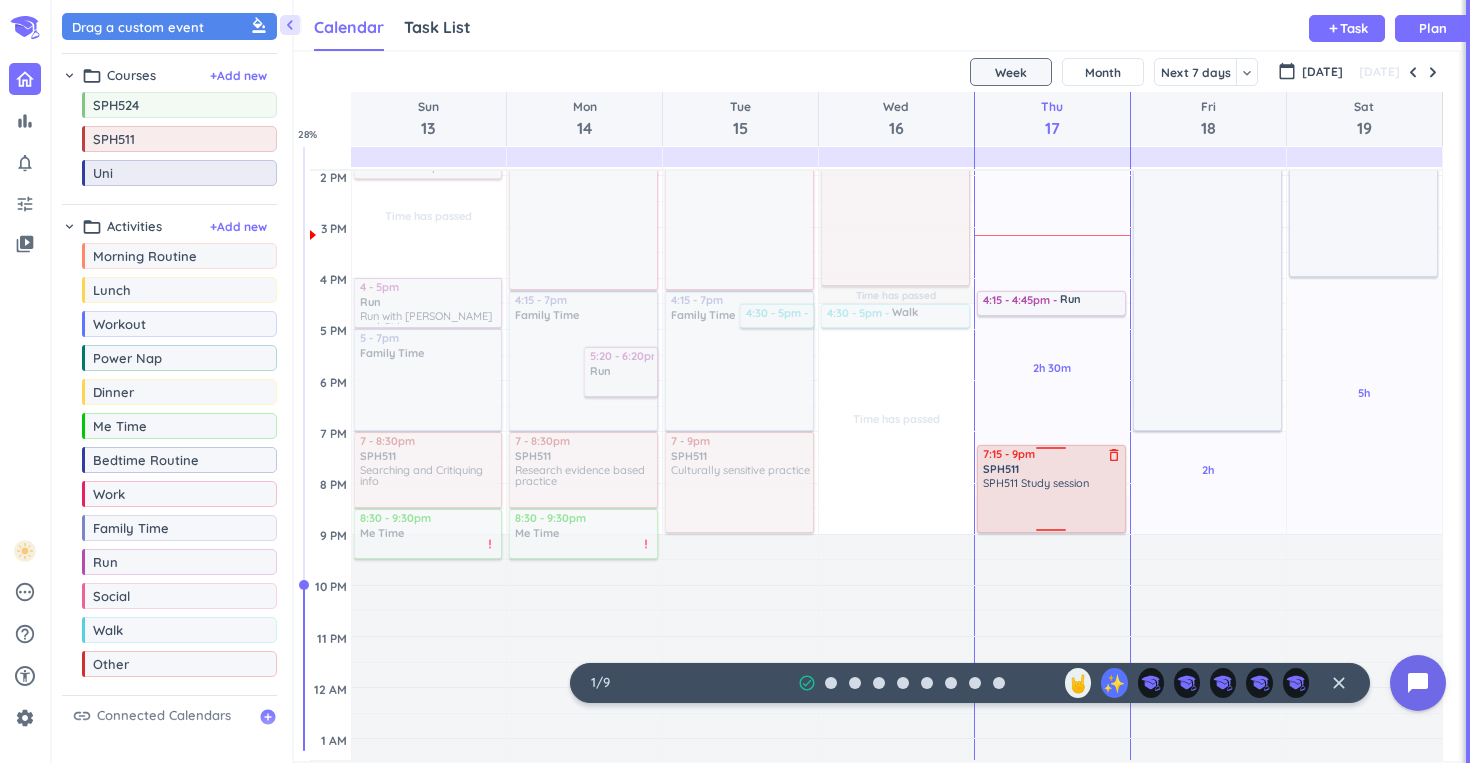 drag, startPoint x: 1052, startPoint y: 492, endPoint x: 1047, endPoint y: 530, distance: 38.327538 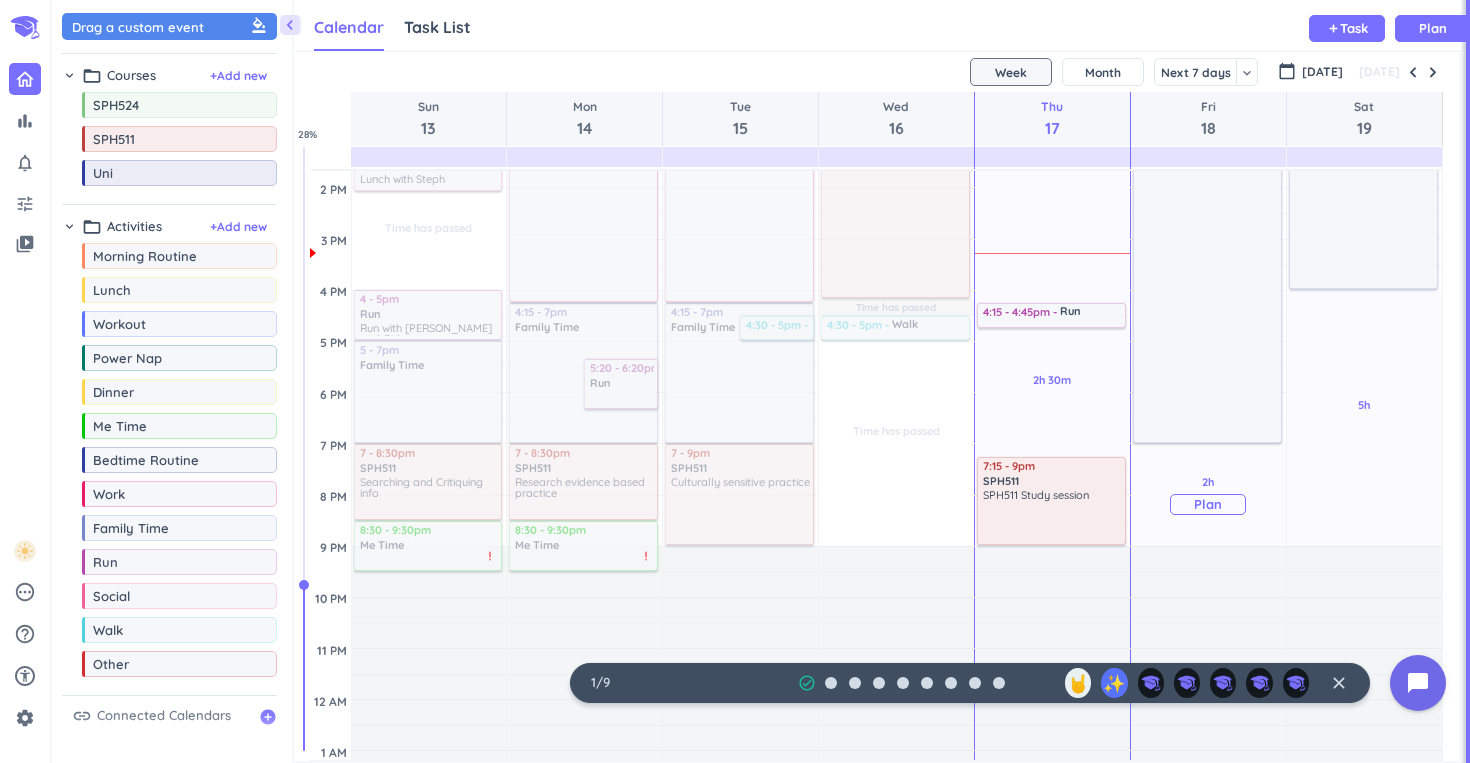 scroll, scrollTop: 640, scrollLeft: 0, axis: vertical 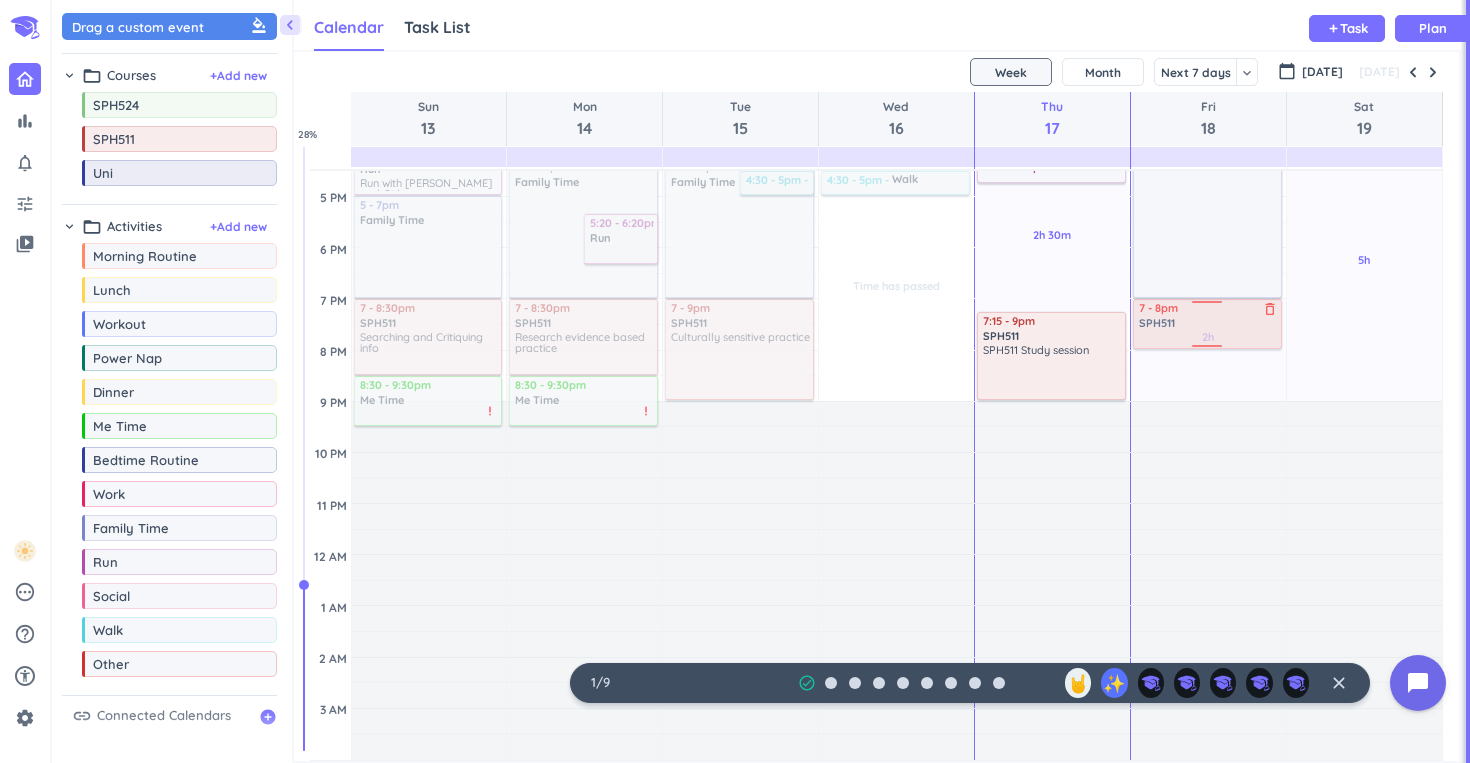 drag, startPoint x: 151, startPoint y: 140, endPoint x: 1166, endPoint y: 303, distance: 1028.0049 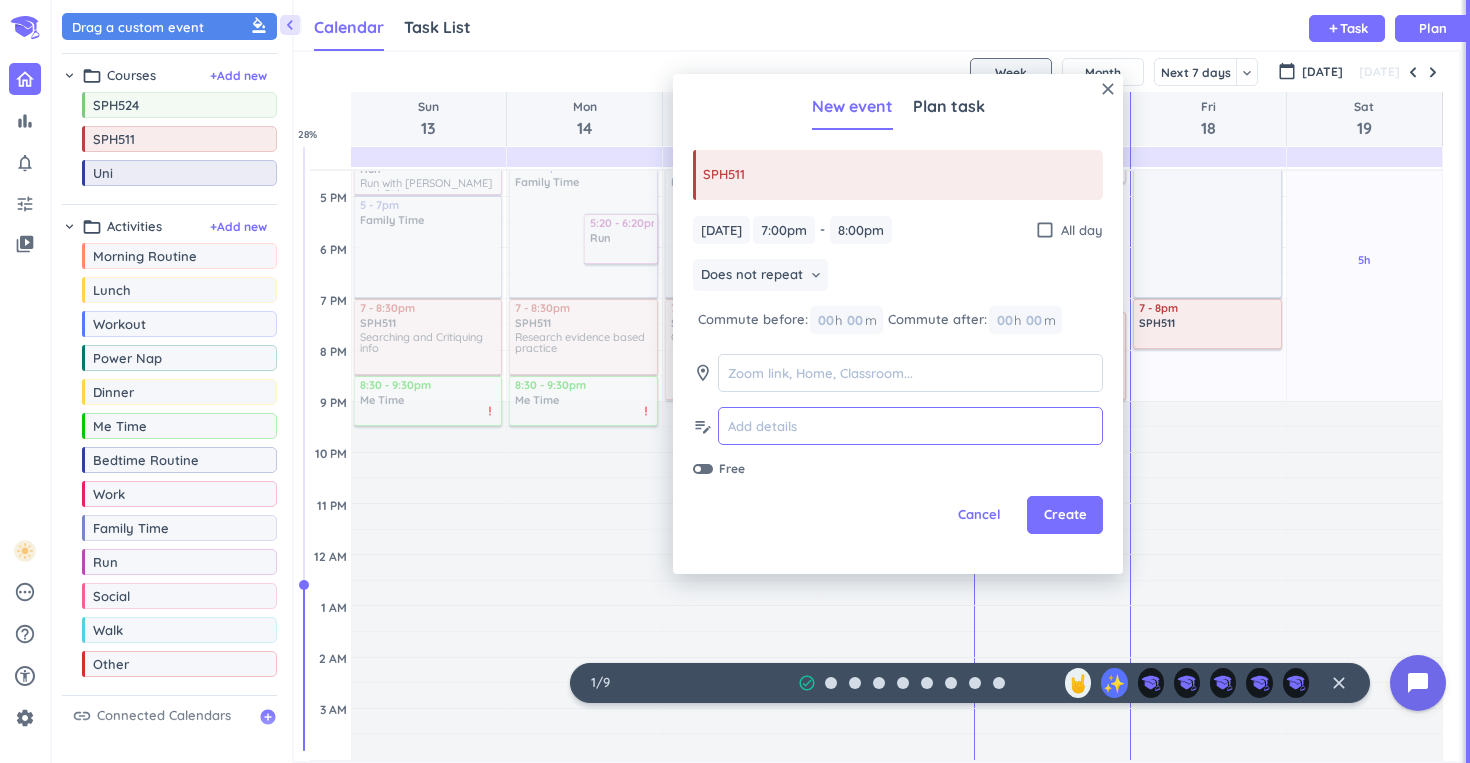 click at bounding box center [910, 426] 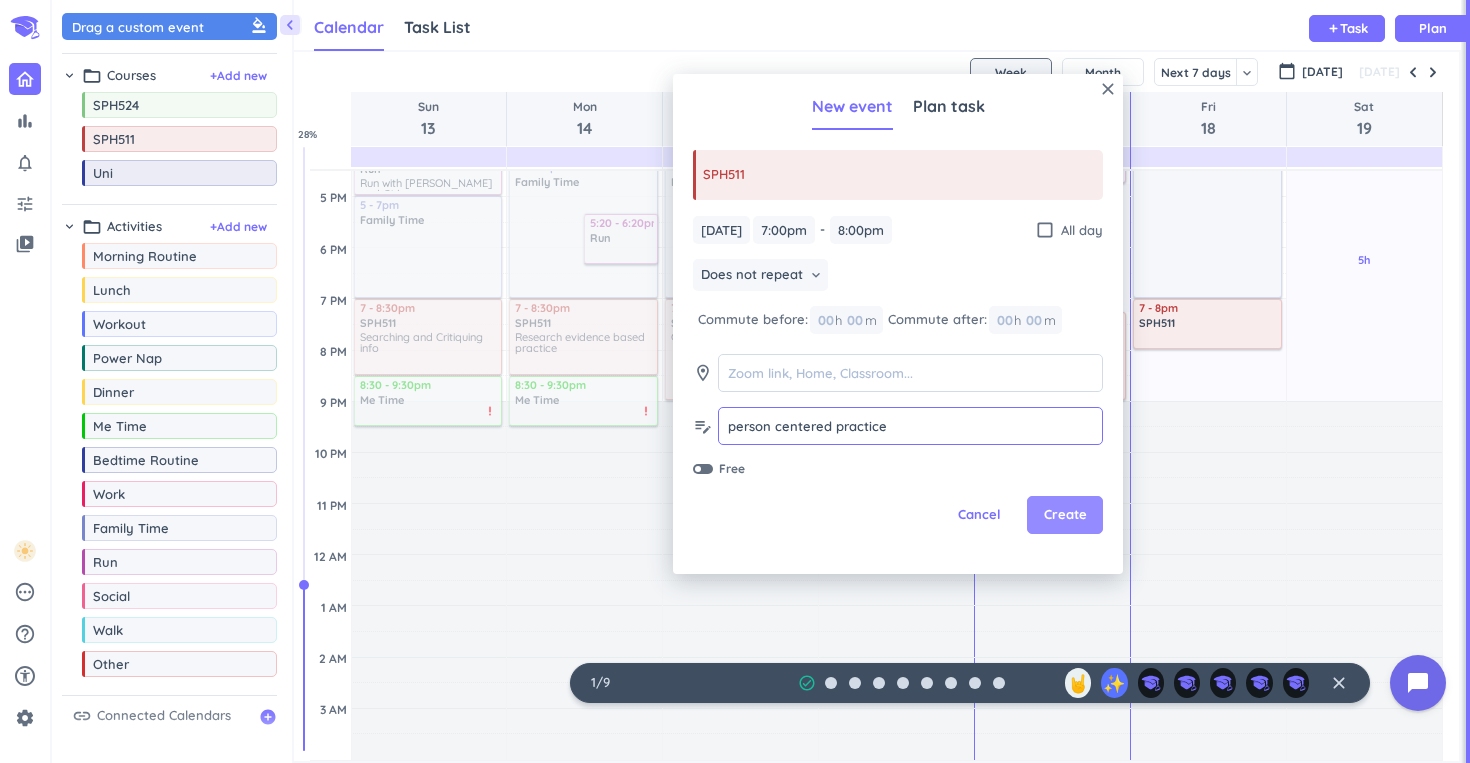 type on "person centered practice" 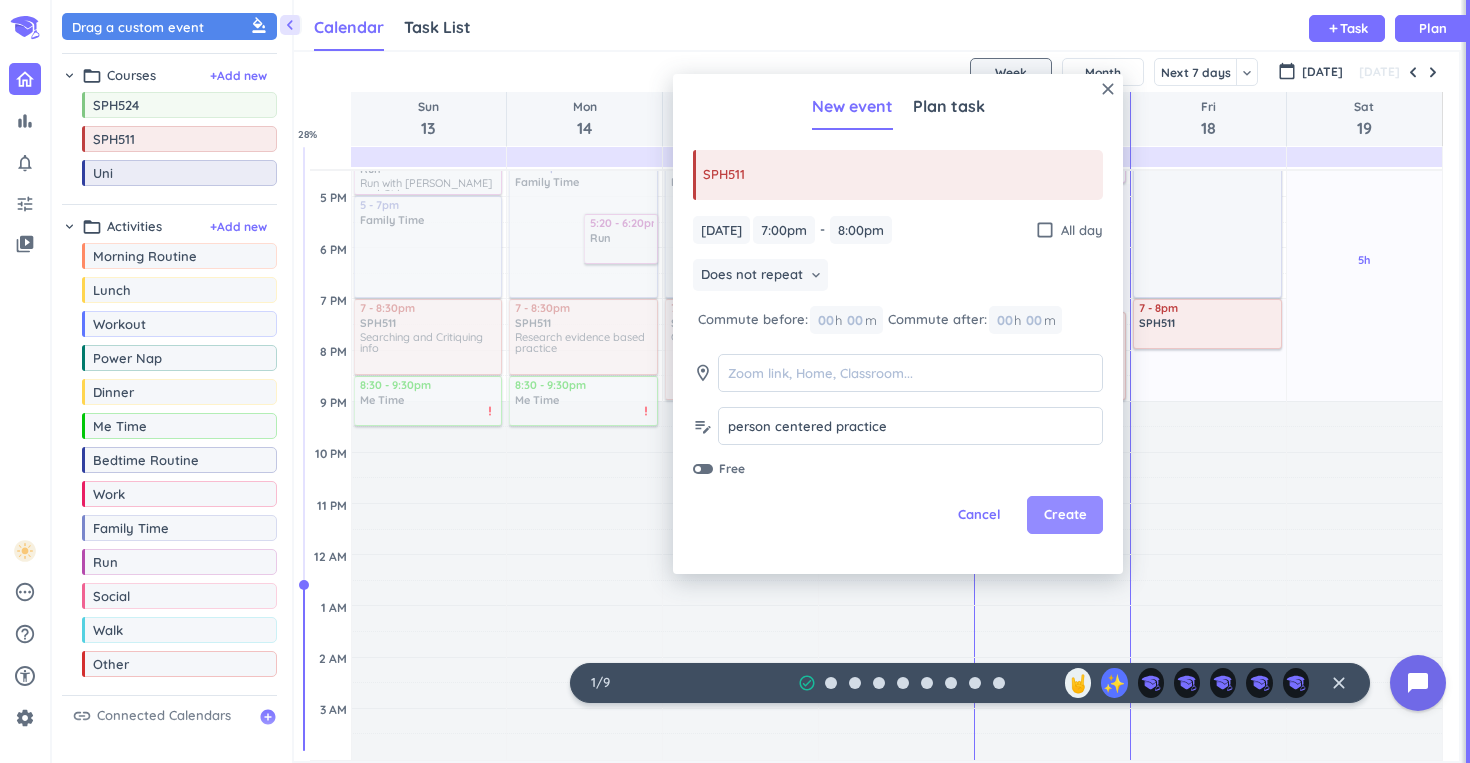 click on "Create" at bounding box center (1065, 515) 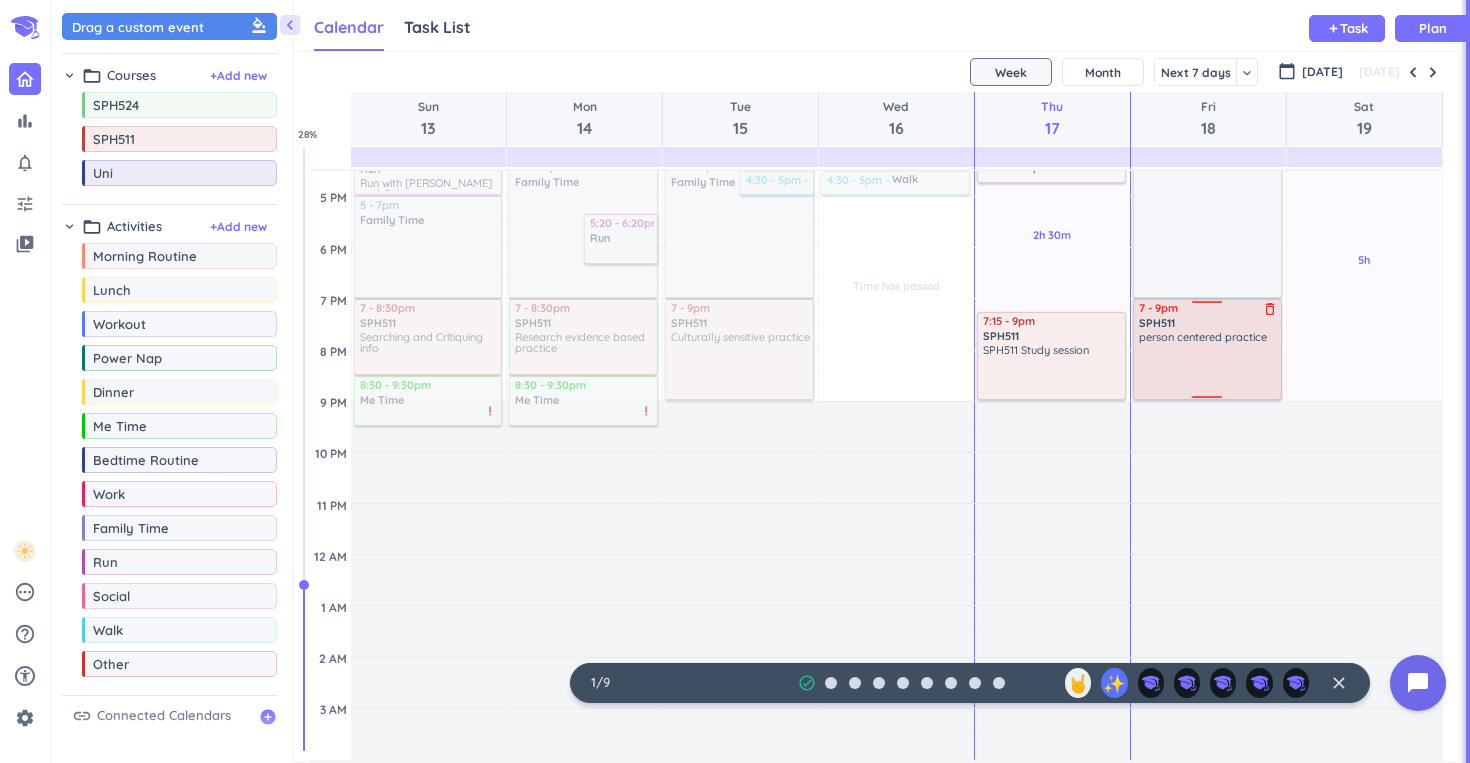 drag, startPoint x: 1207, startPoint y: 348, endPoint x: 1205, endPoint y: 397, distance: 49.0408 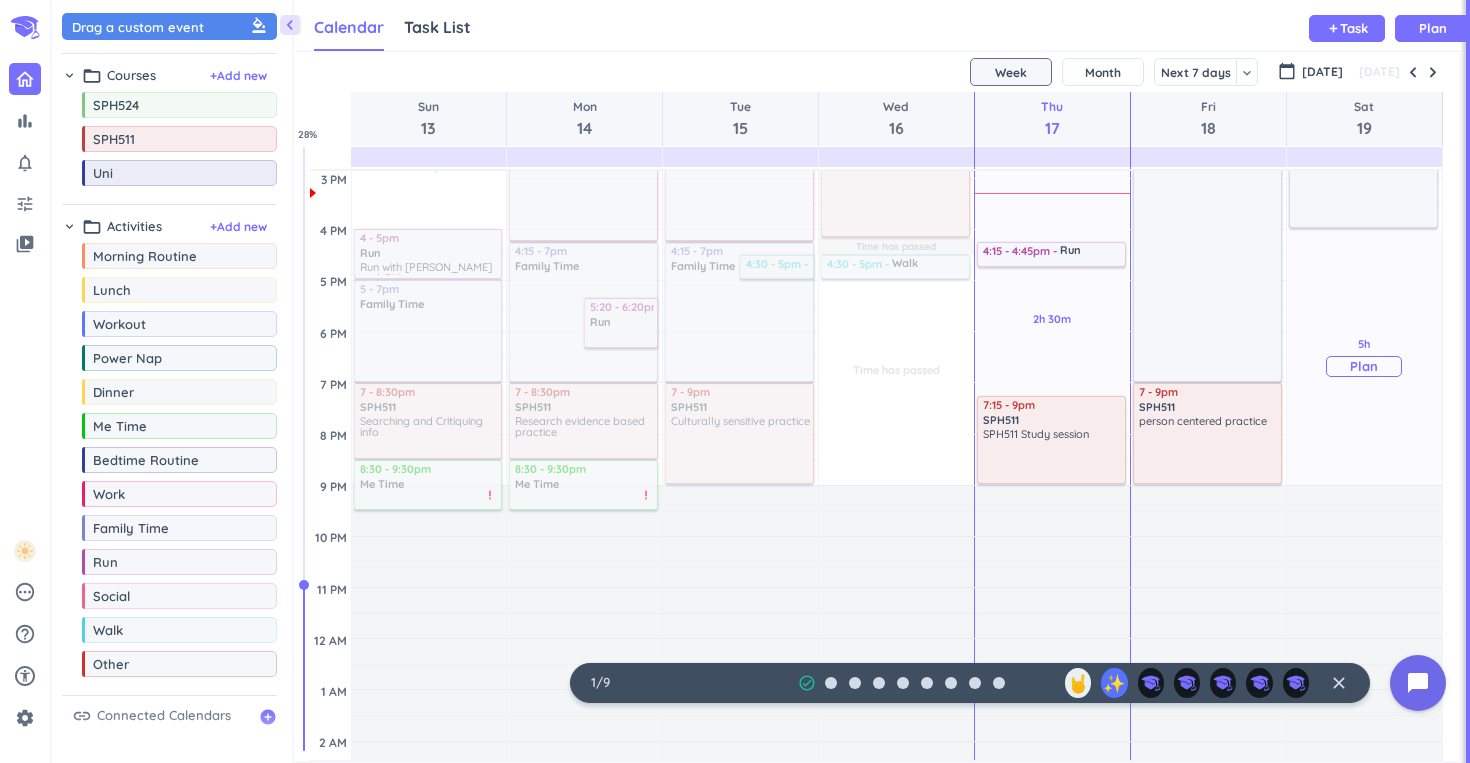 scroll, scrollTop: 551, scrollLeft: 0, axis: vertical 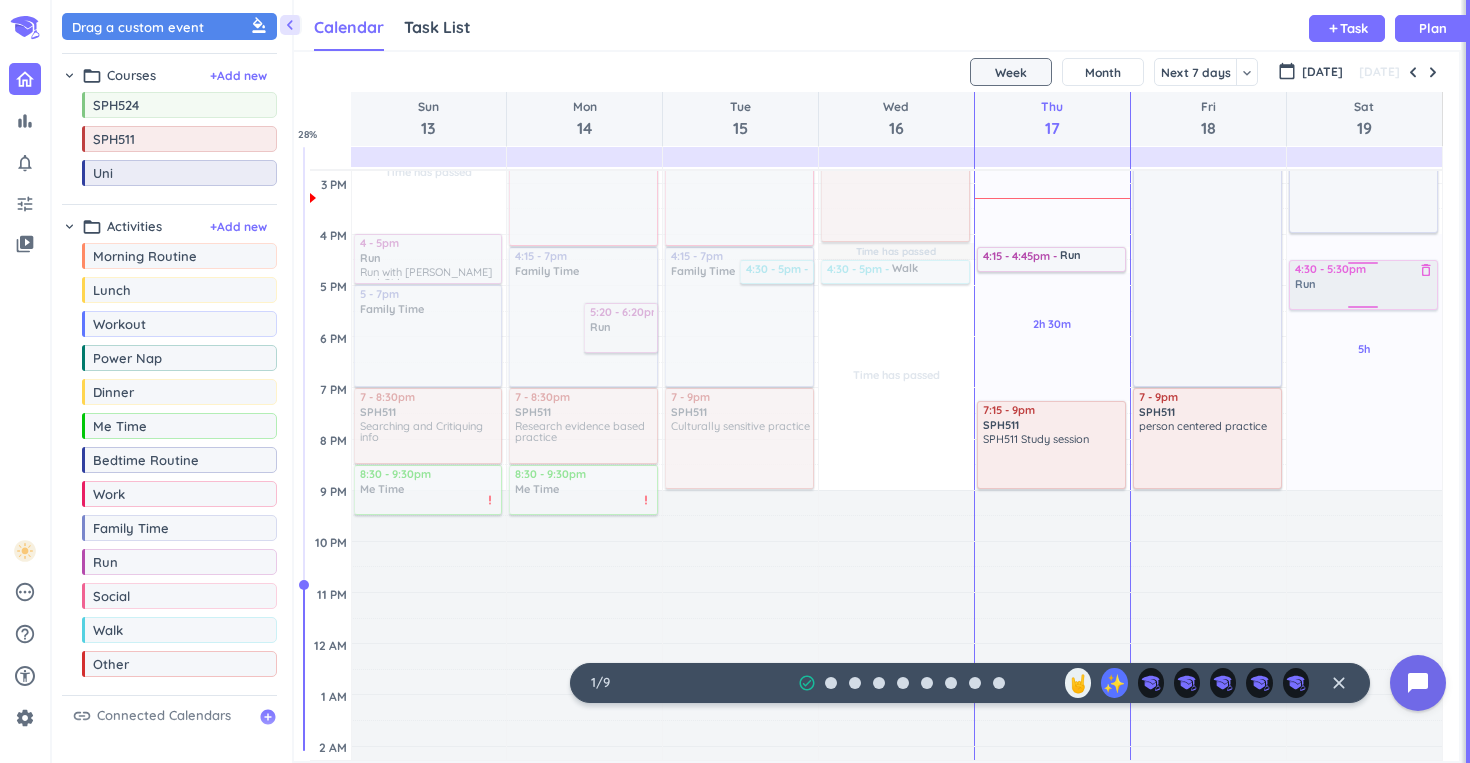 drag, startPoint x: 141, startPoint y: 574, endPoint x: 1373, endPoint y: 261, distance: 1271.1384 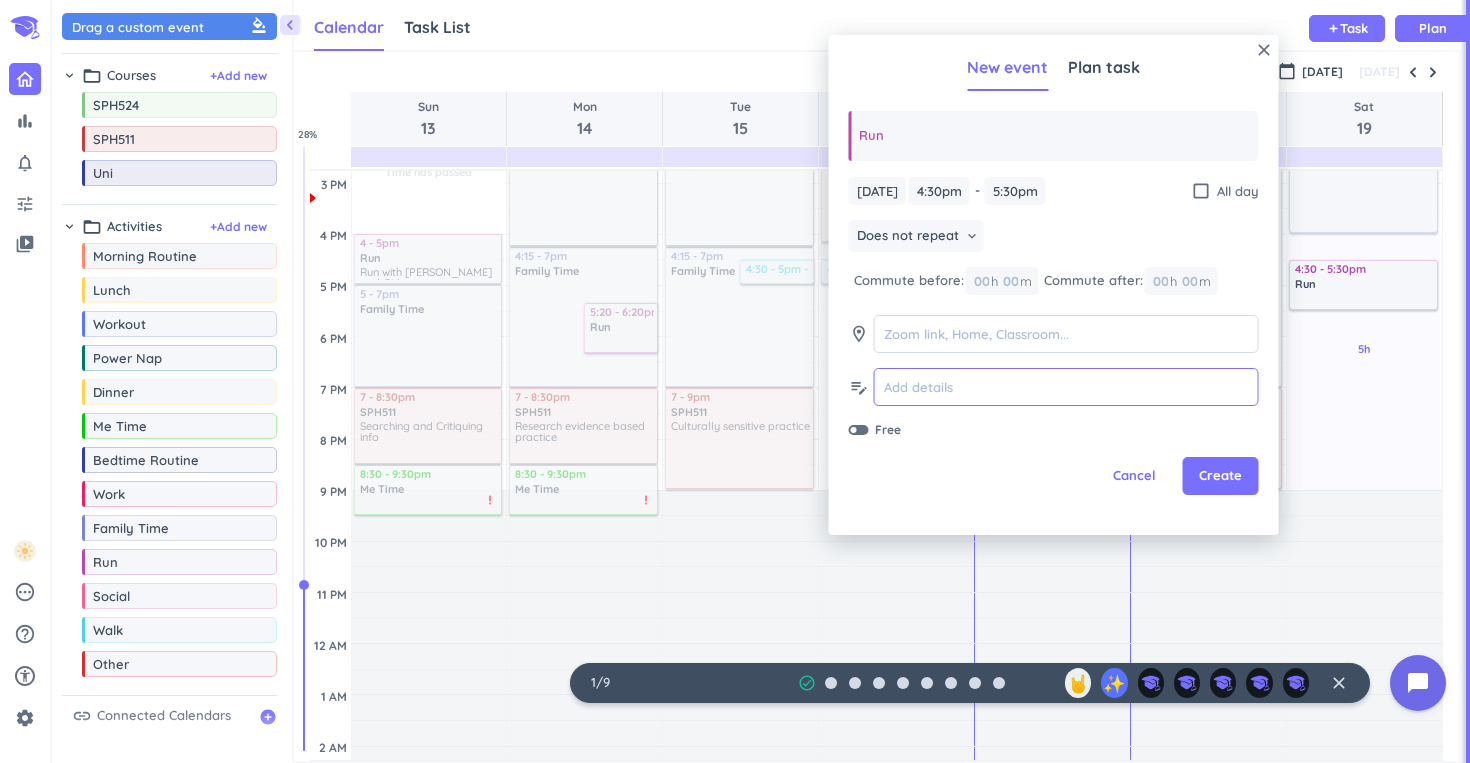 click at bounding box center (1066, 387) 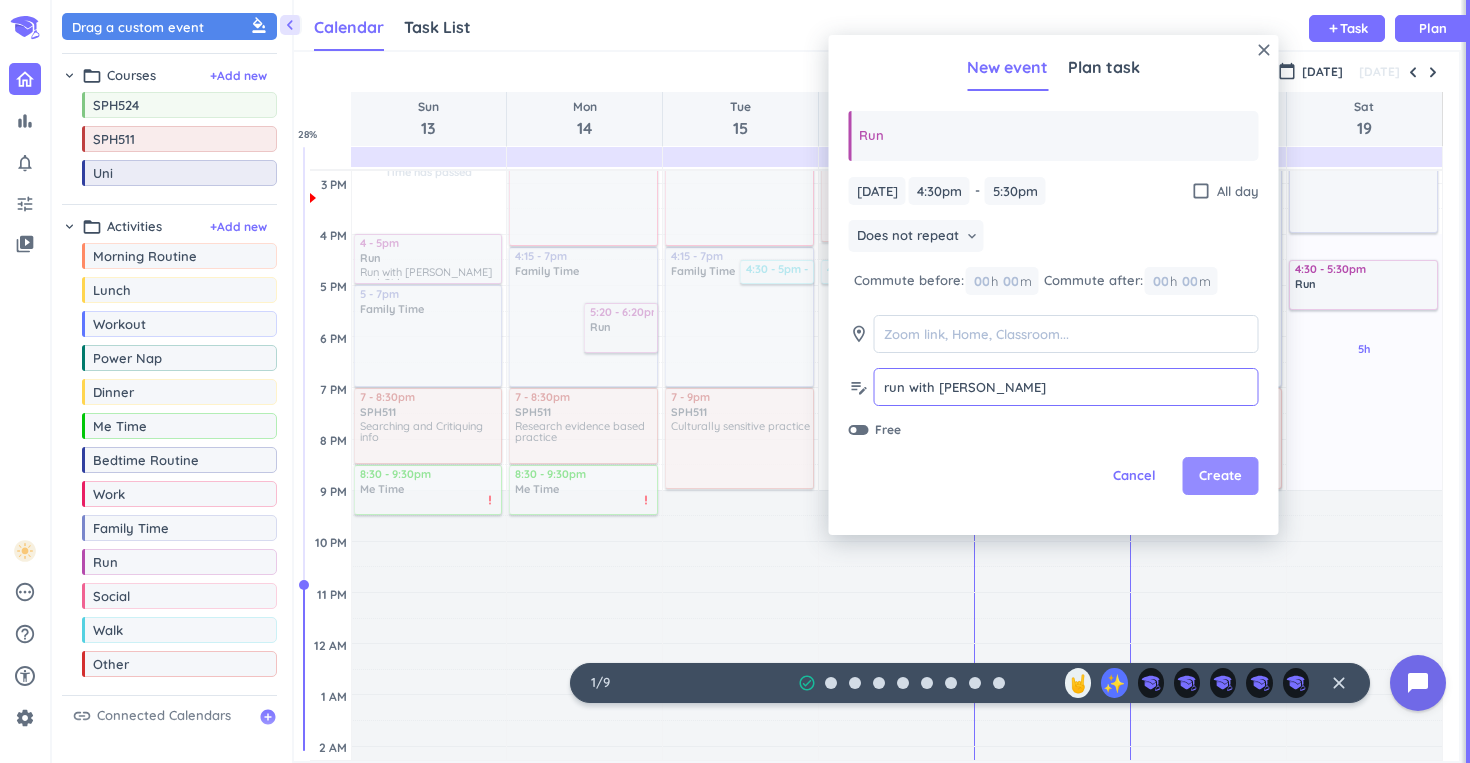 type on "run with [PERSON_NAME]" 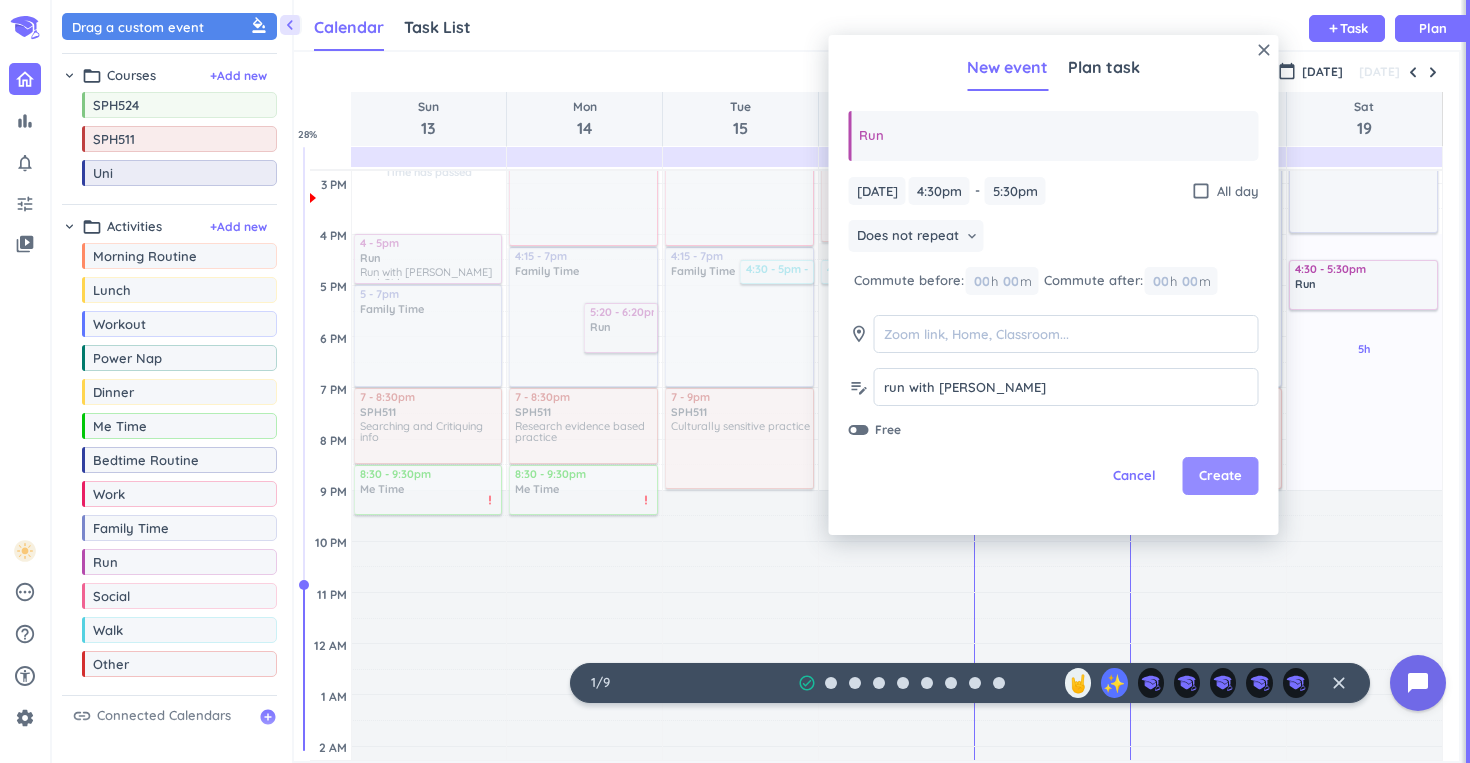 click on "Create" at bounding box center [1221, 476] 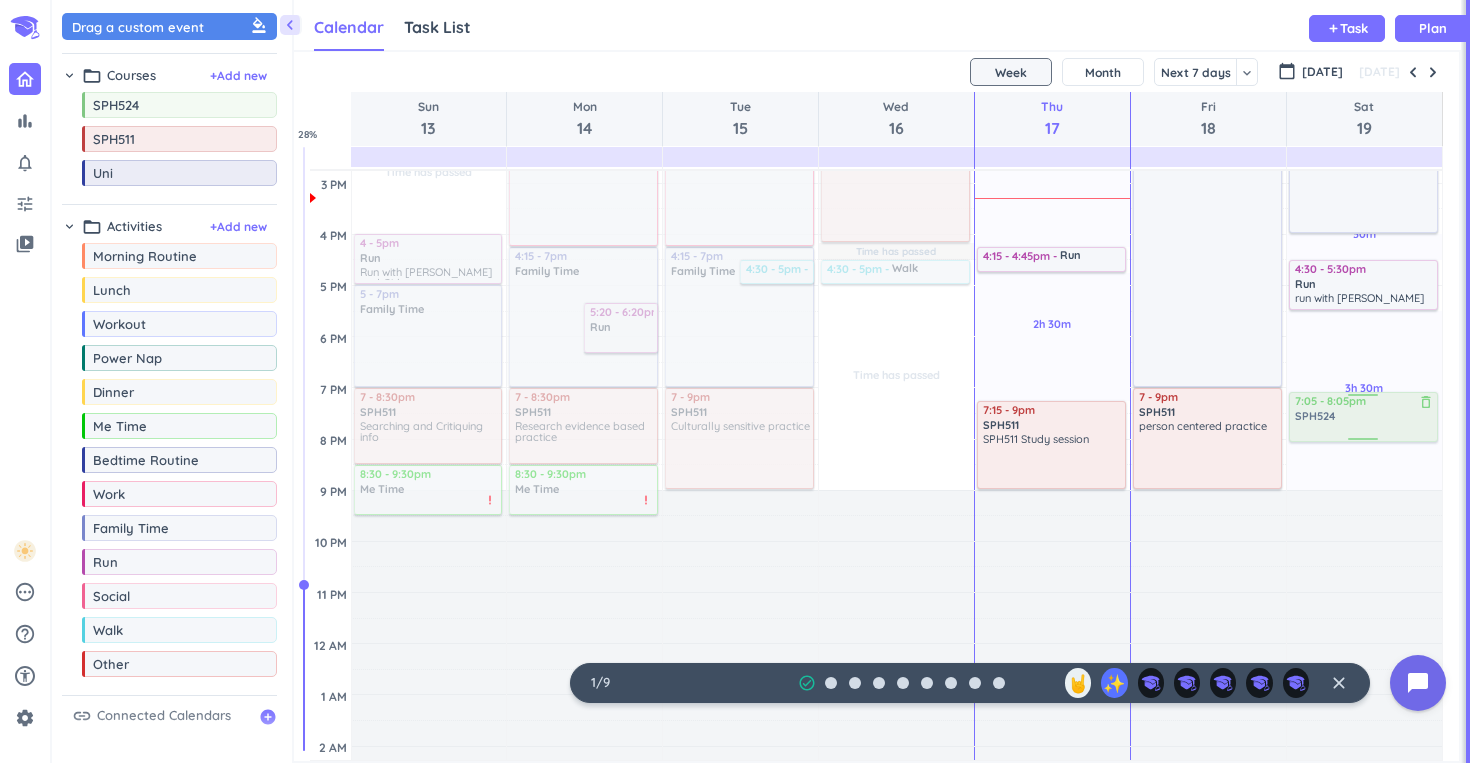 drag, startPoint x: 211, startPoint y: 105, endPoint x: 1337, endPoint y: 393, distance: 1162.2478 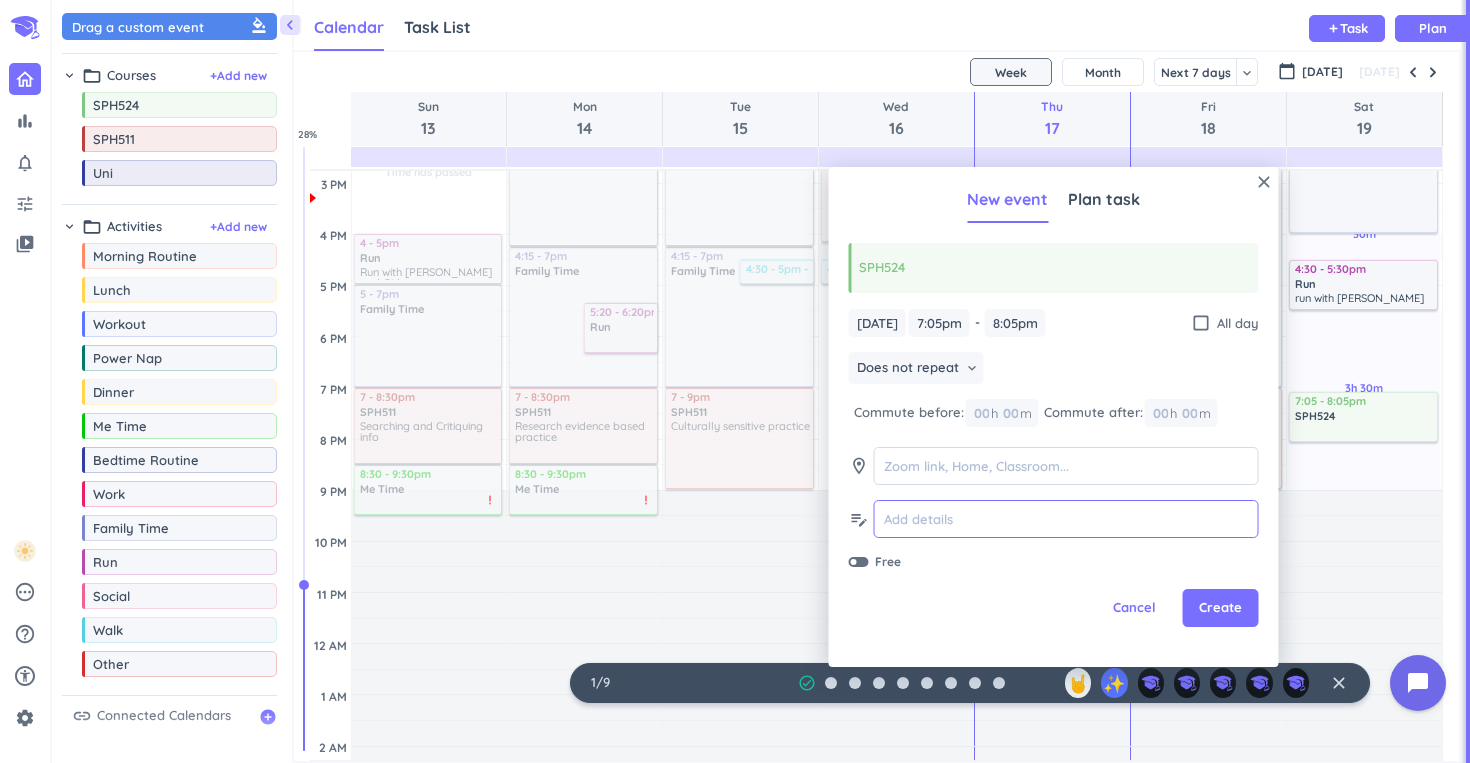 click at bounding box center [1066, 519] 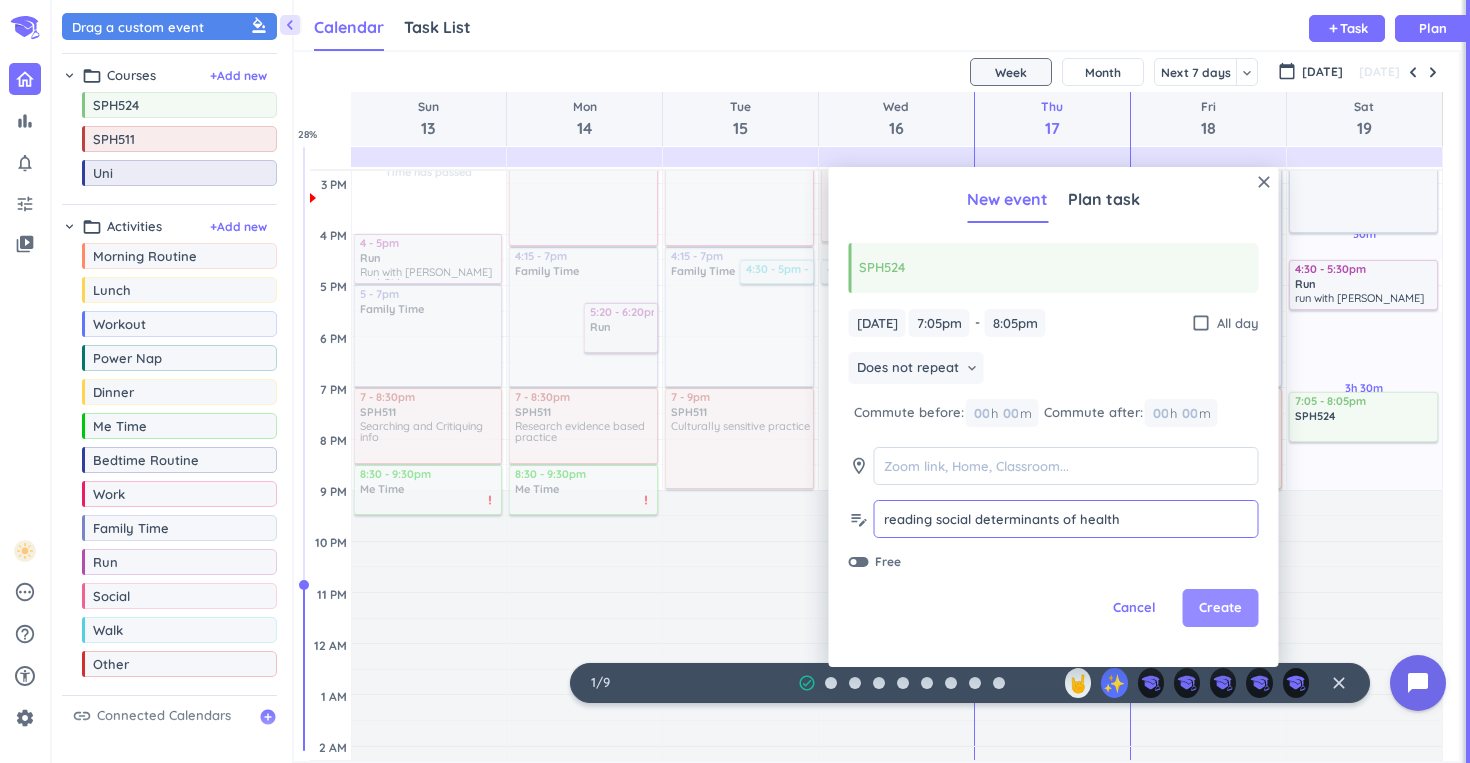 type on "reading social determinants of health" 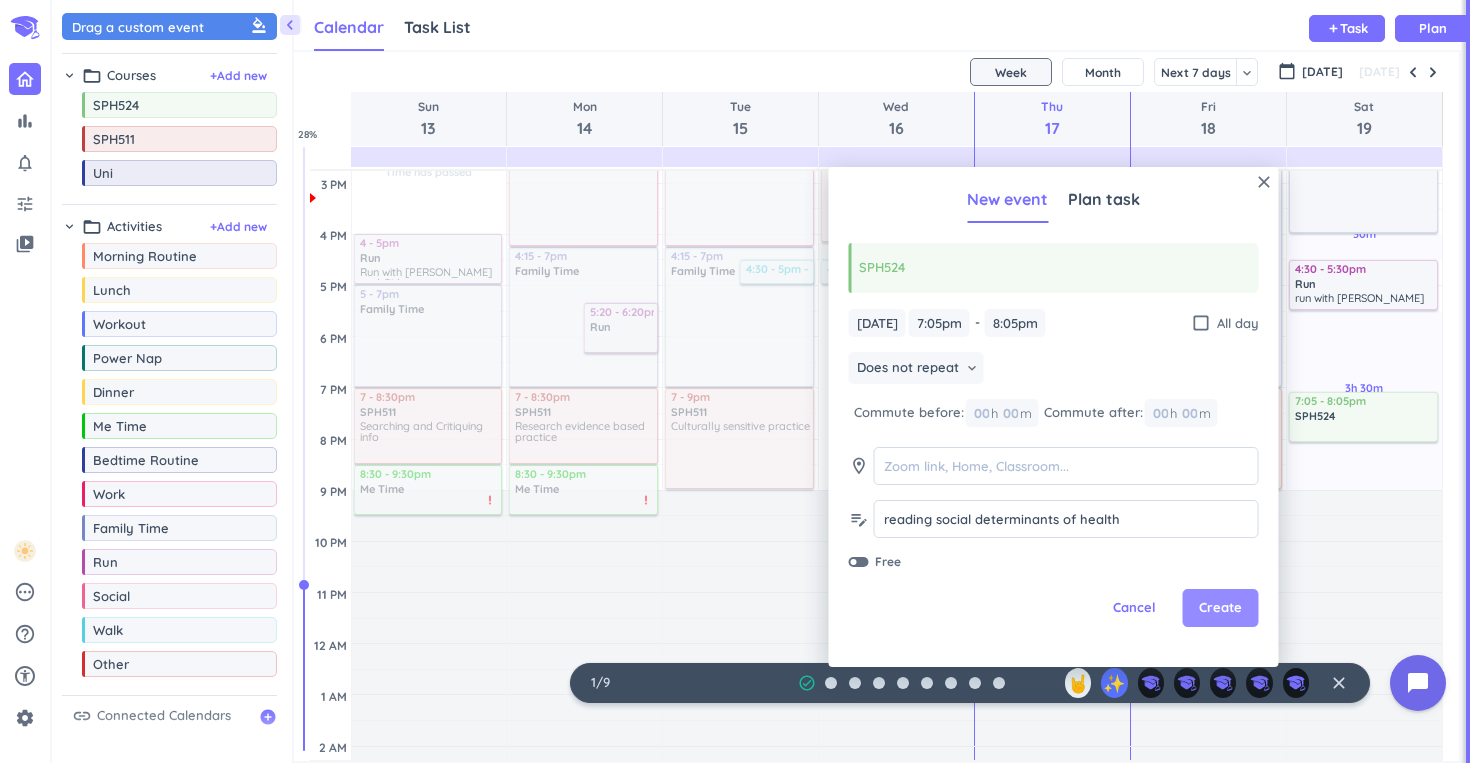 click on "Create" at bounding box center (1220, 608) 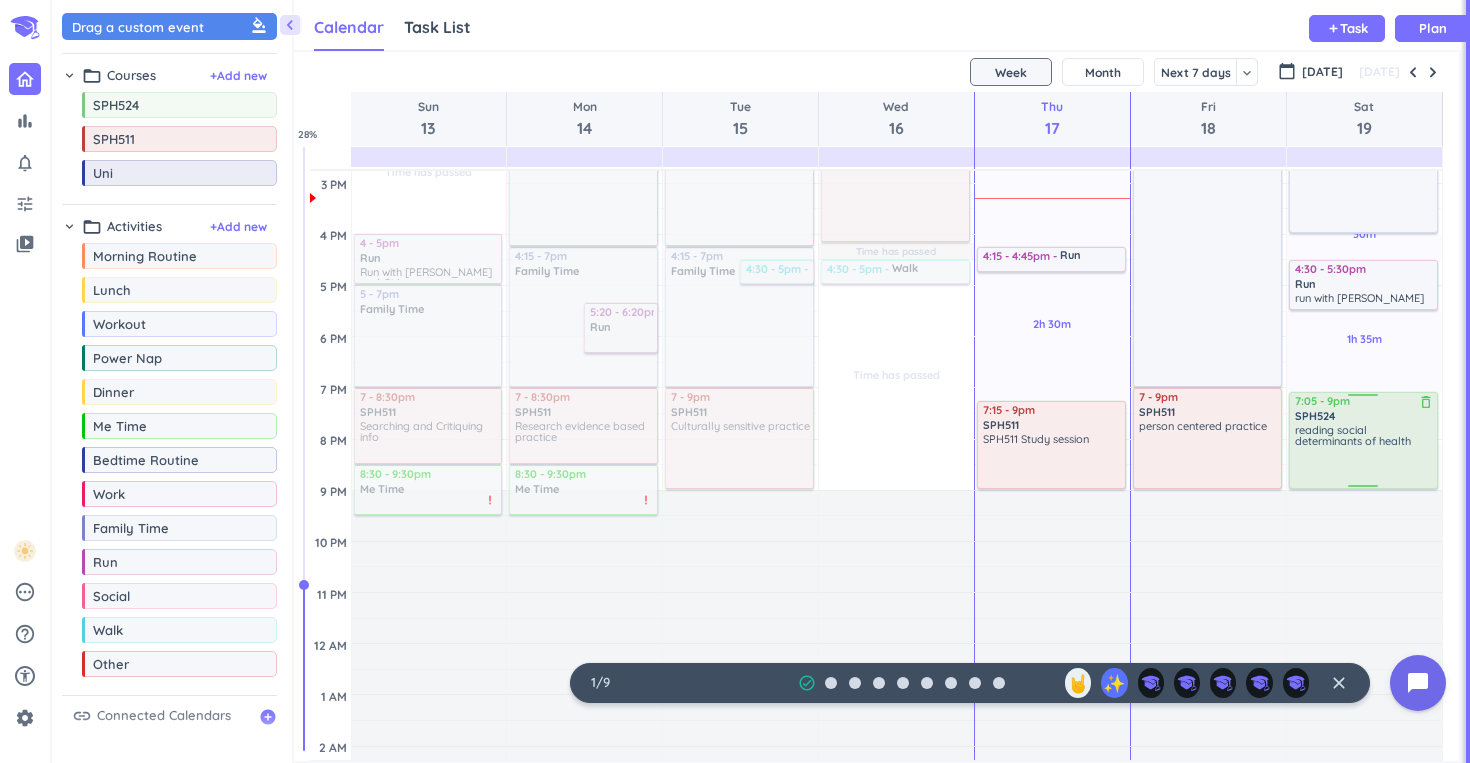 drag, startPoint x: 1363, startPoint y: 438, endPoint x: 1363, endPoint y: 485, distance: 47 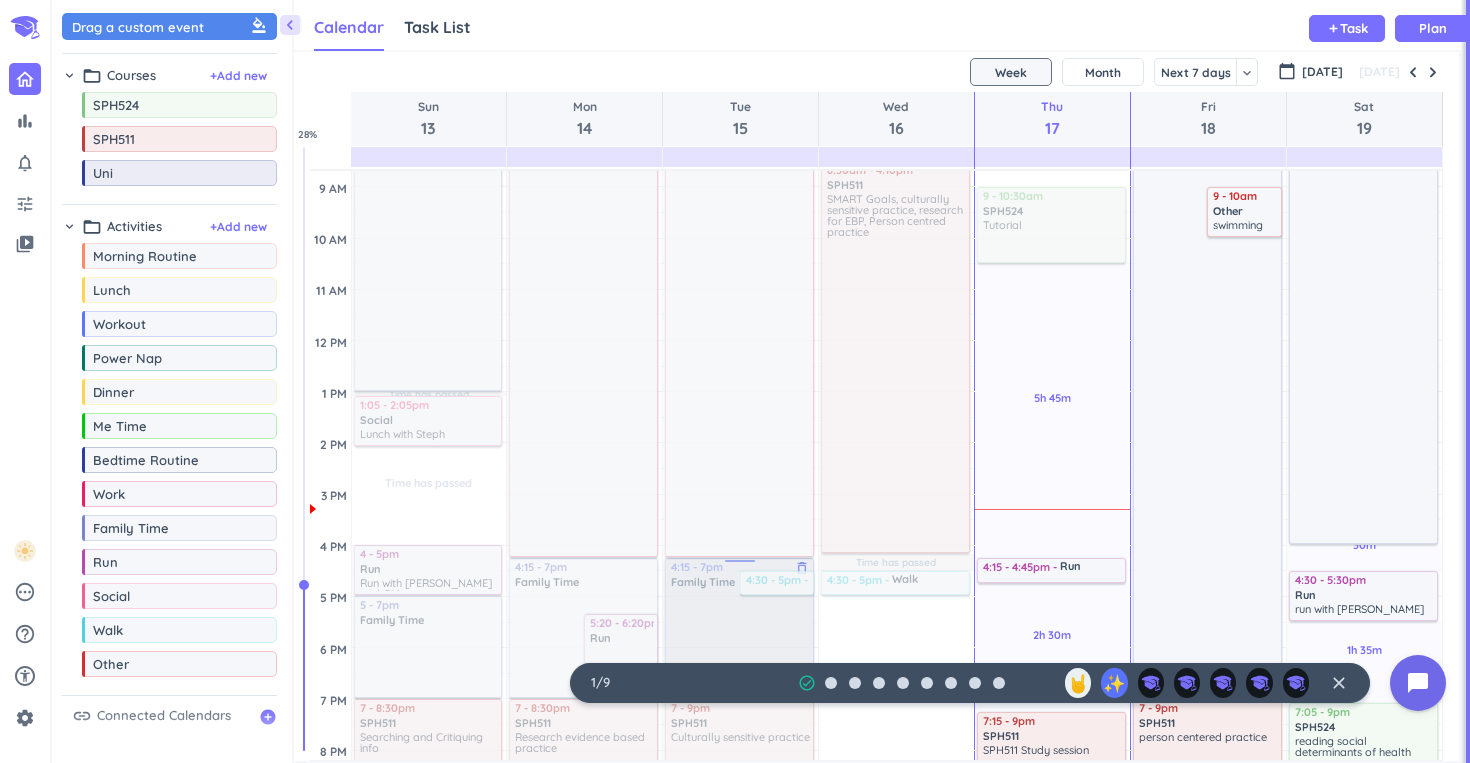 scroll, scrollTop: 640, scrollLeft: 0, axis: vertical 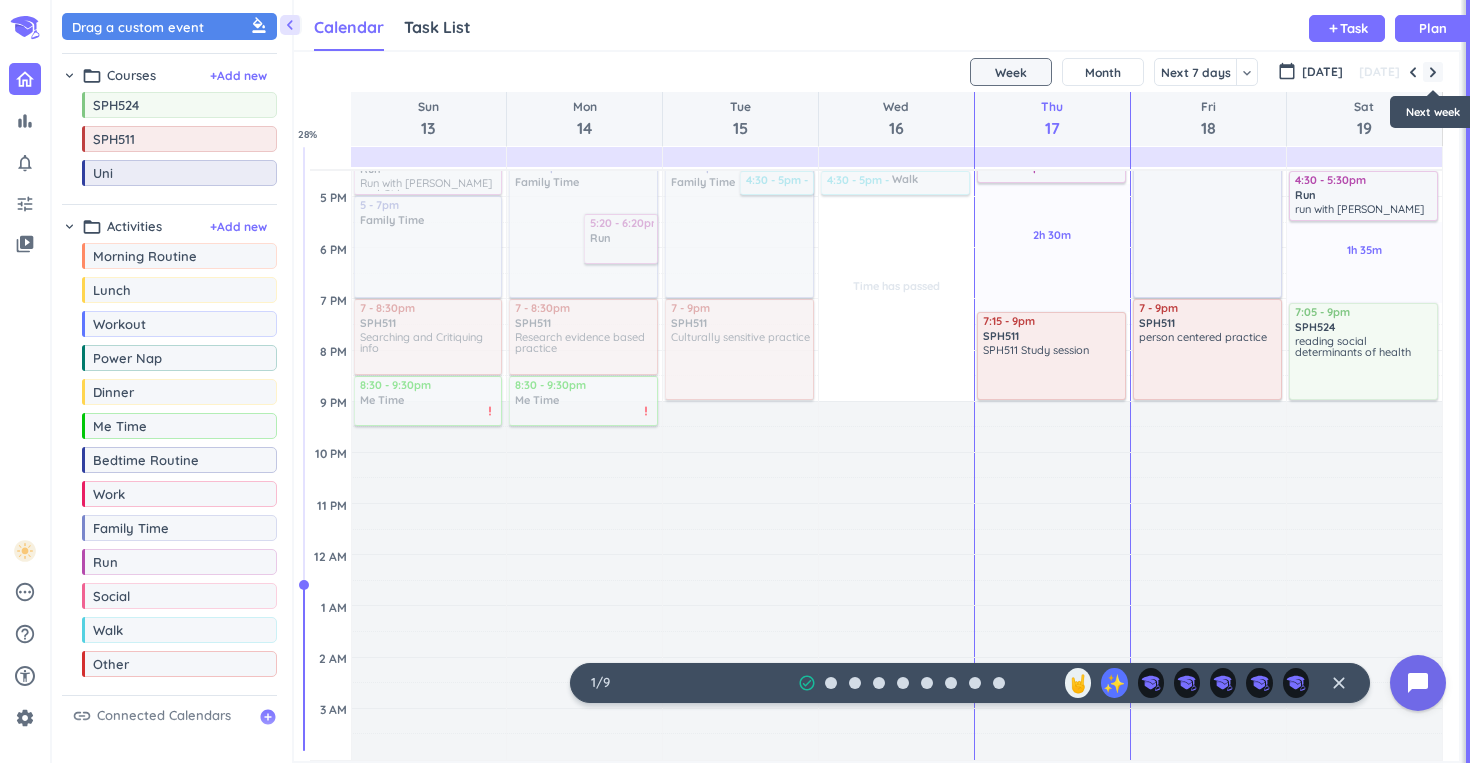 click at bounding box center [1433, 72] 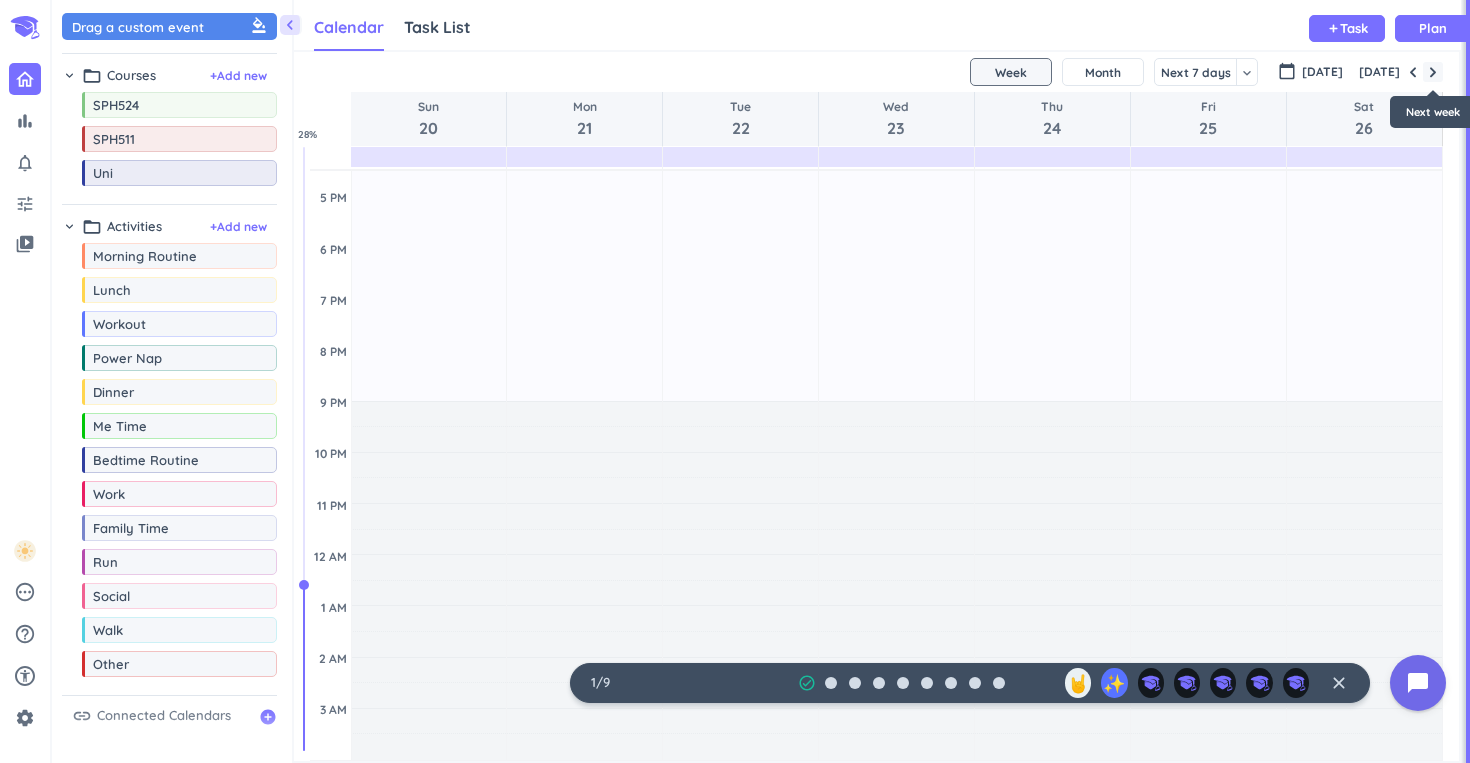 scroll, scrollTop: 104, scrollLeft: 0, axis: vertical 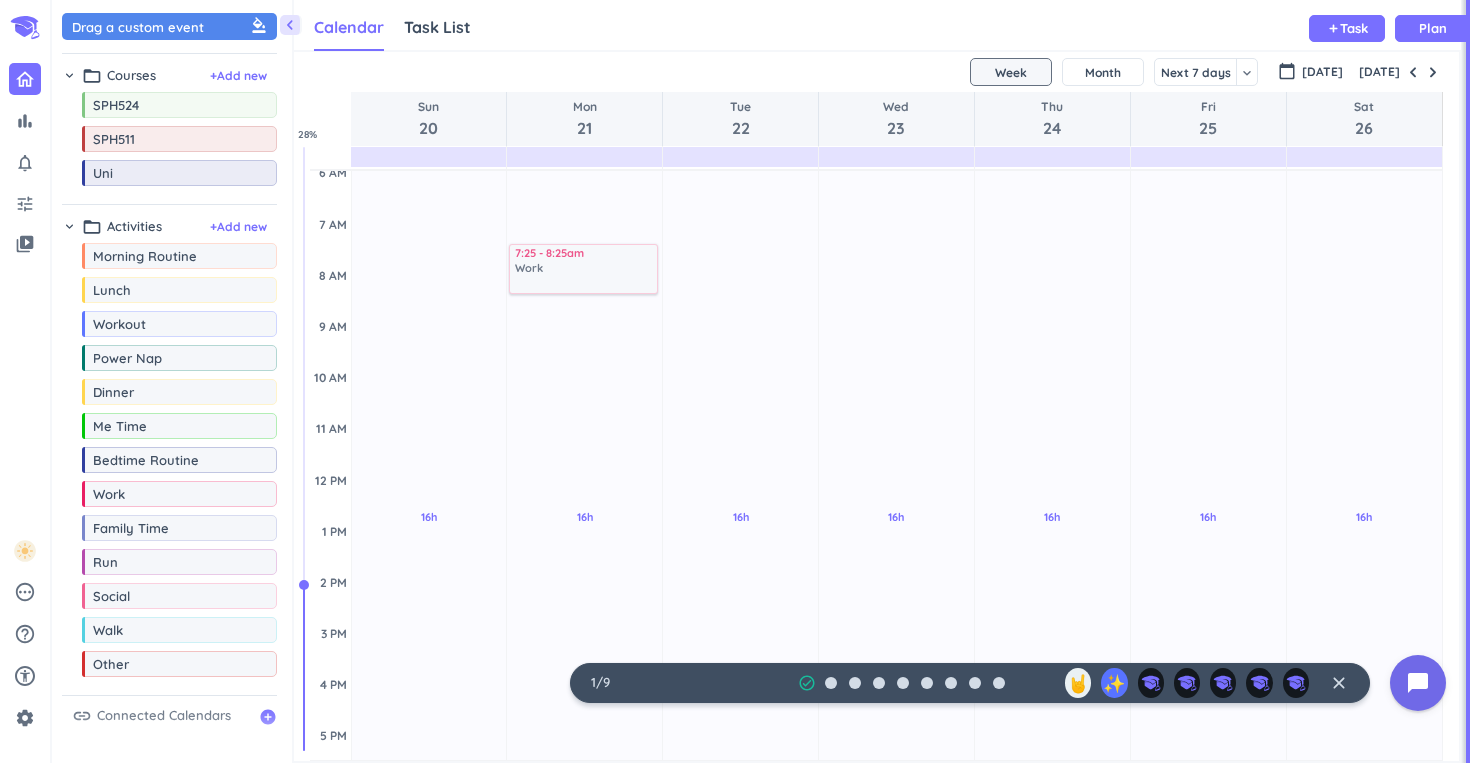 drag, startPoint x: 129, startPoint y: 502, endPoint x: 572, endPoint y: 246, distance: 511.6493 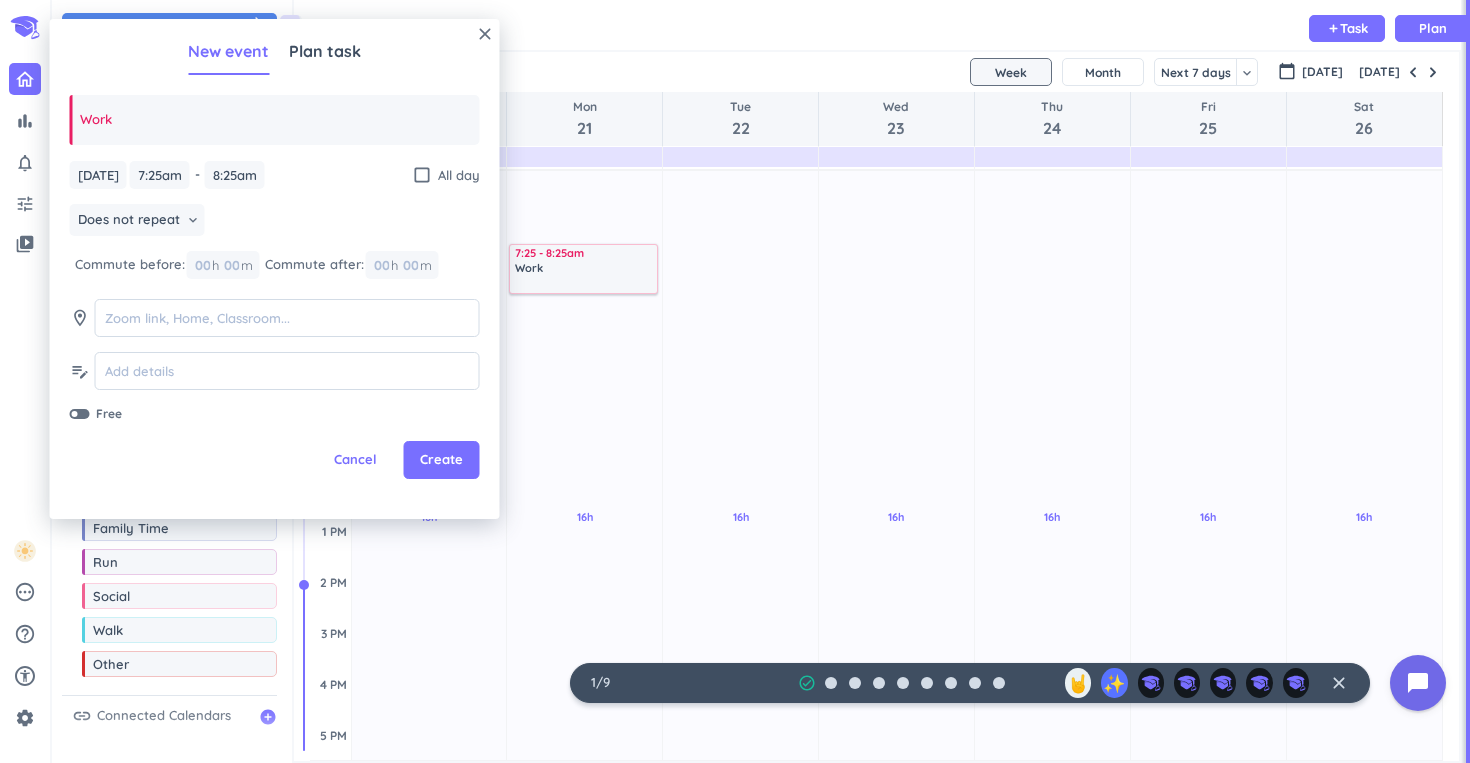 scroll, scrollTop: 102, scrollLeft: 0, axis: vertical 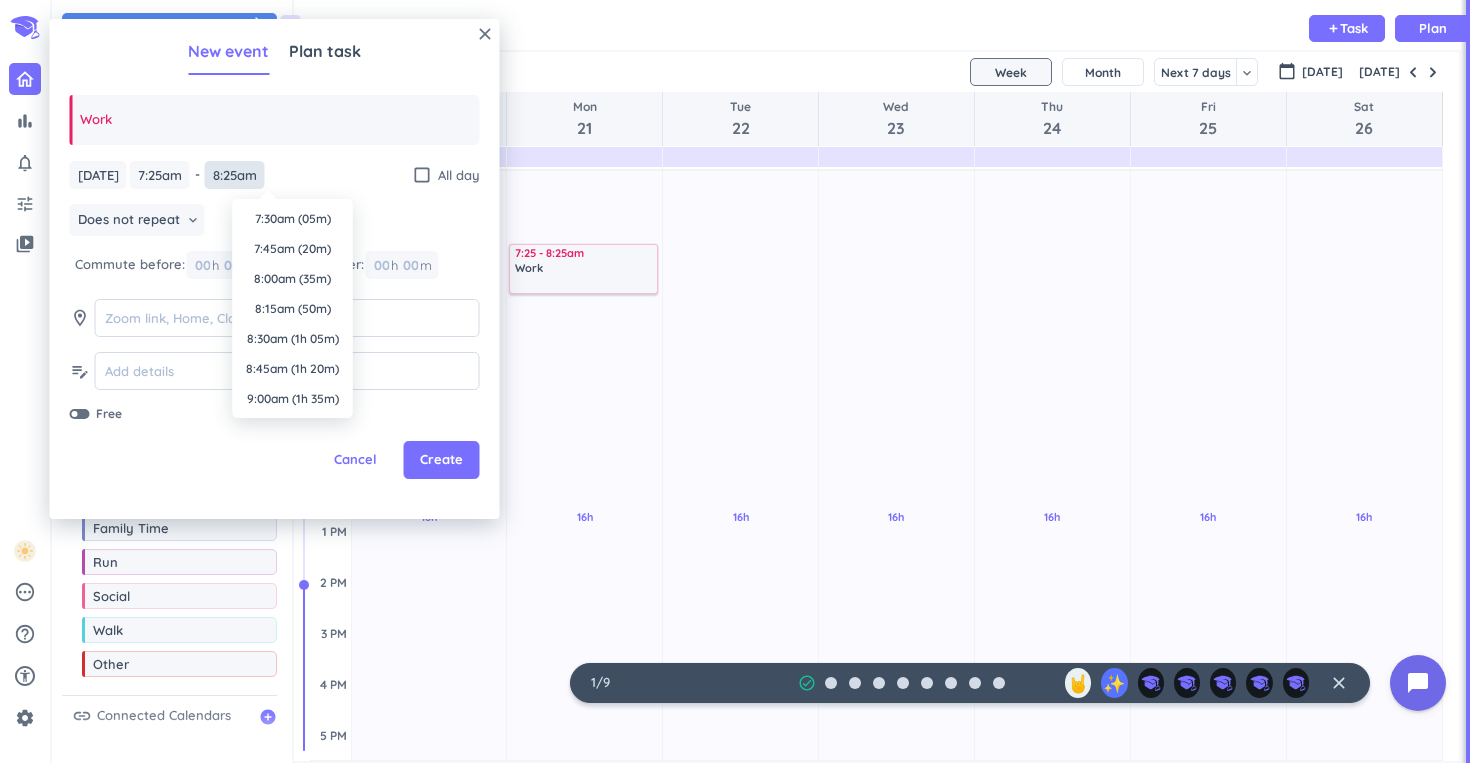 click on "8:25am" at bounding box center [235, 175] 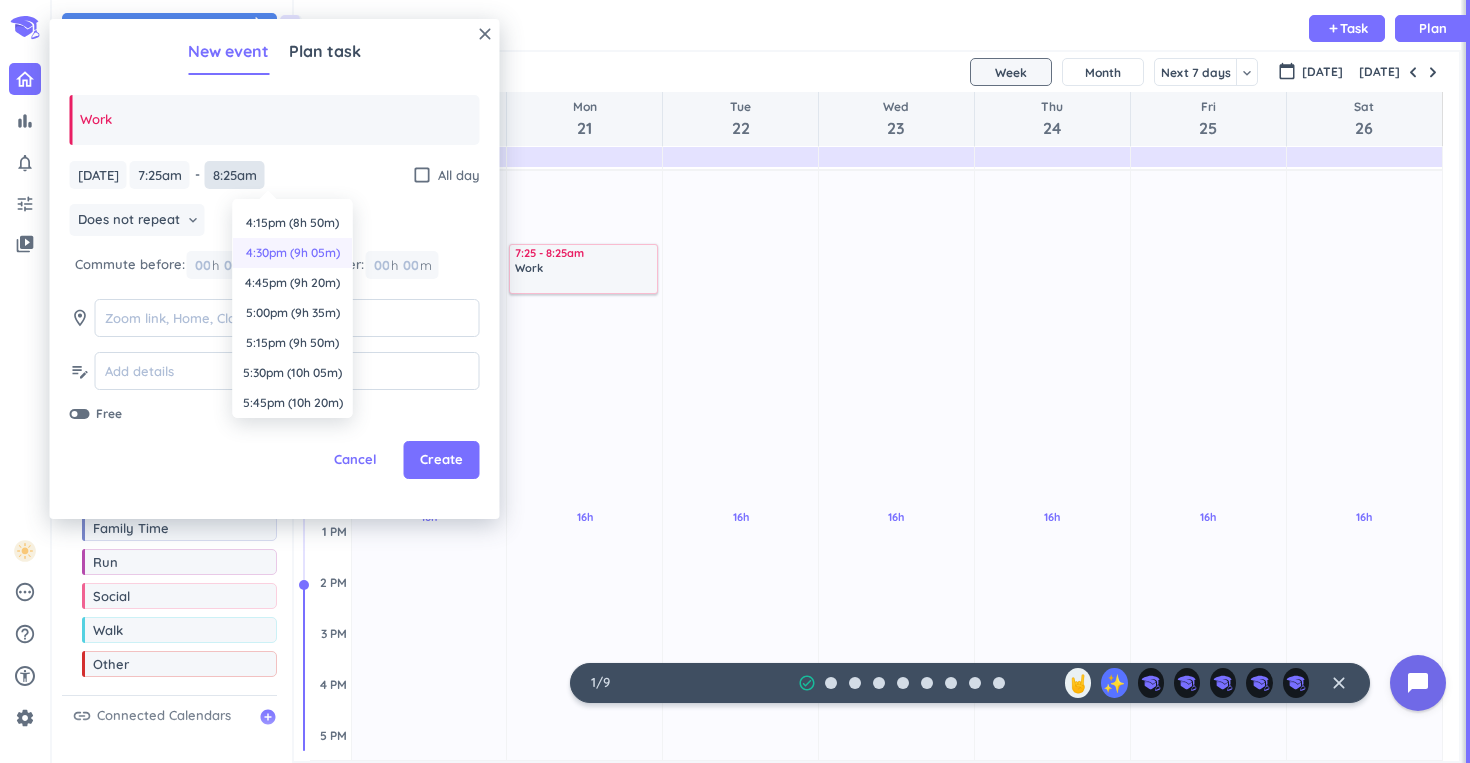 scroll, scrollTop: 1059, scrollLeft: 0, axis: vertical 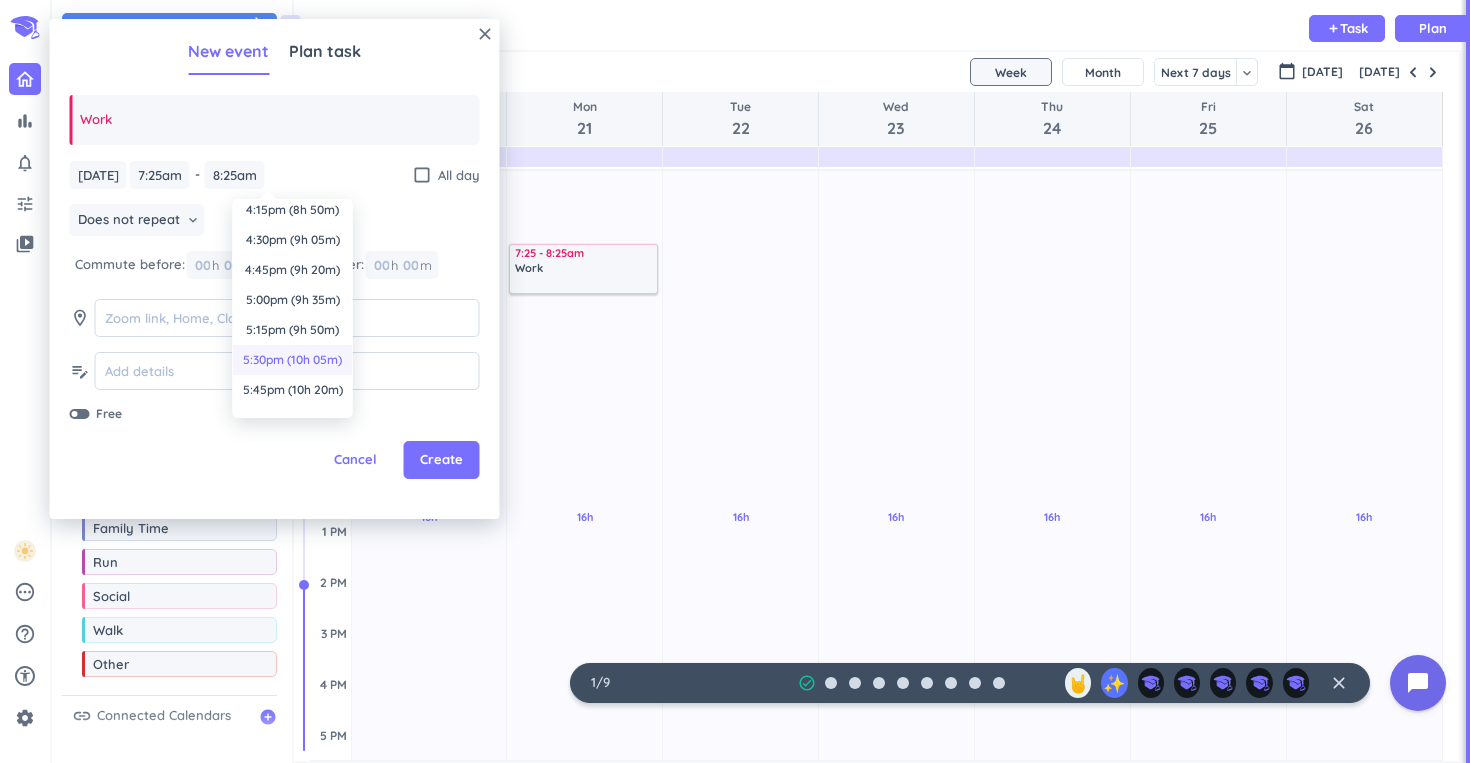 click on "5:30pm (10h 05m)" at bounding box center (293, 360) 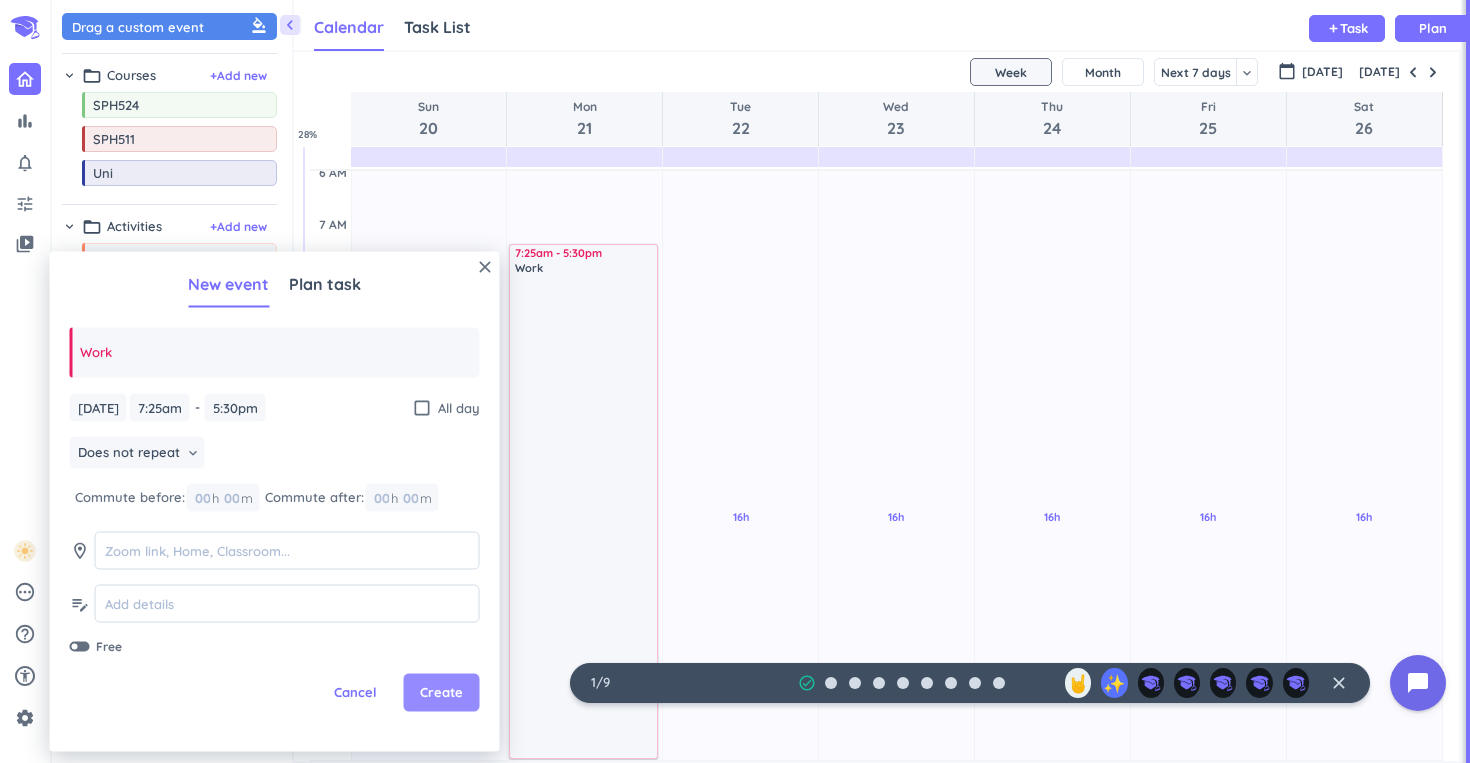 click on "Create" at bounding box center [441, 693] 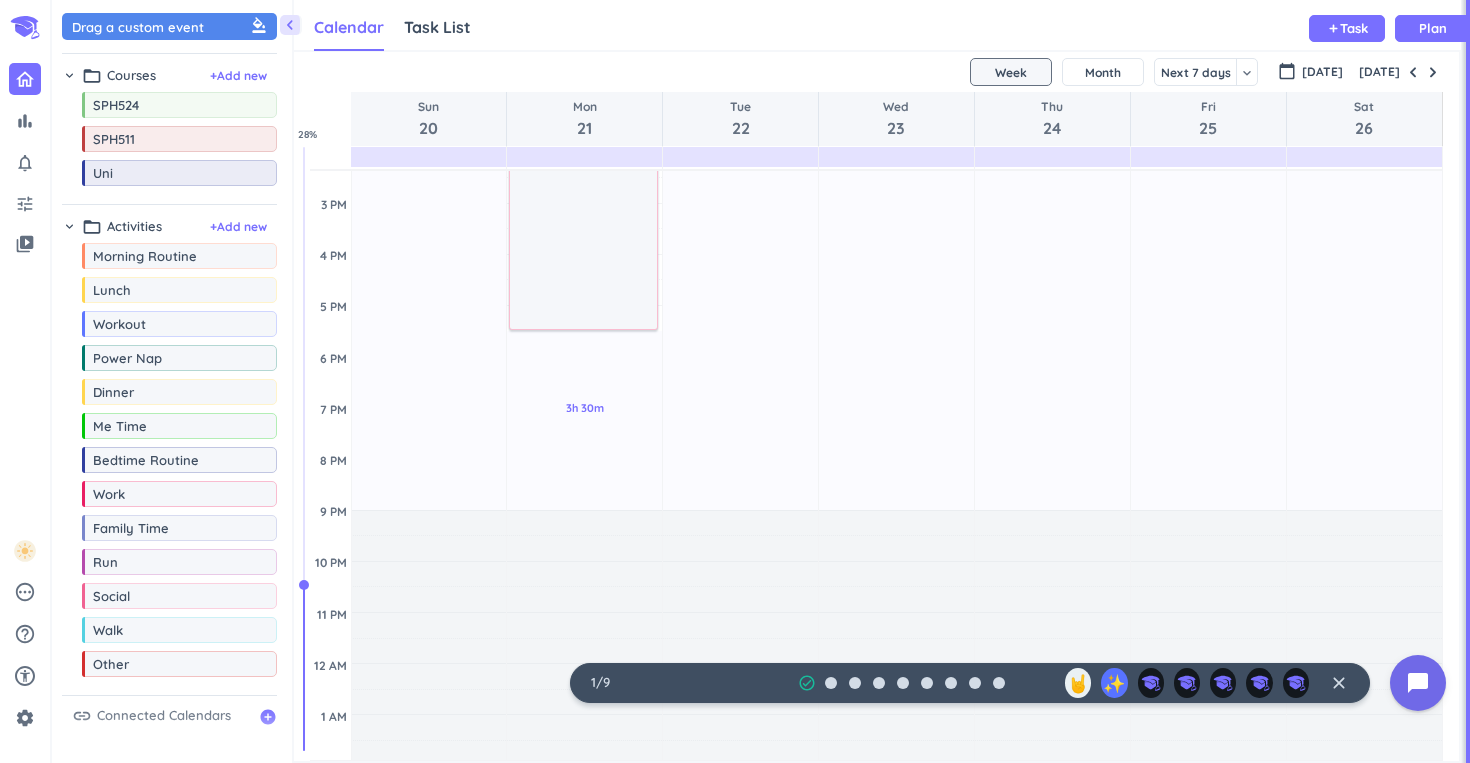 scroll, scrollTop: 506, scrollLeft: 0, axis: vertical 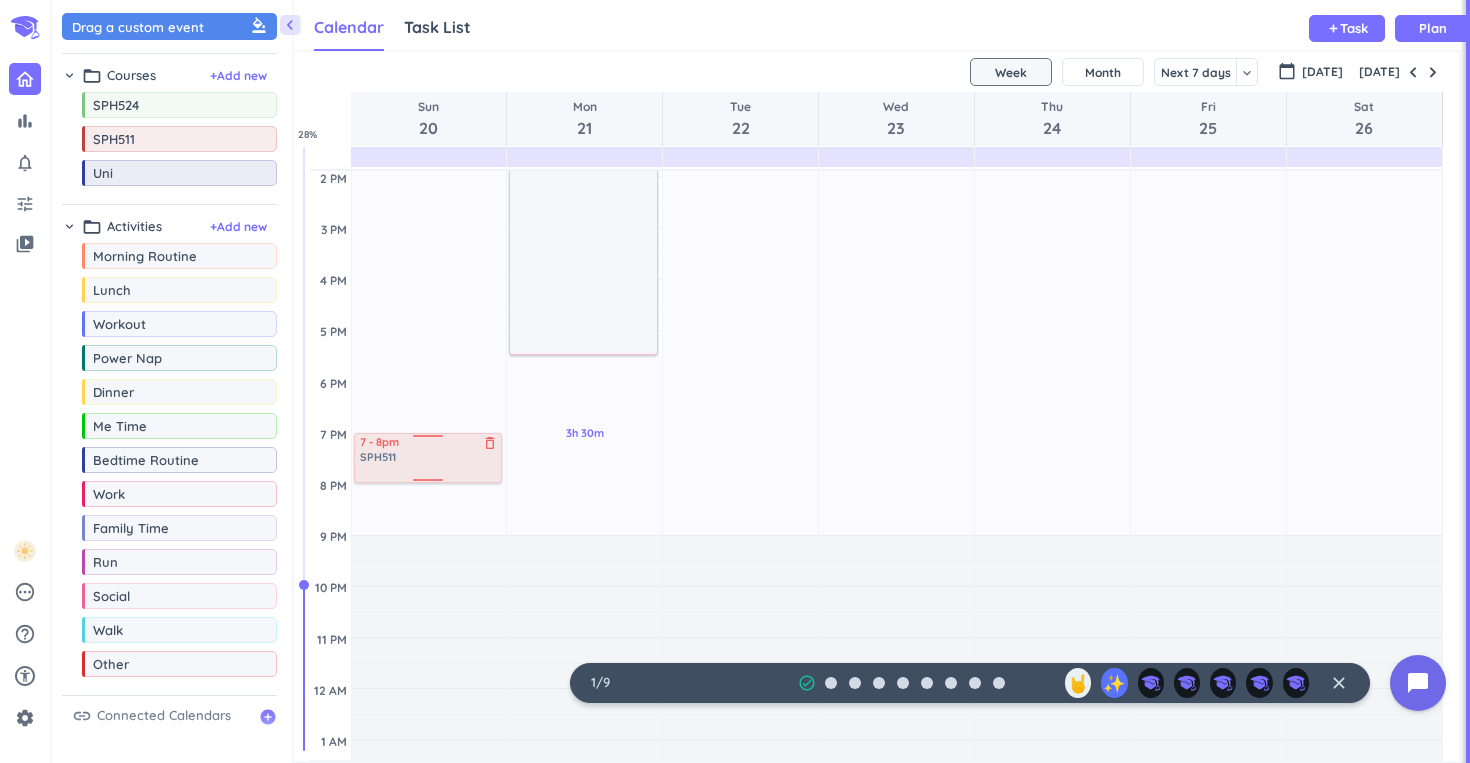 drag, startPoint x: 169, startPoint y: 144, endPoint x: 444, endPoint y: 433, distance: 398.93106 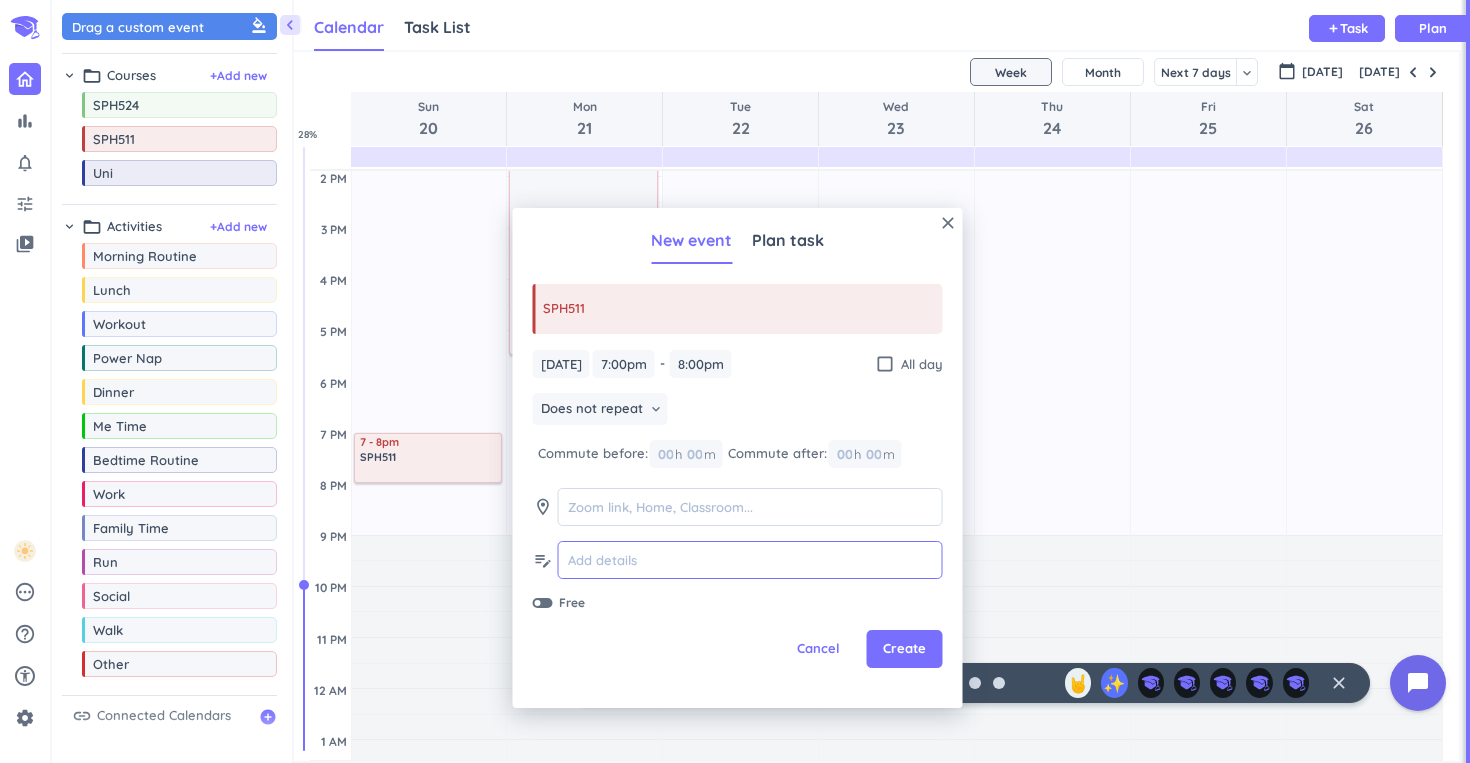 click at bounding box center (750, 560) 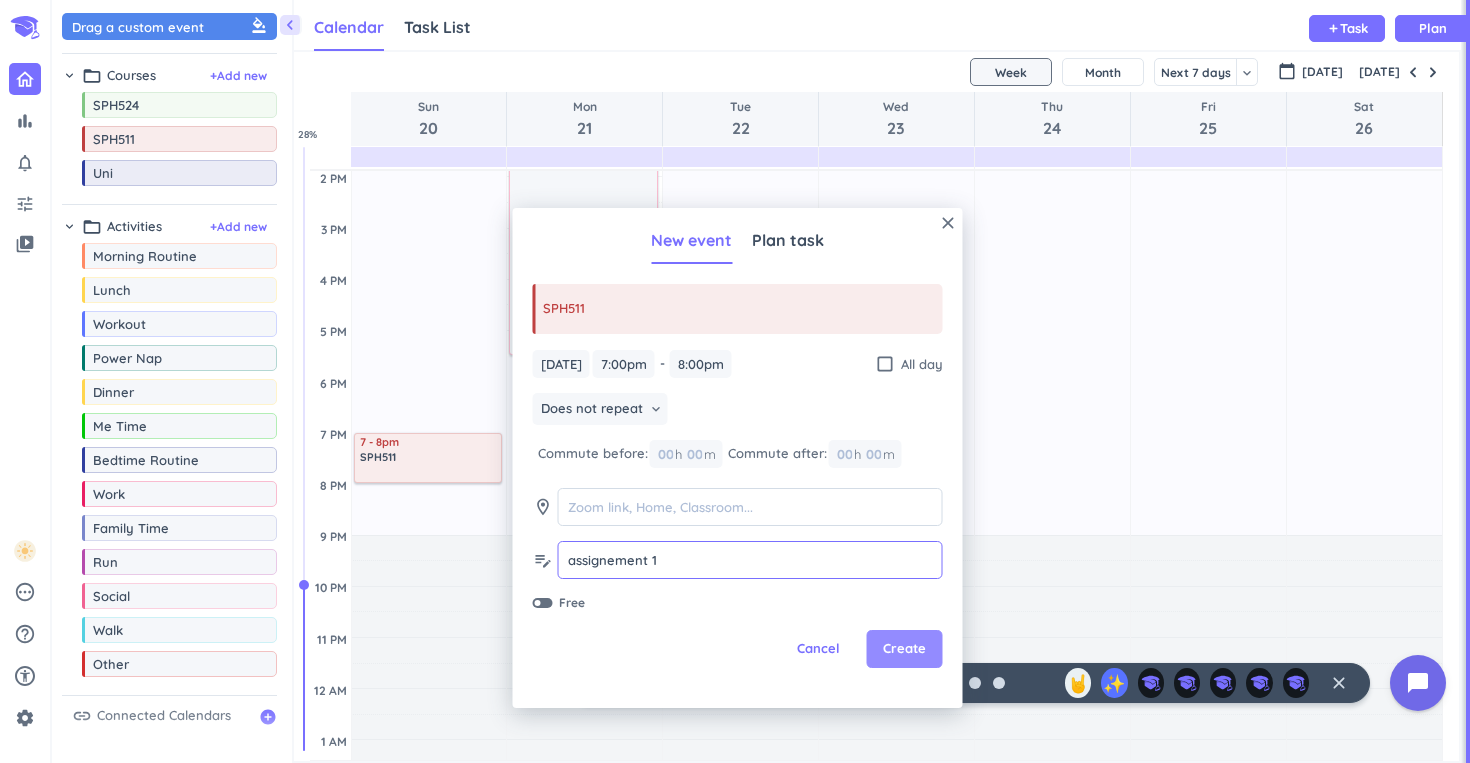 type on "assignement 1" 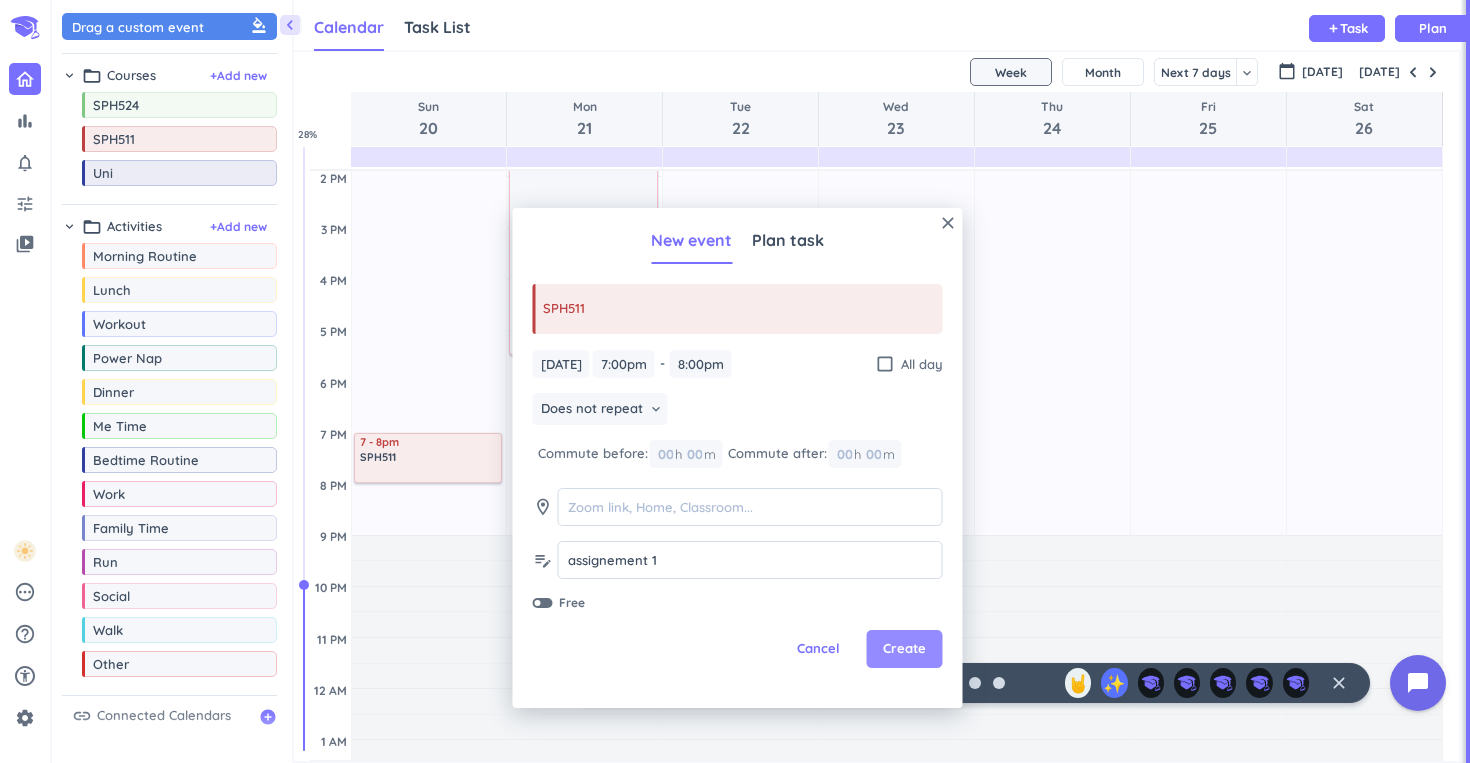 click on "Create" at bounding box center (904, 649) 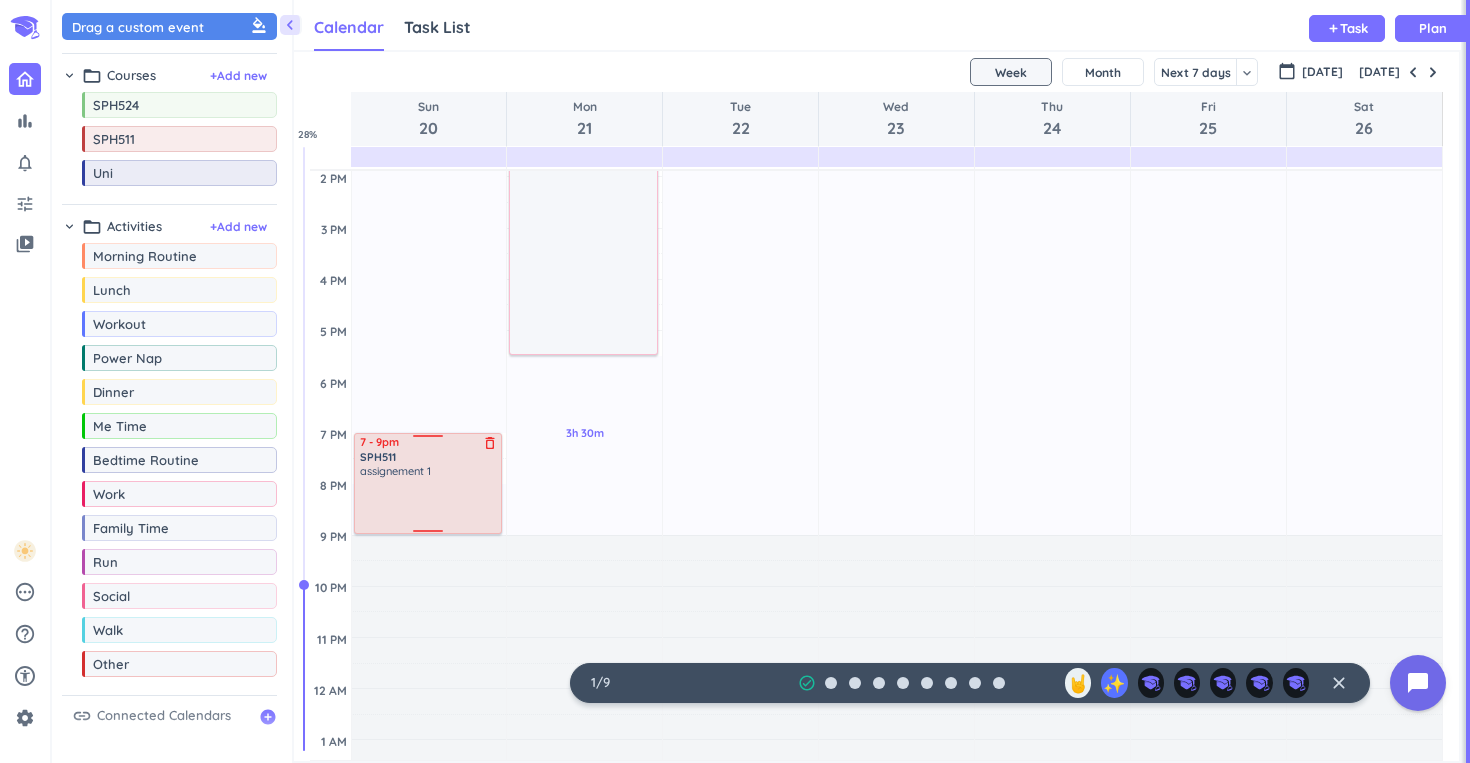 drag, startPoint x: 430, startPoint y: 481, endPoint x: 427, endPoint y: 532, distance: 51.088158 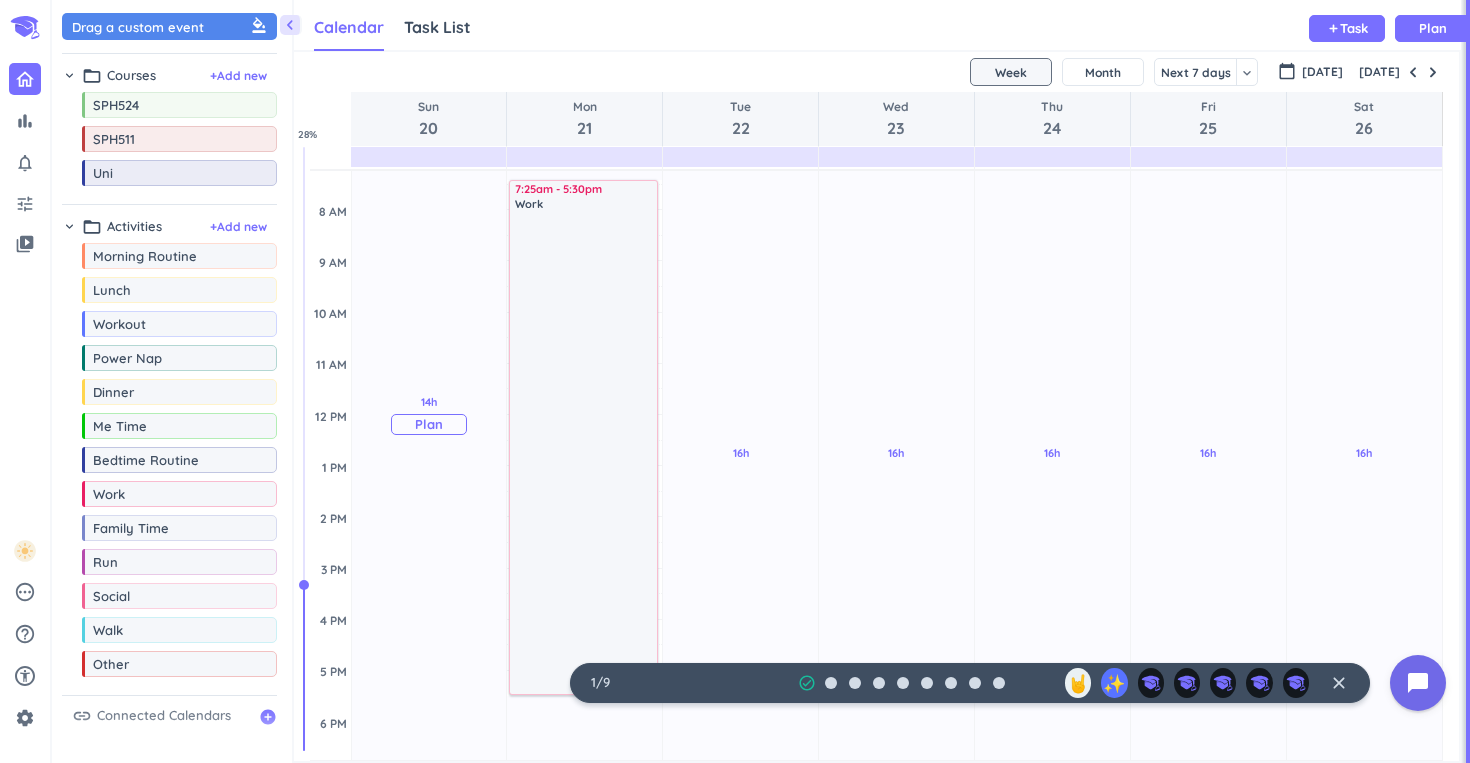 scroll, scrollTop: 128, scrollLeft: 0, axis: vertical 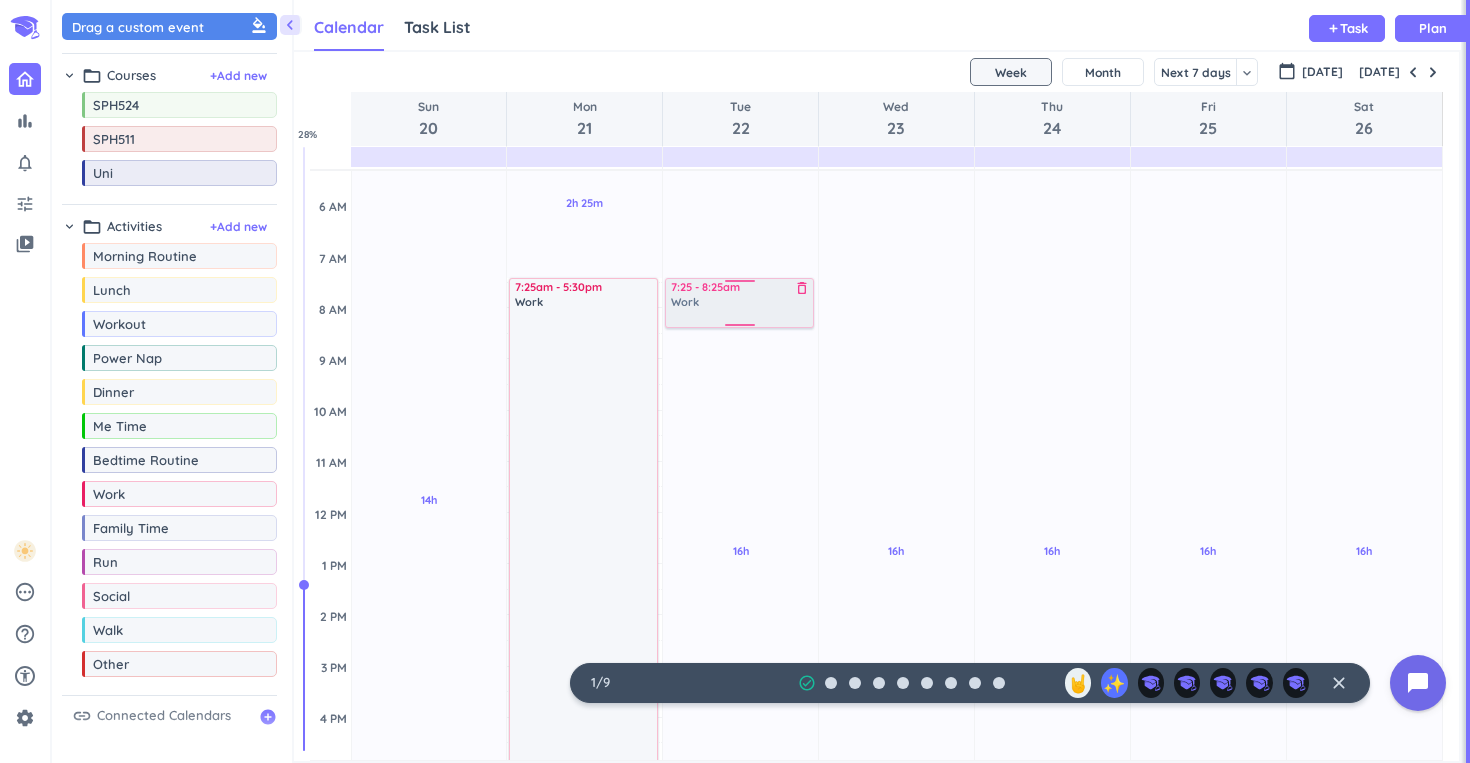 drag, startPoint x: 145, startPoint y: 500, endPoint x: 742, endPoint y: 282, distance: 635.55725 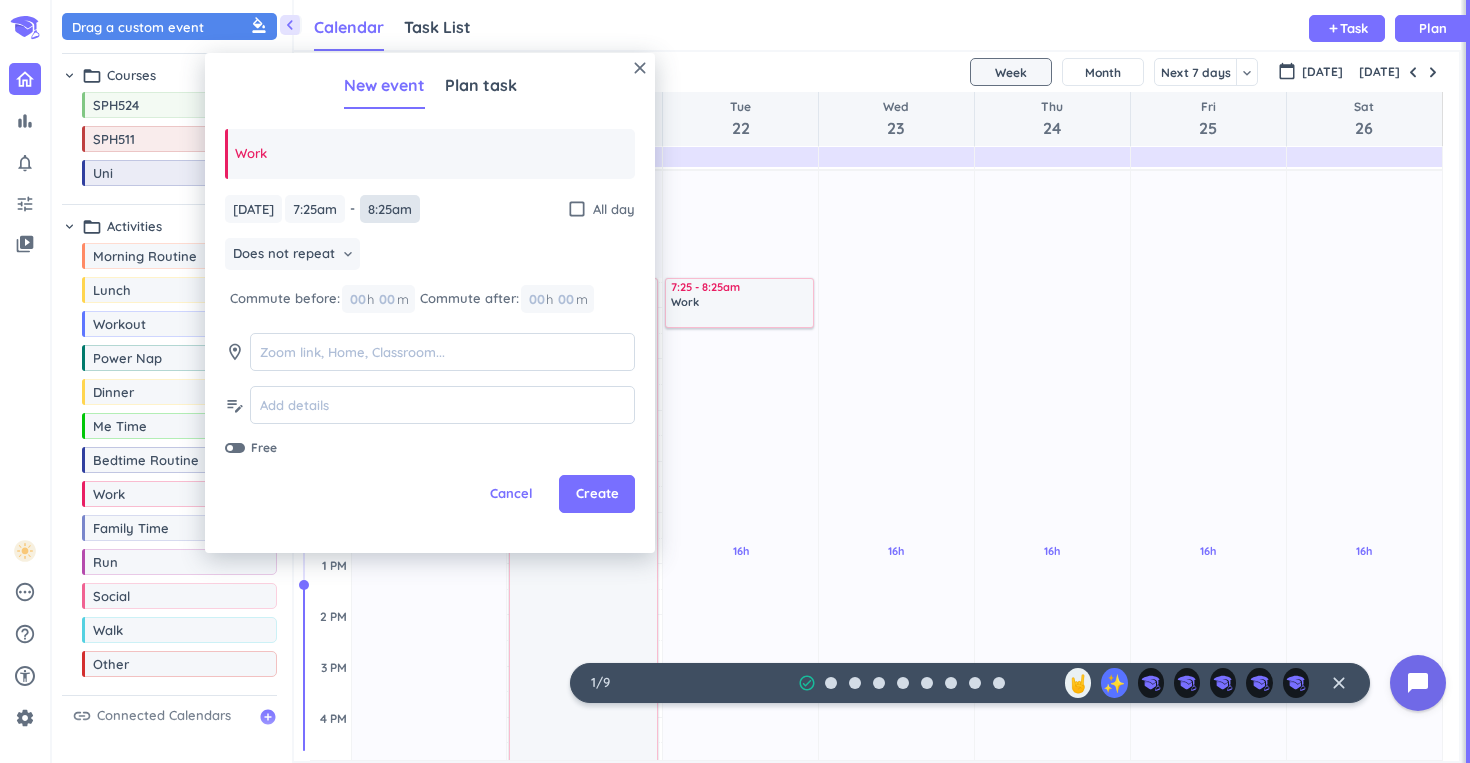 click on "8:25am" at bounding box center (390, 209) 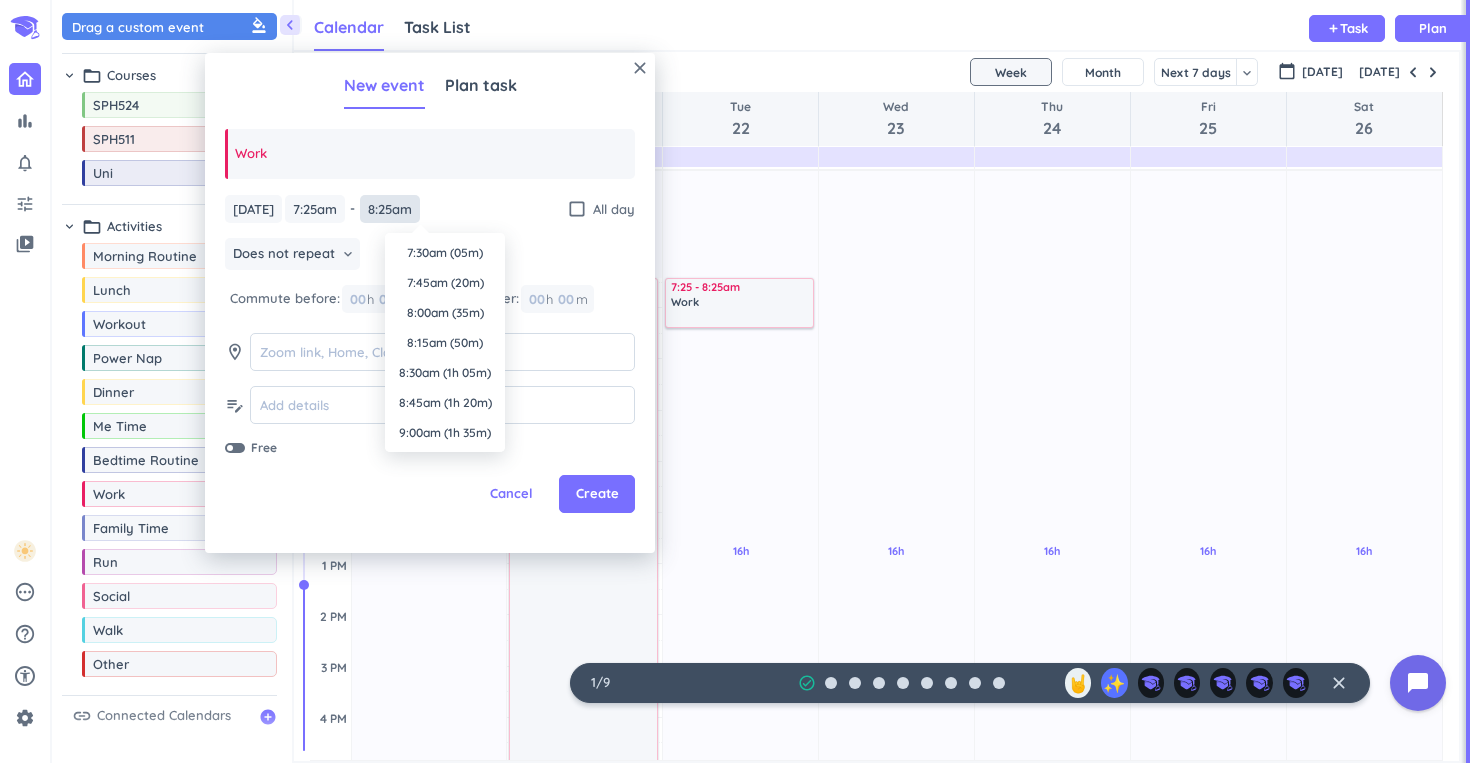 scroll, scrollTop: 900, scrollLeft: 0, axis: vertical 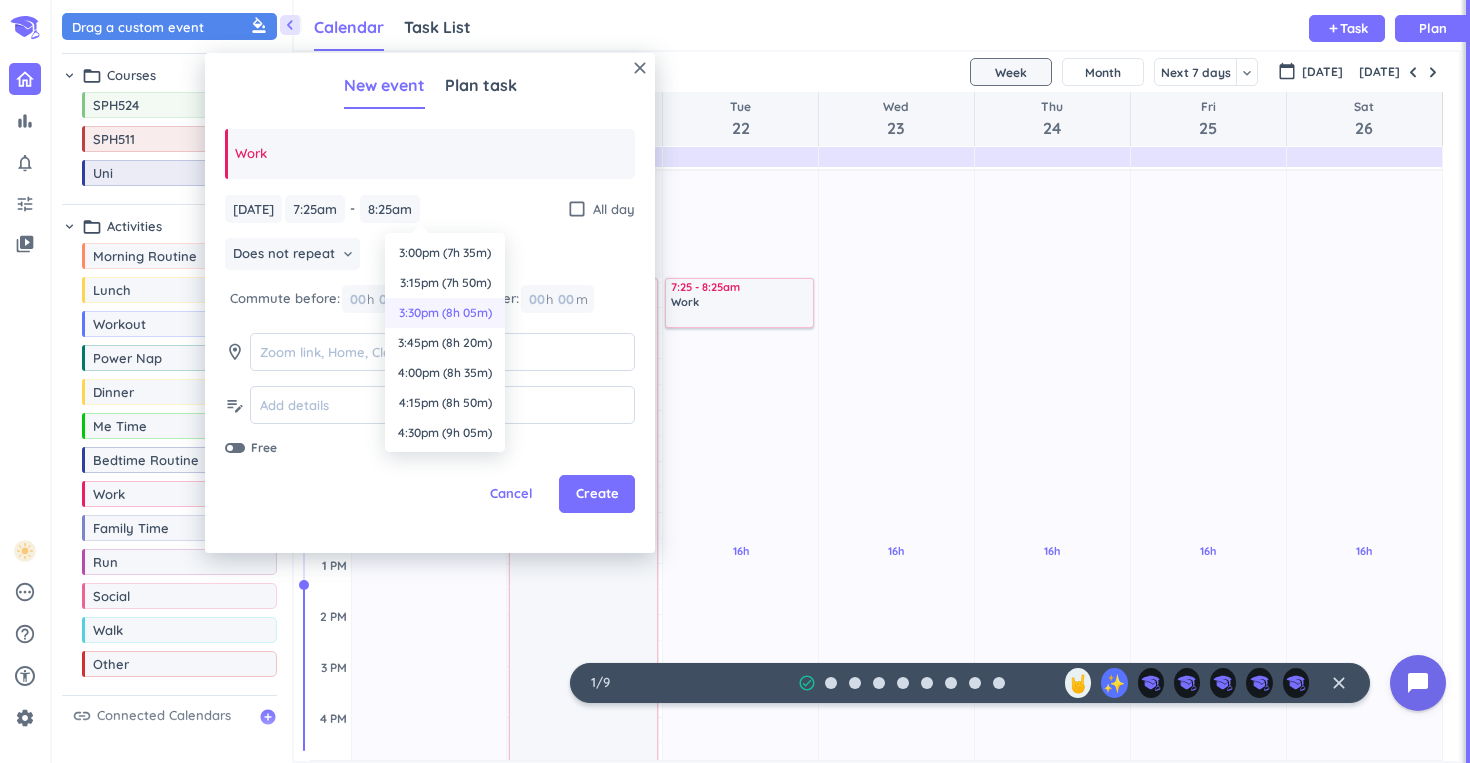 click on "3:30pm (8h 05m)" at bounding box center [445, 313] 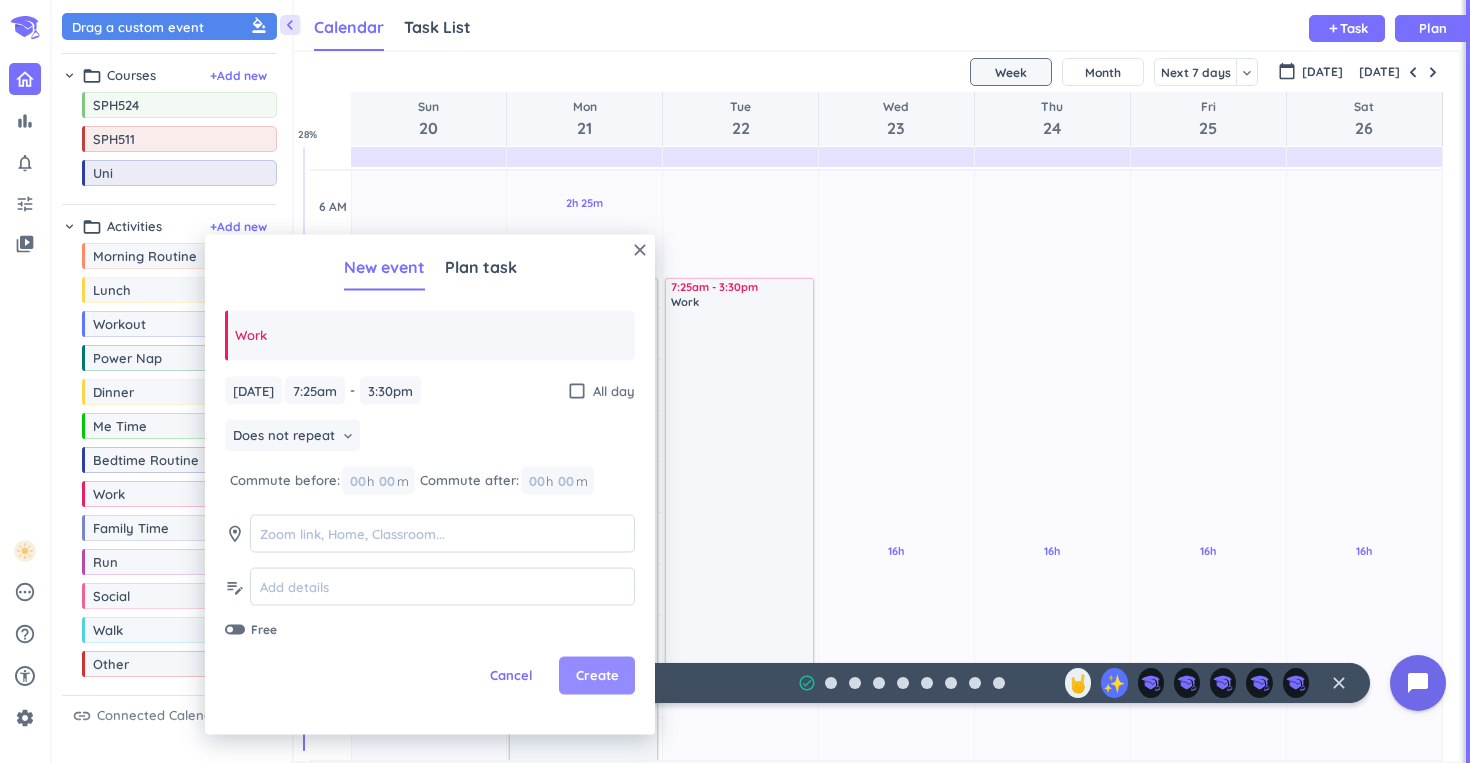 click on "Create" at bounding box center [597, 676] 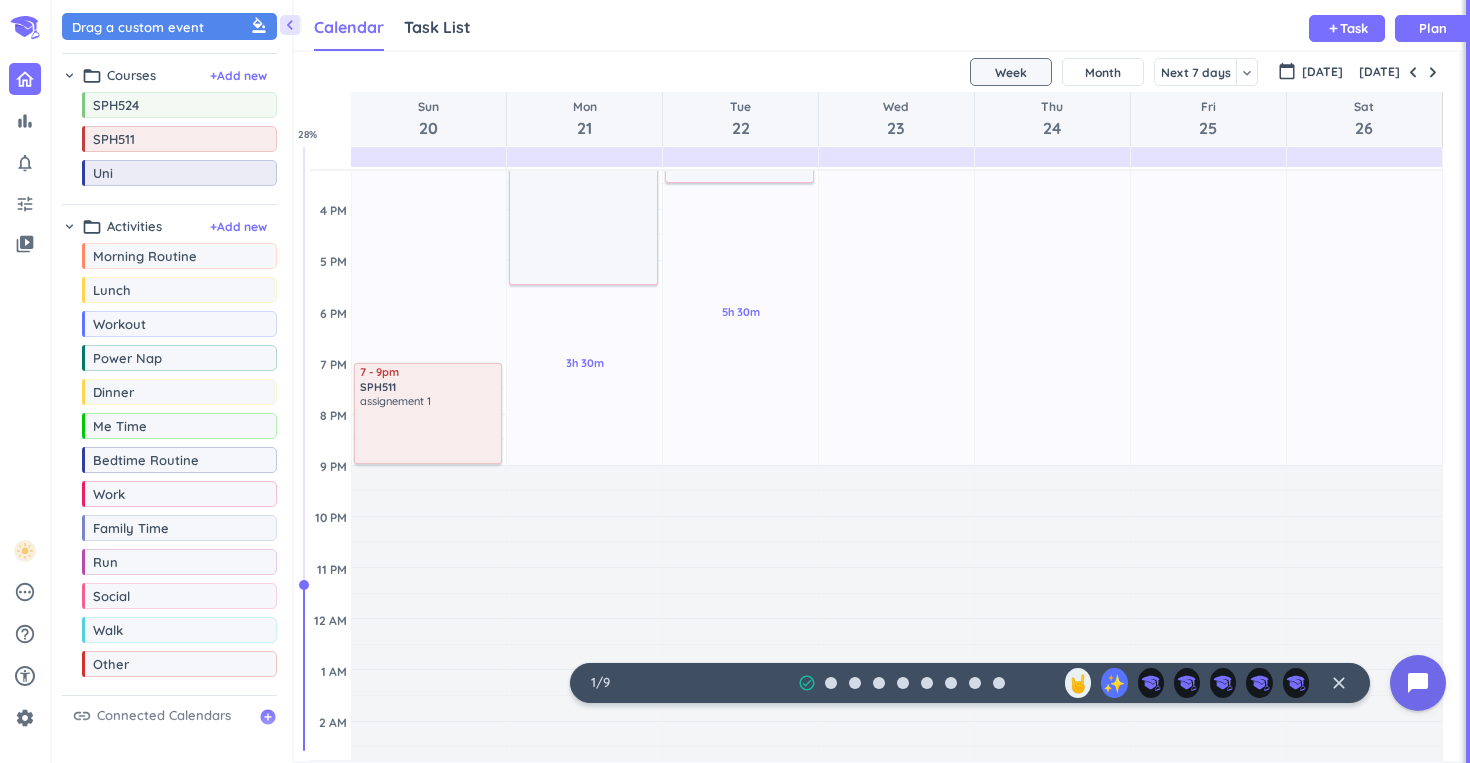 scroll, scrollTop: 583, scrollLeft: 0, axis: vertical 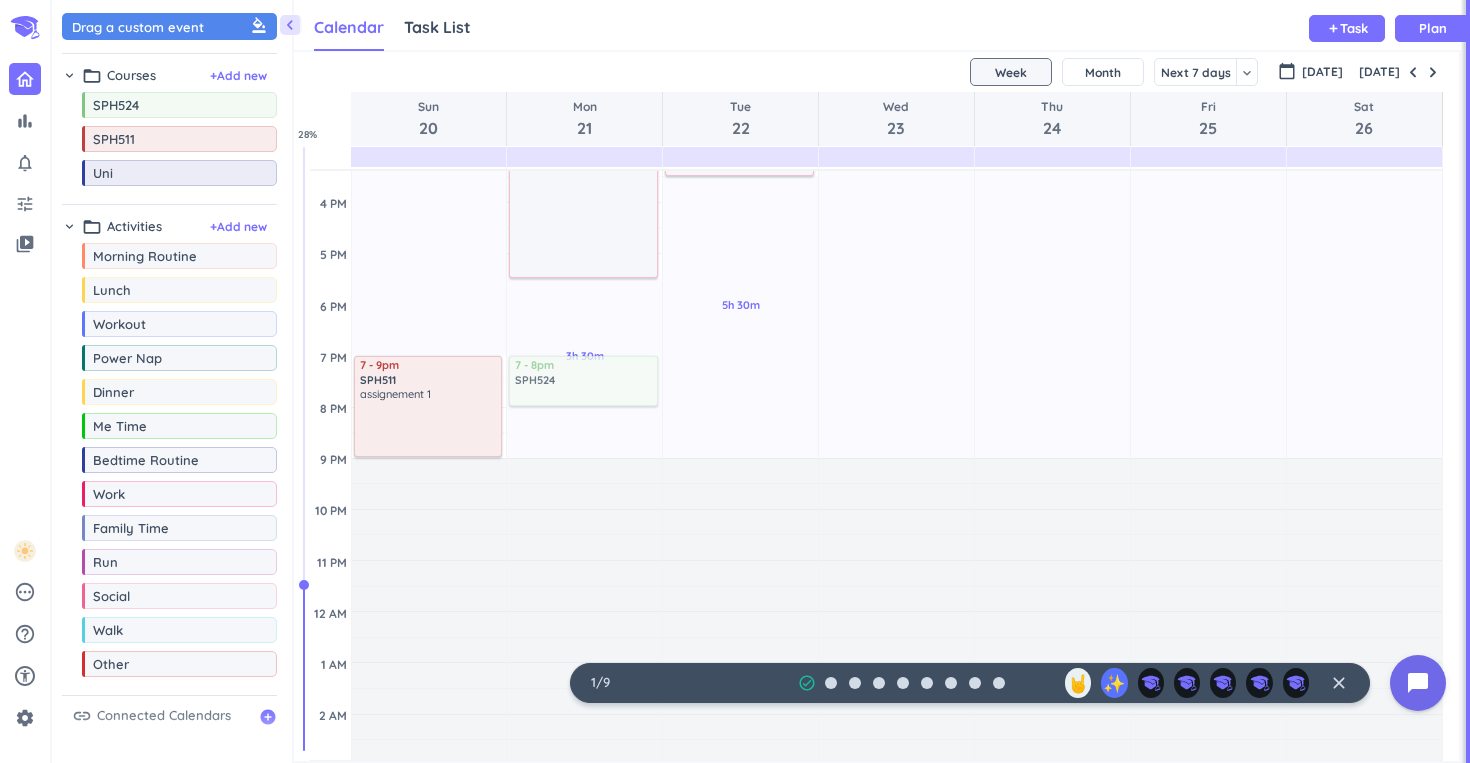drag, startPoint x: 151, startPoint y: 109, endPoint x: 557, endPoint y: 360, distance: 477.32275 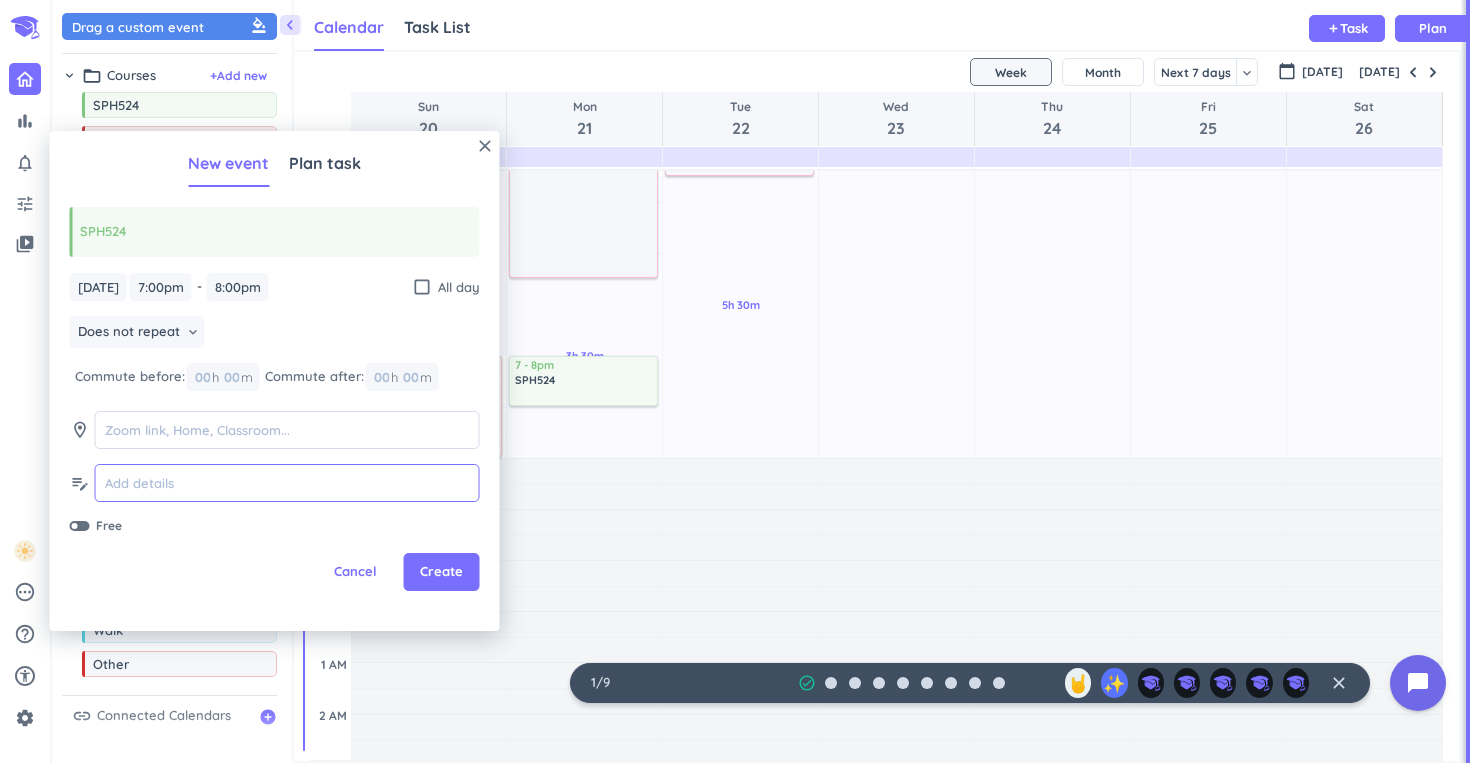 click at bounding box center (287, 483) 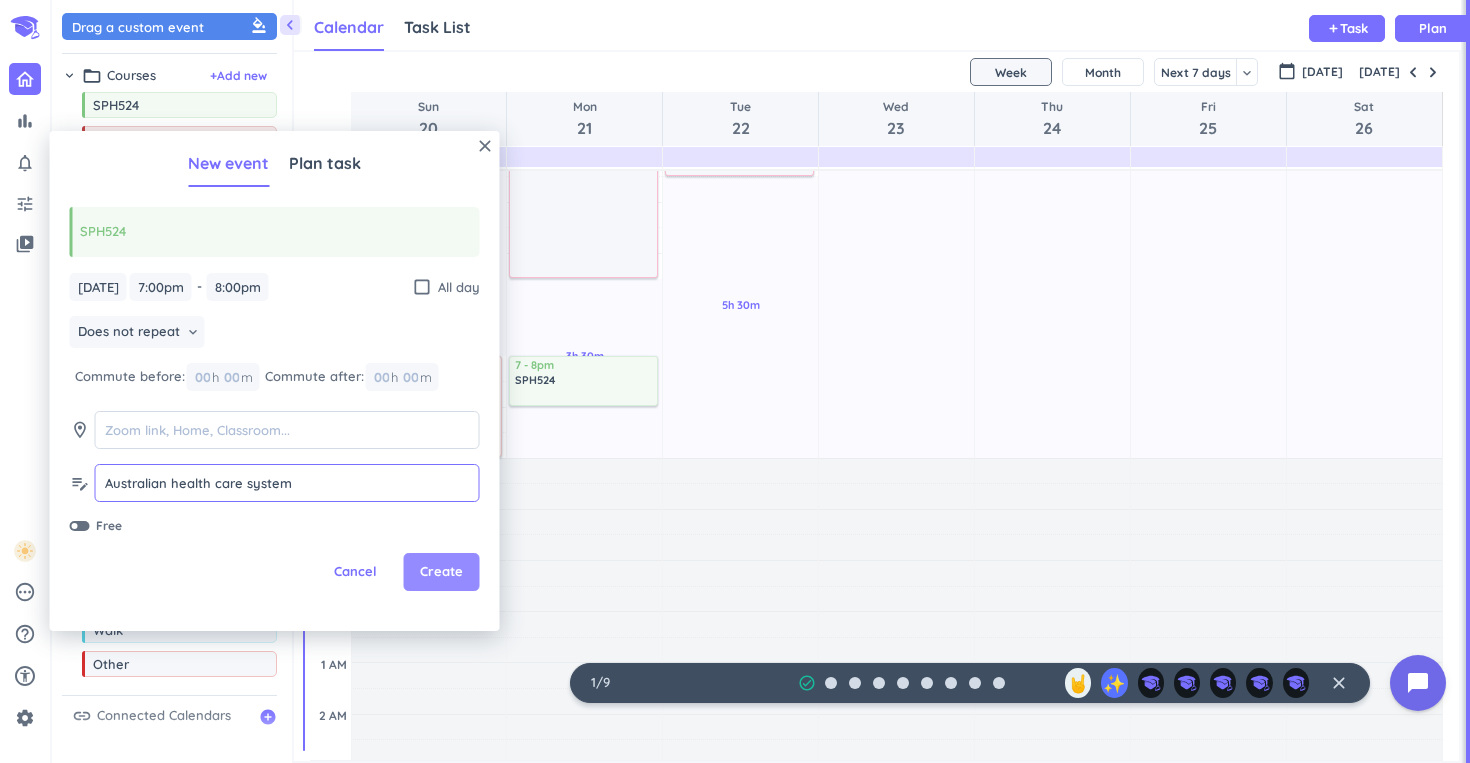 type on "Australian health care system" 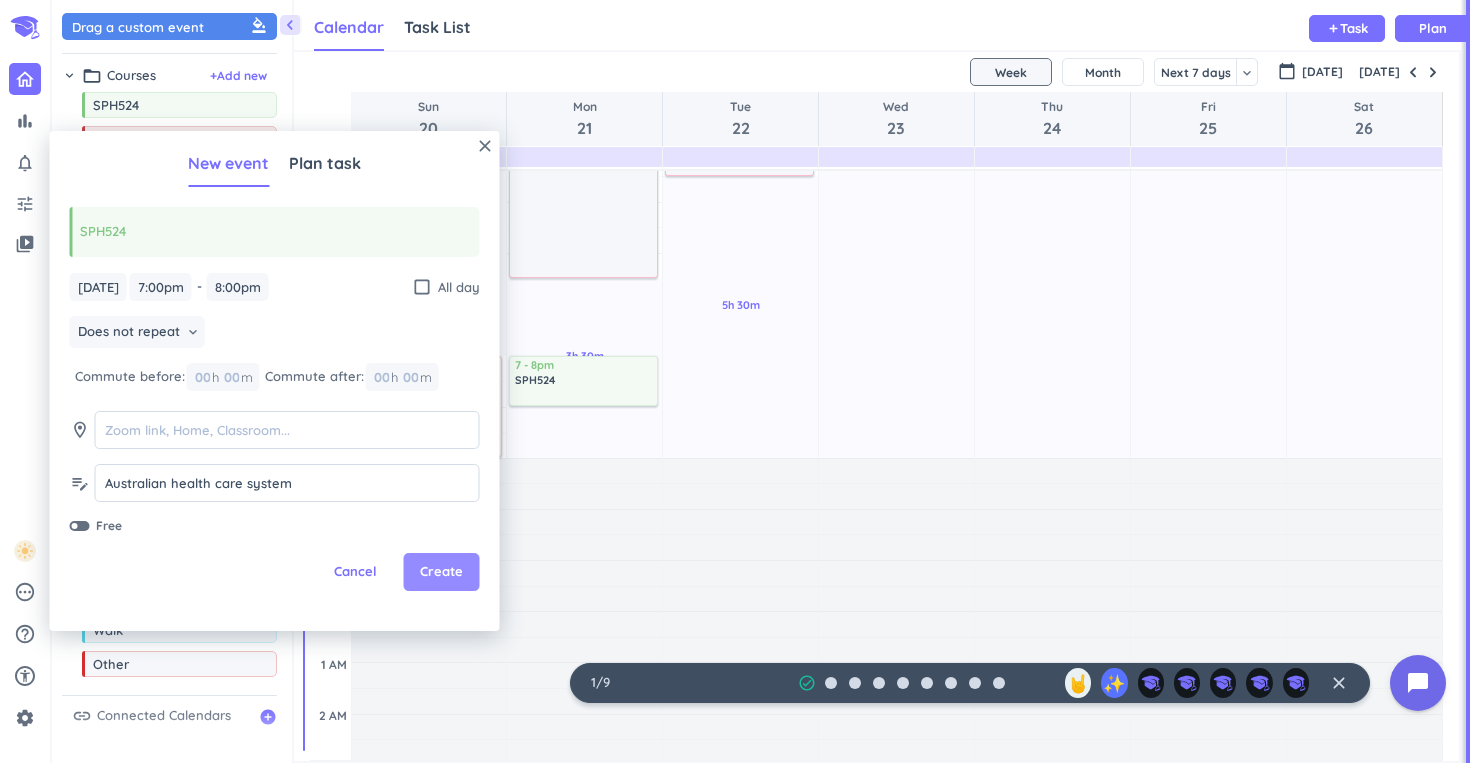 click on "Create" at bounding box center (441, 572) 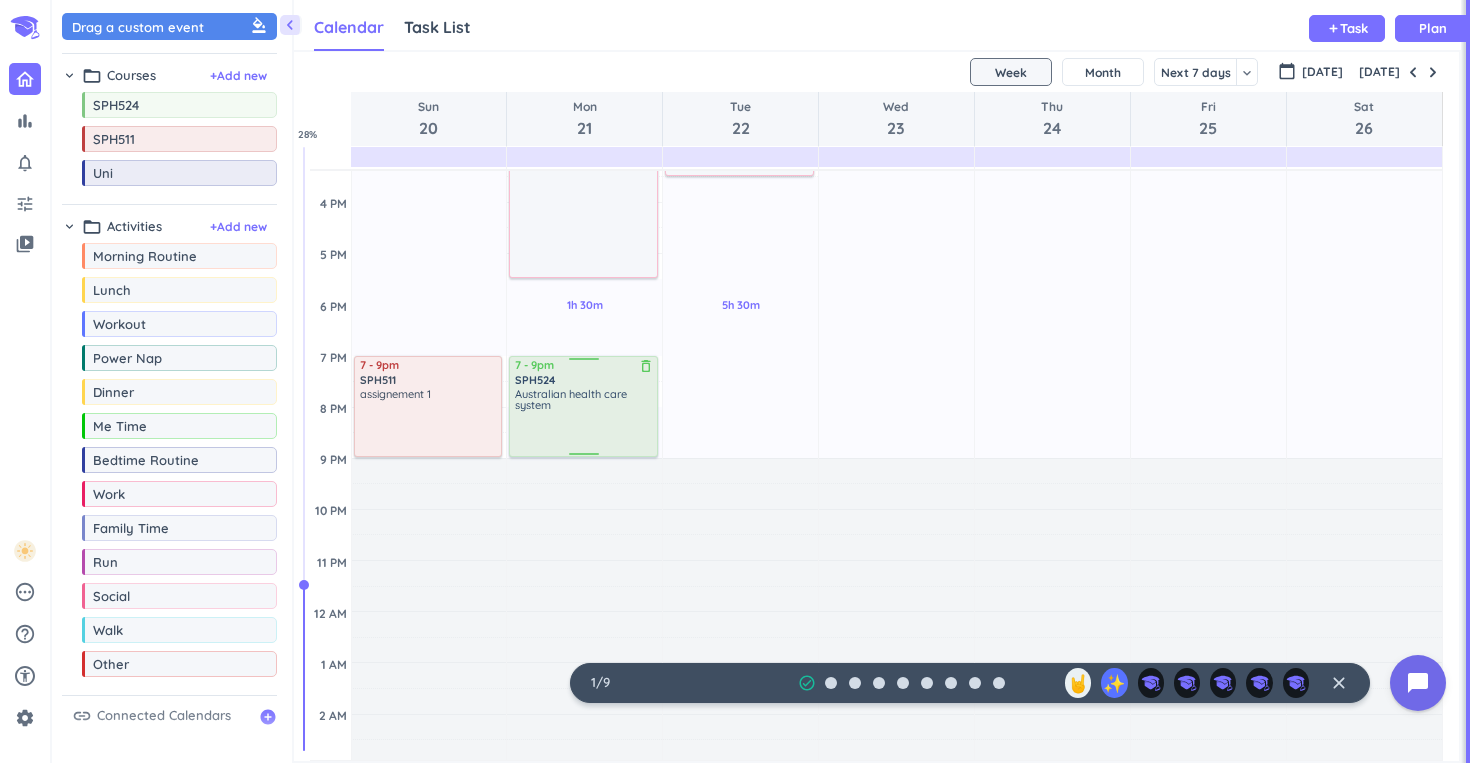 drag, startPoint x: 582, startPoint y: 404, endPoint x: 582, endPoint y: 454, distance: 50 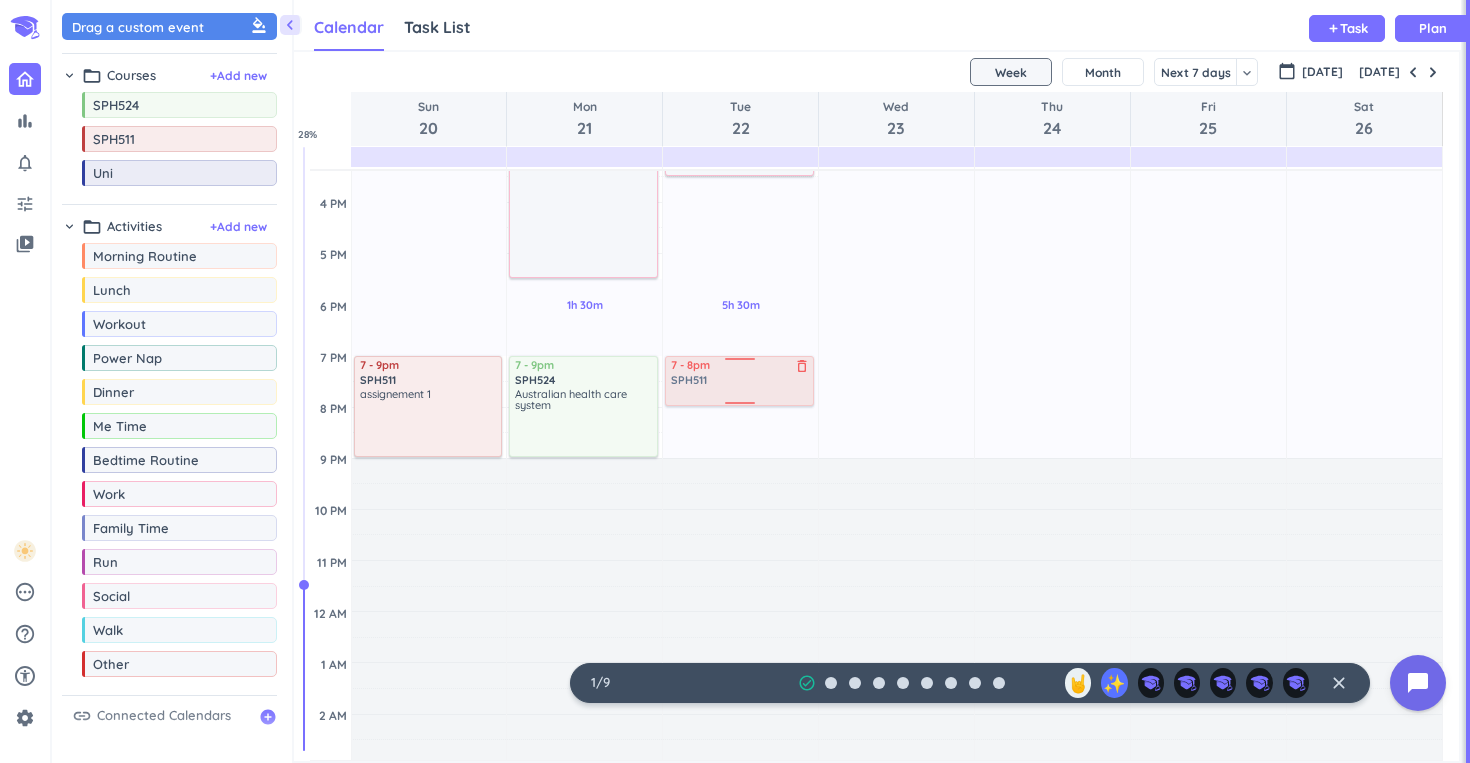 drag, startPoint x: 161, startPoint y: 139, endPoint x: 795, endPoint y: 358, distance: 670.75854 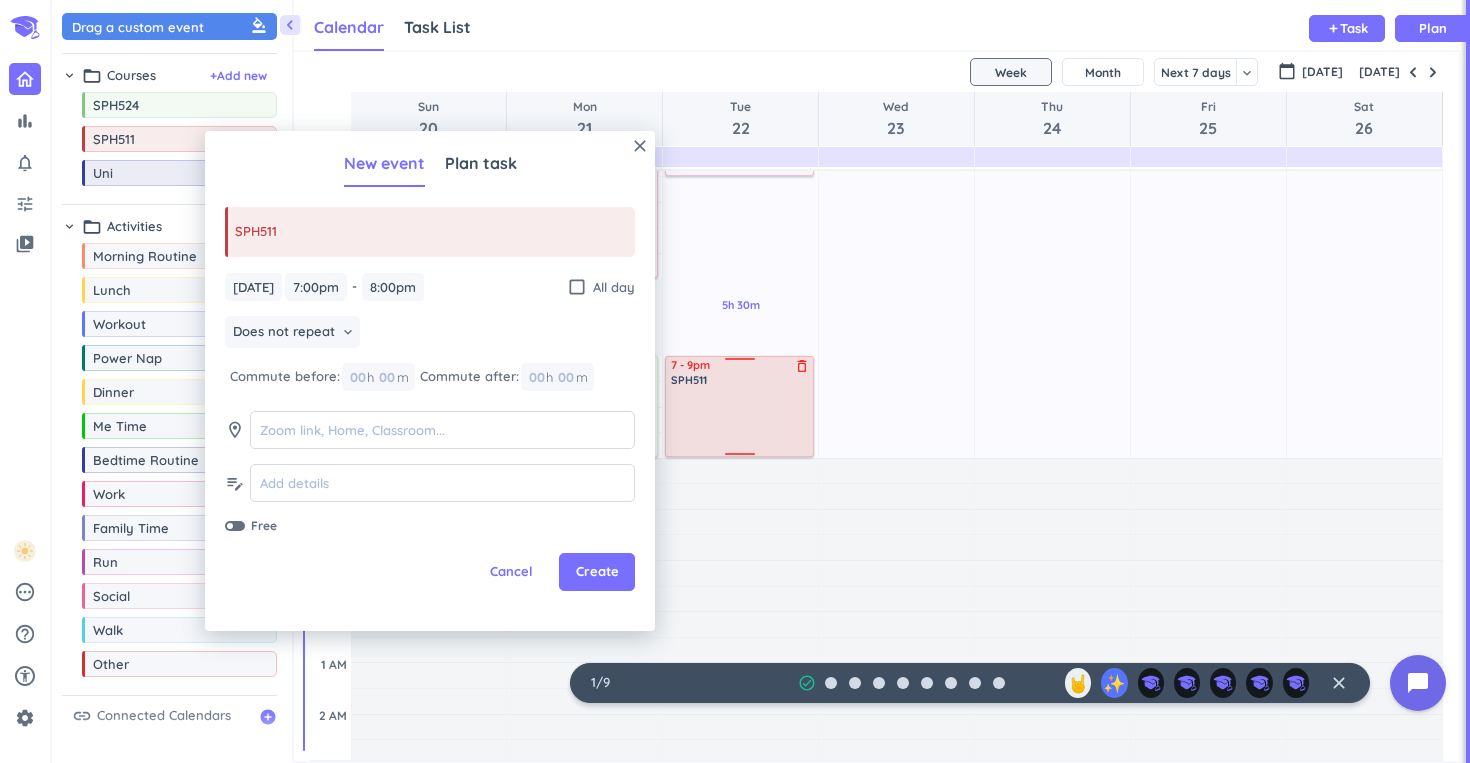 drag, startPoint x: 737, startPoint y: 405, endPoint x: 736, endPoint y: 454, distance: 49.010204 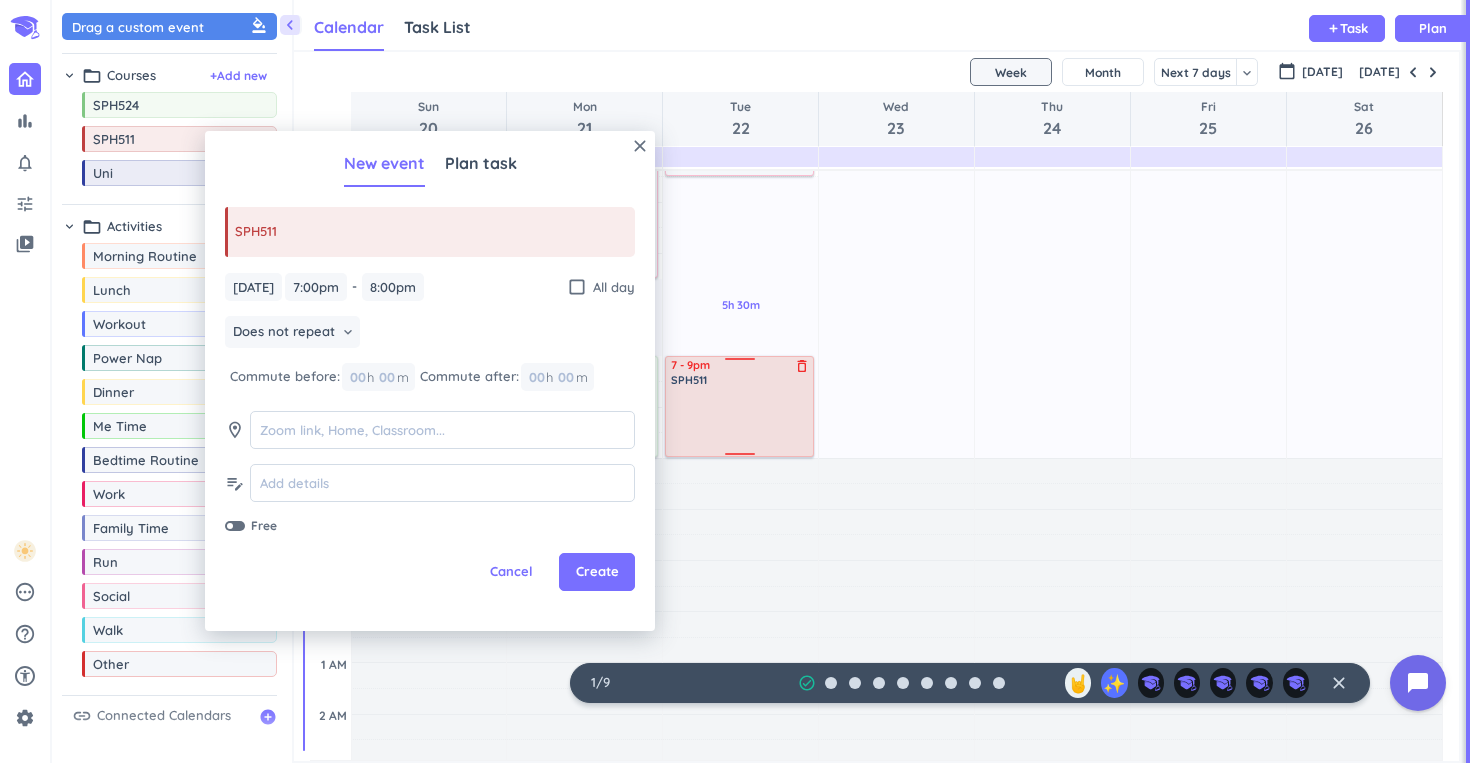 click on "2h 25m Past due Plan 5h 30m Past due Plan Adjust Awake Time Adjust Awake Time 7:25am - 3:30pm Work delete_outline 7 - 8pm SPH511 delete_outline 7 - 9pm SPH511 delete_outline" at bounding box center [740, 202] 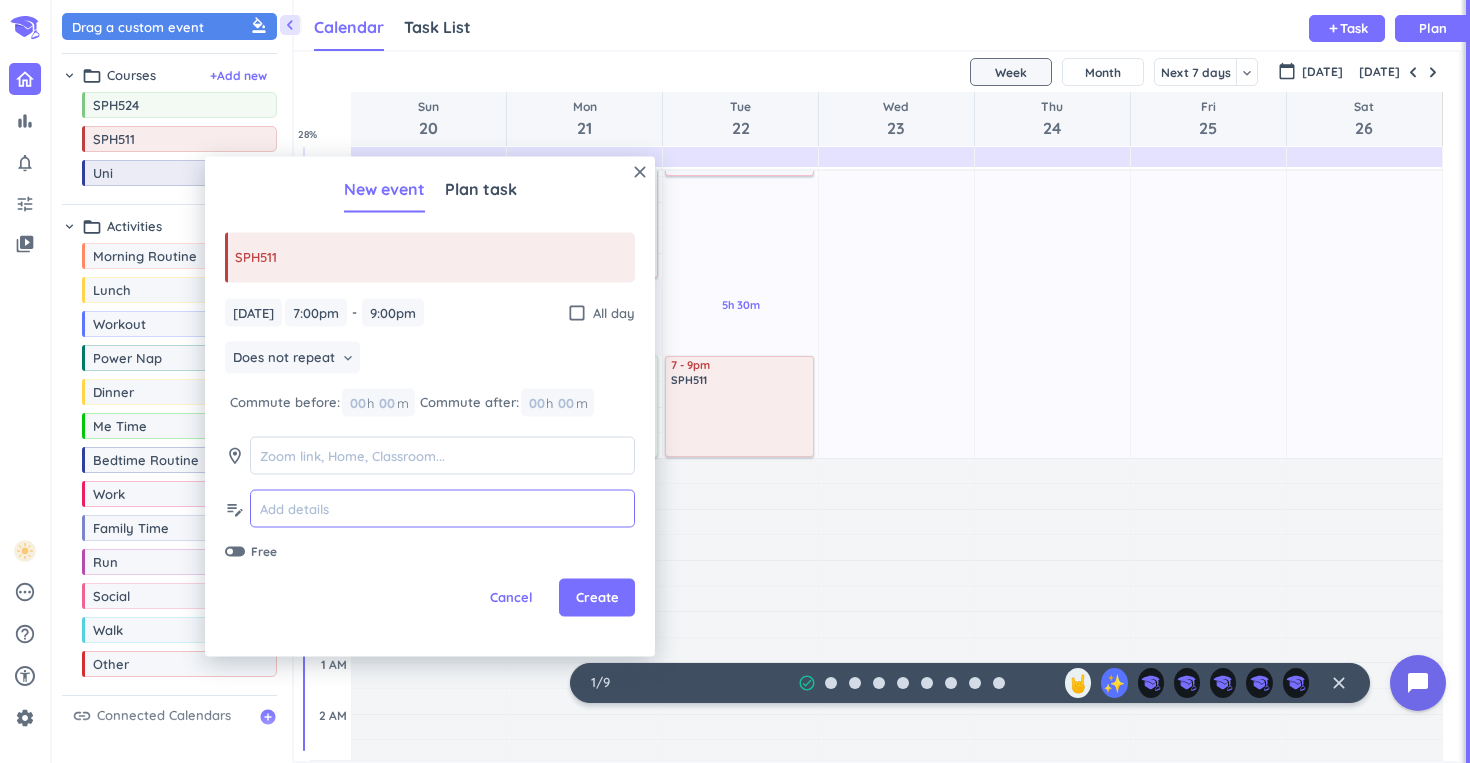 click at bounding box center (442, 508) 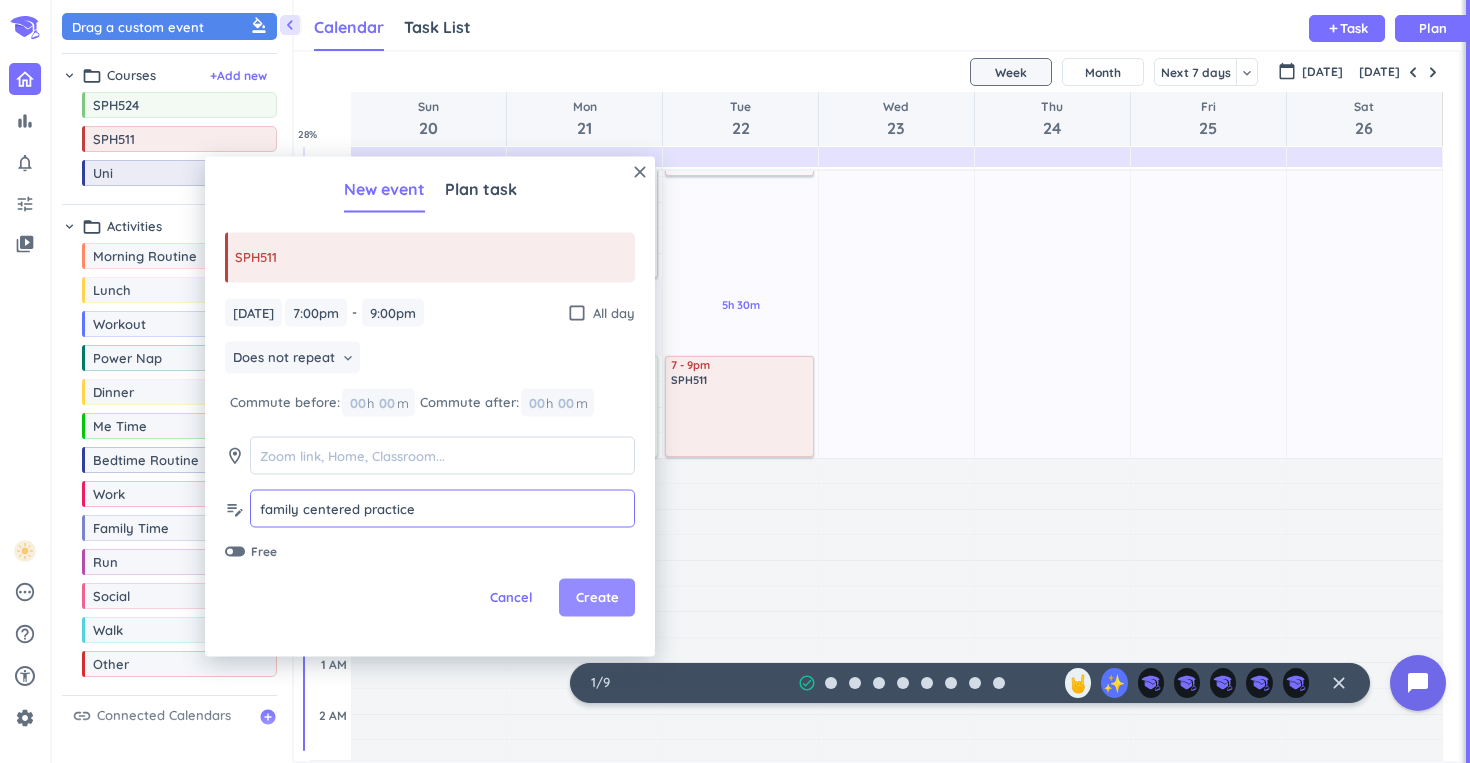 type on "family centered practice" 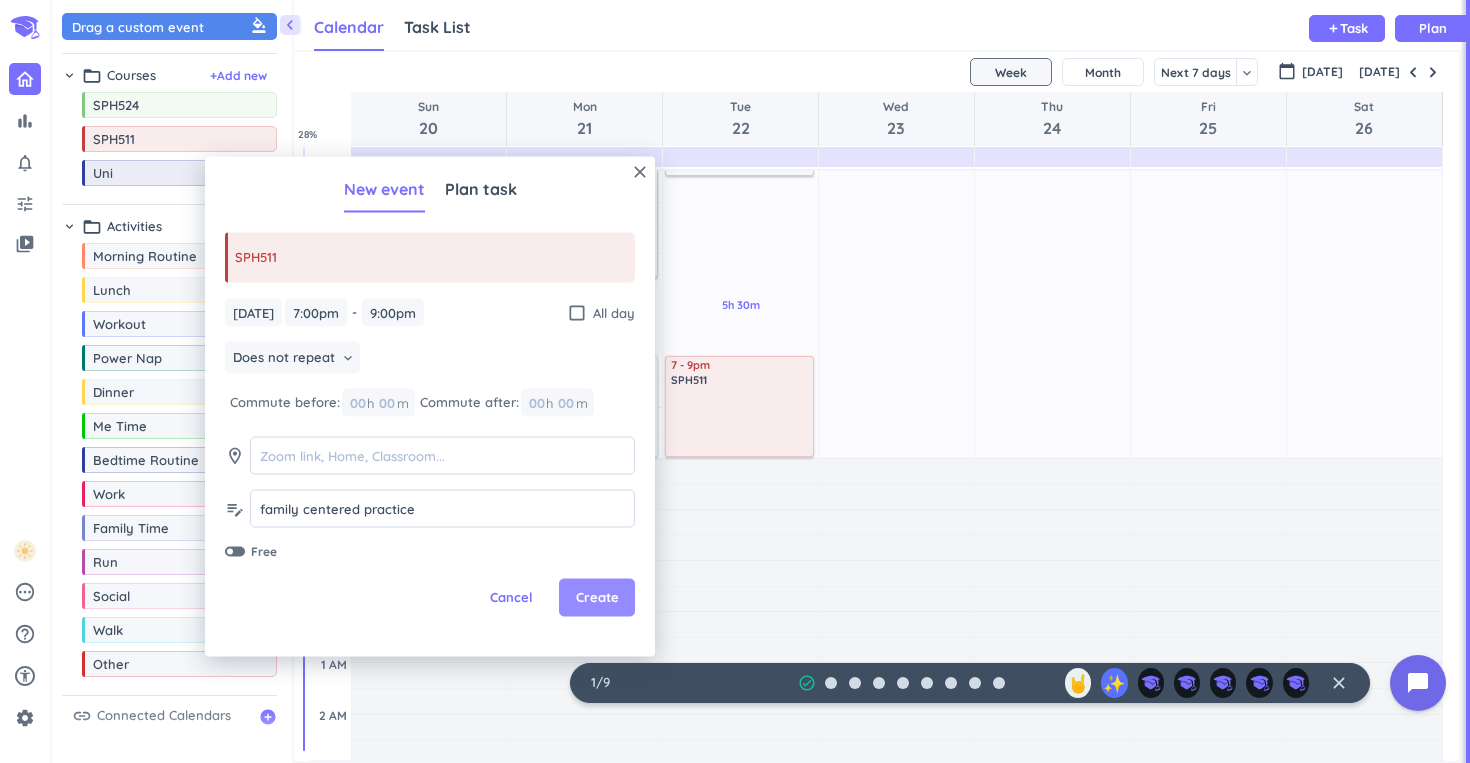 click on "Create" at bounding box center (597, 598) 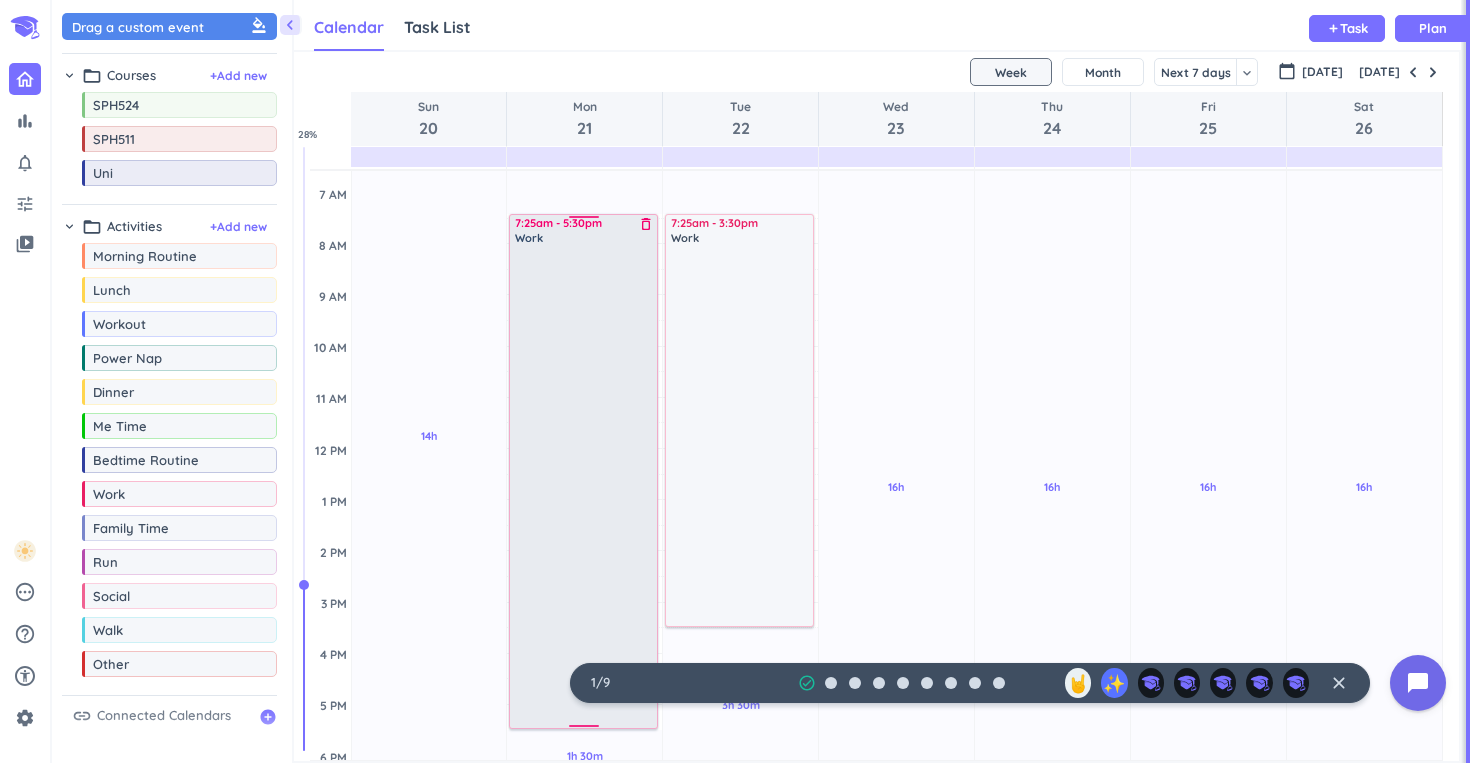 scroll, scrollTop: 135, scrollLeft: 0, axis: vertical 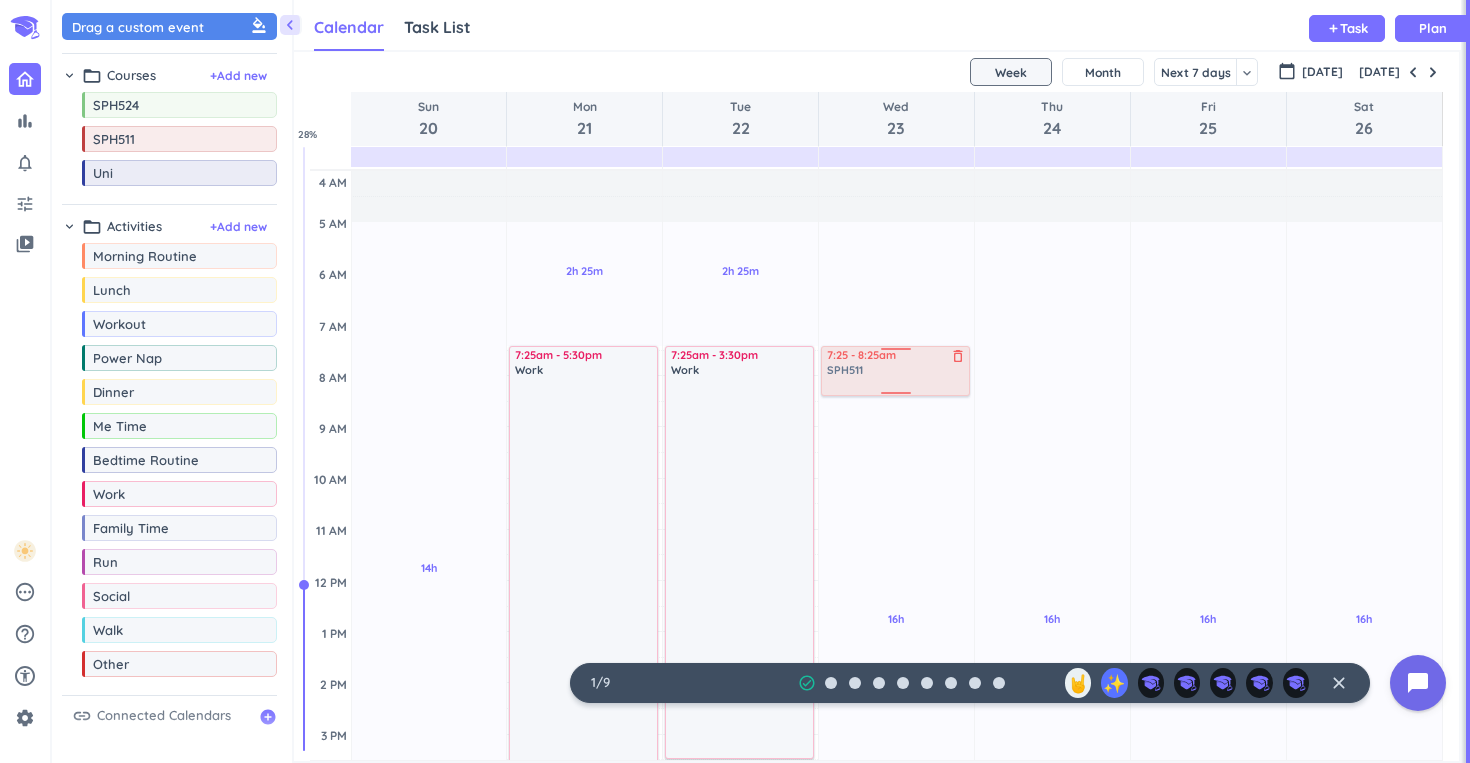 drag, startPoint x: 154, startPoint y: 140, endPoint x: 870, endPoint y: 349, distance: 745.88 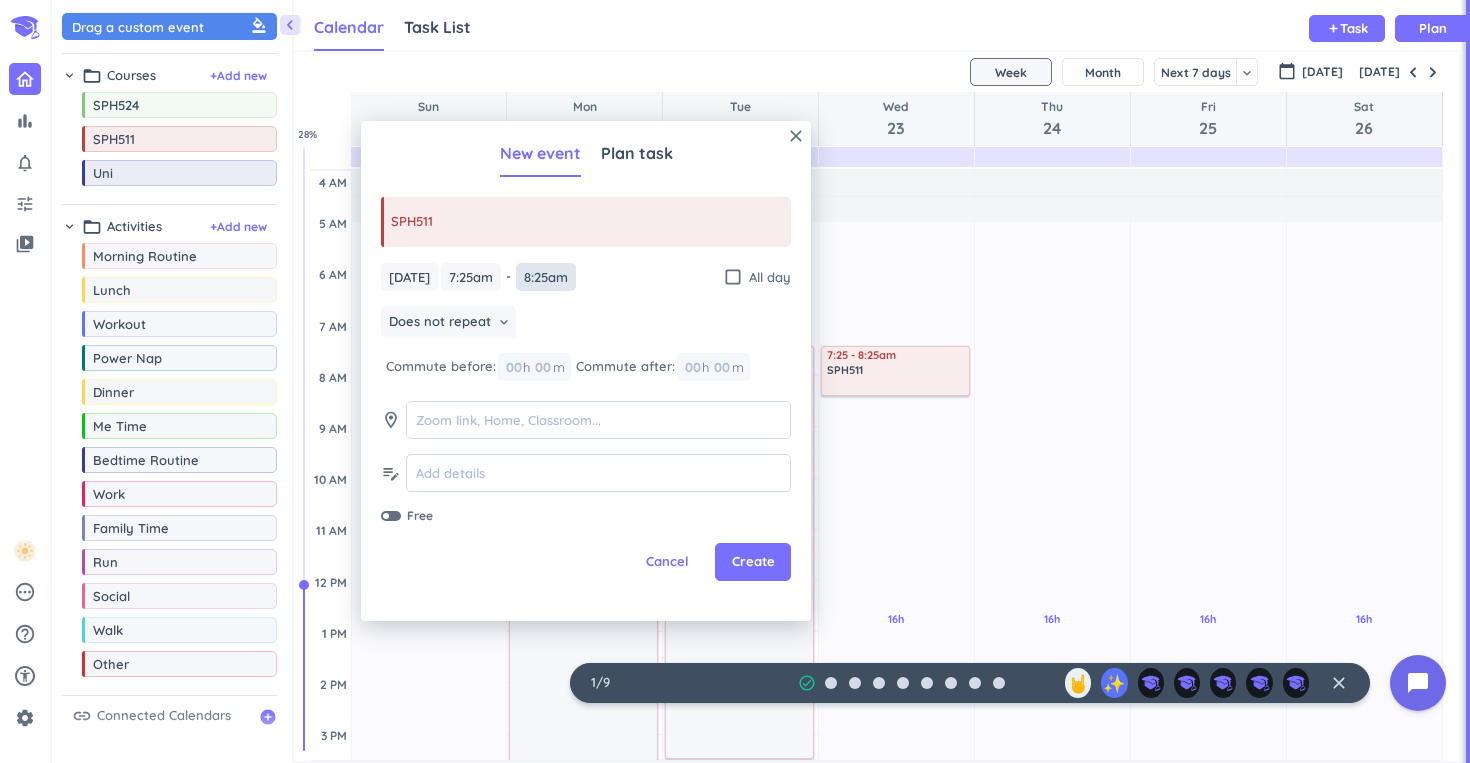 click on "8:25am" at bounding box center [546, 277] 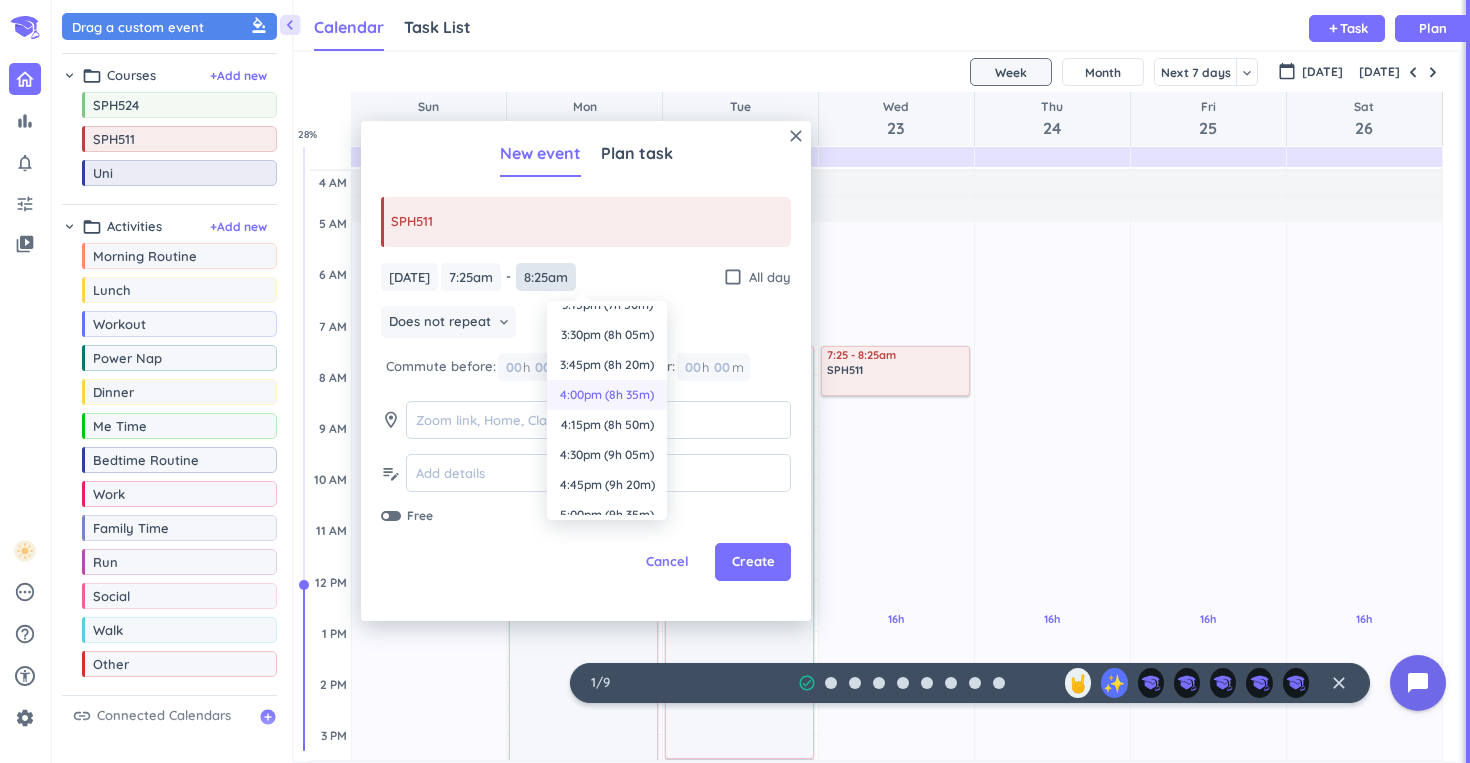scroll, scrollTop: 951, scrollLeft: 0, axis: vertical 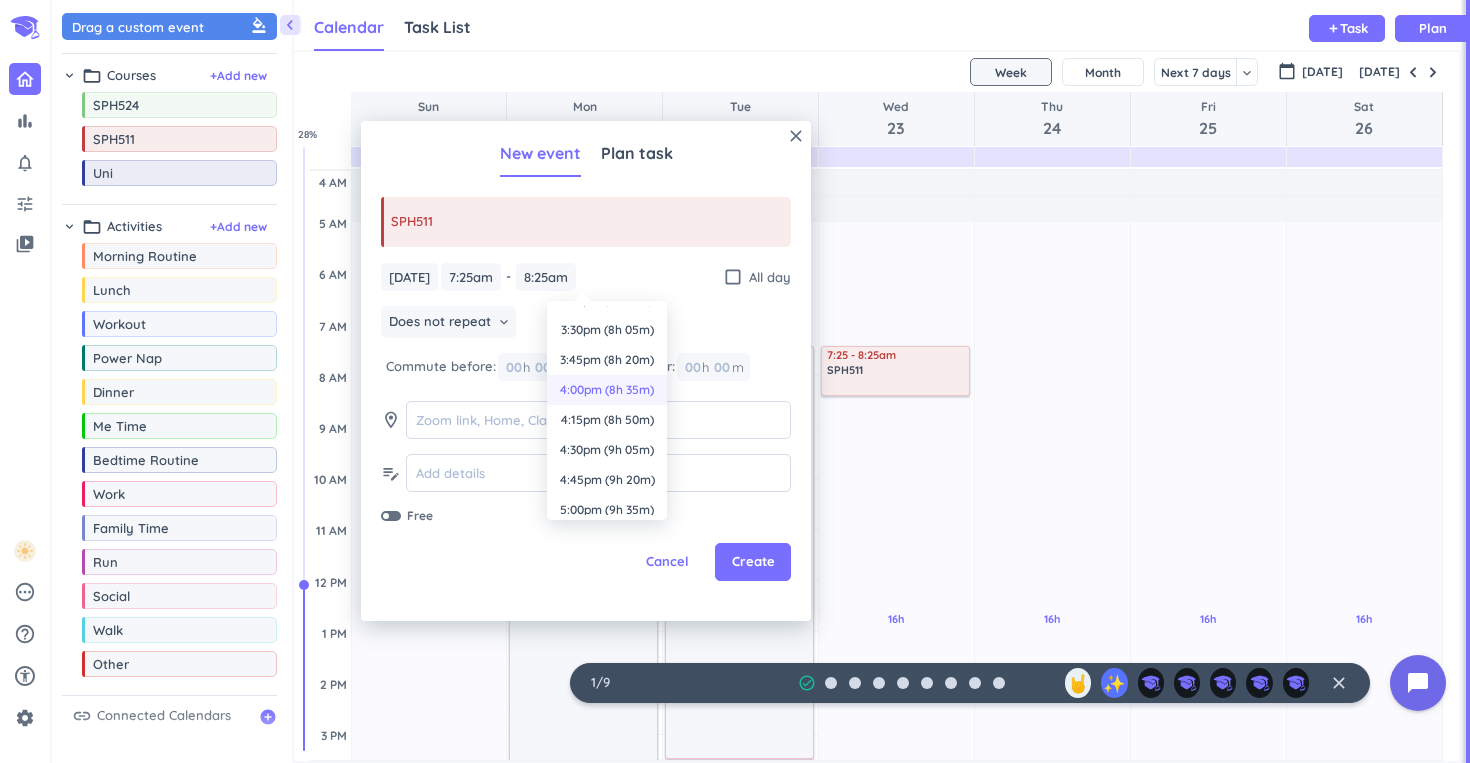 click on "4:00pm (8h 35m)" at bounding box center [607, 390] 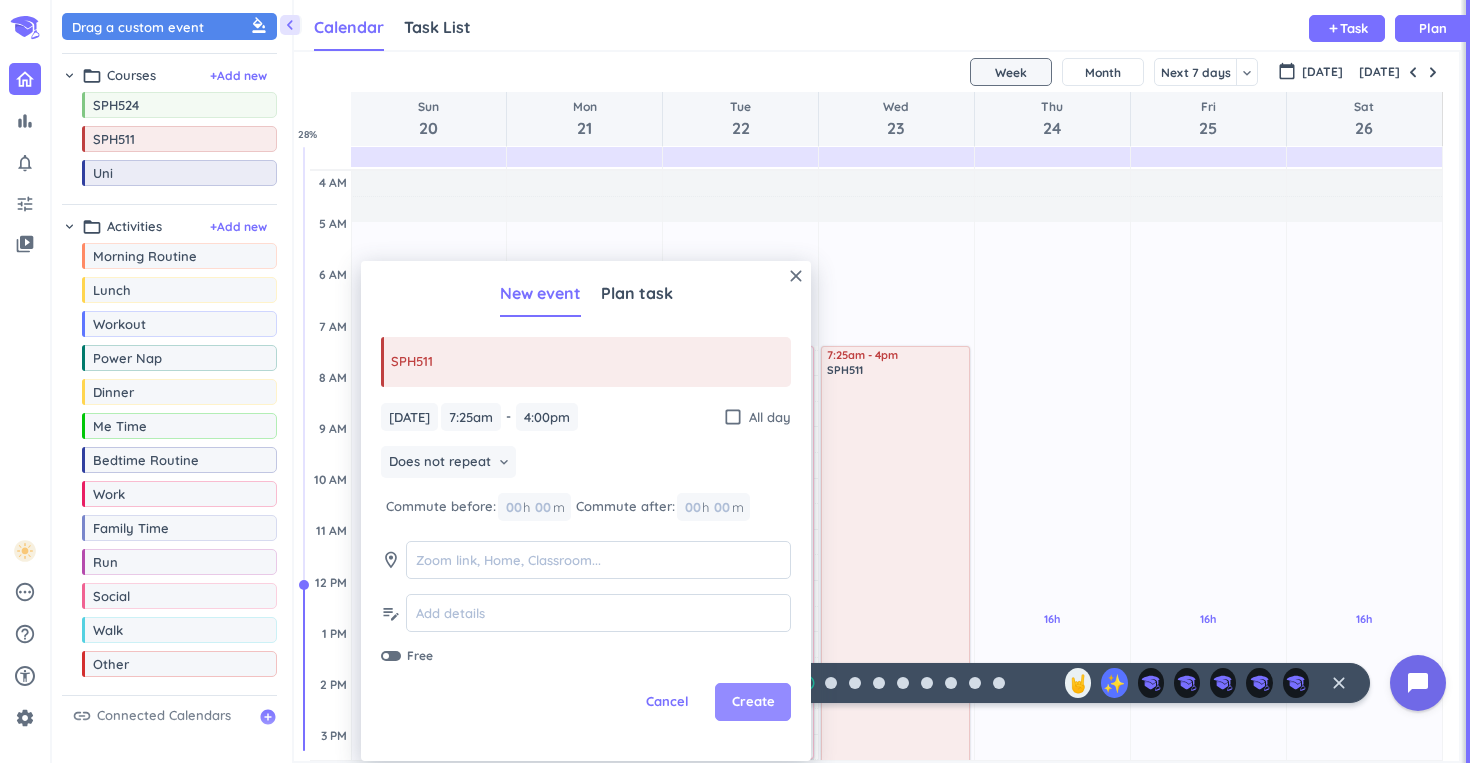 click on "Create" at bounding box center [753, 702] 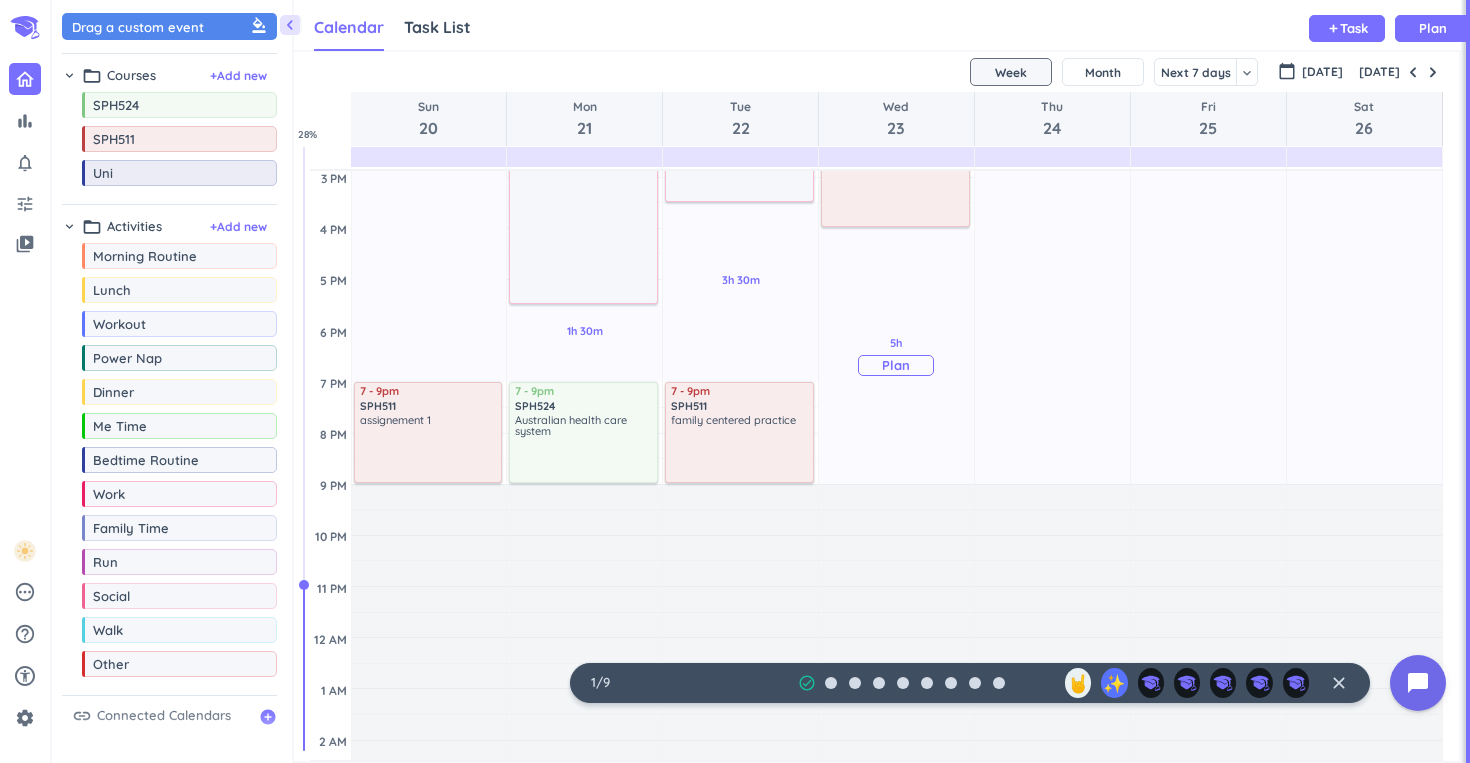 scroll, scrollTop: 640, scrollLeft: 0, axis: vertical 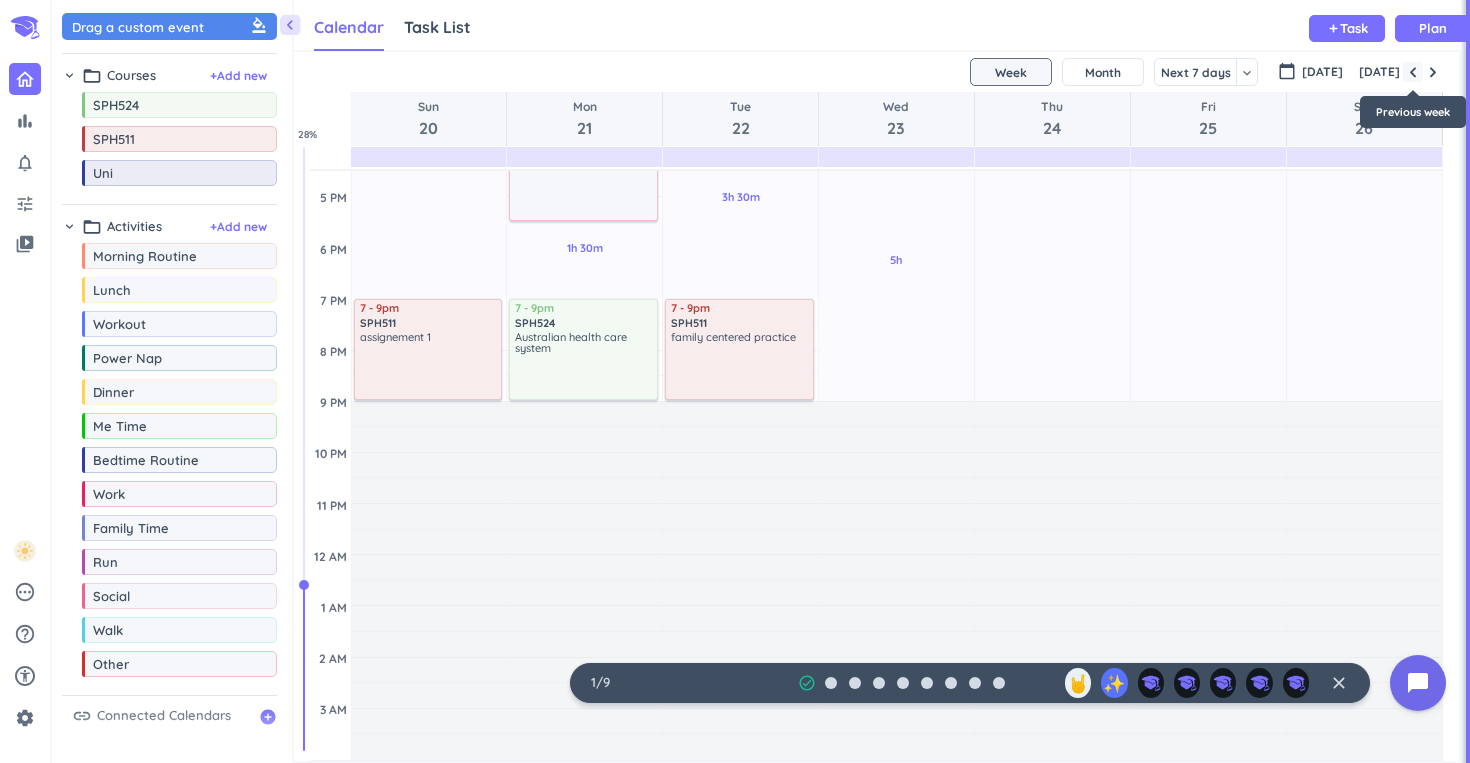 click at bounding box center (1413, 72) 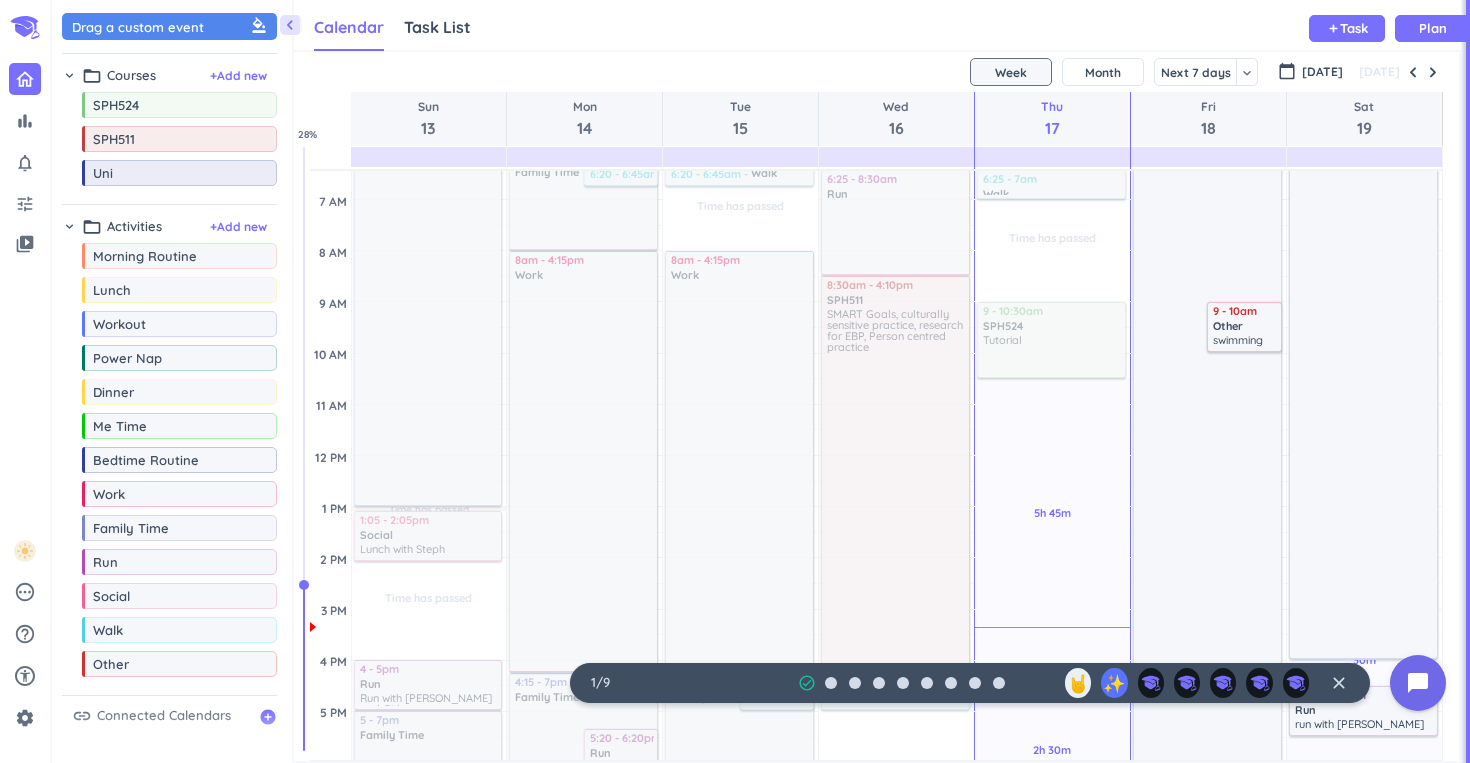 scroll, scrollTop: 0, scrollLeft: 0, axis: both 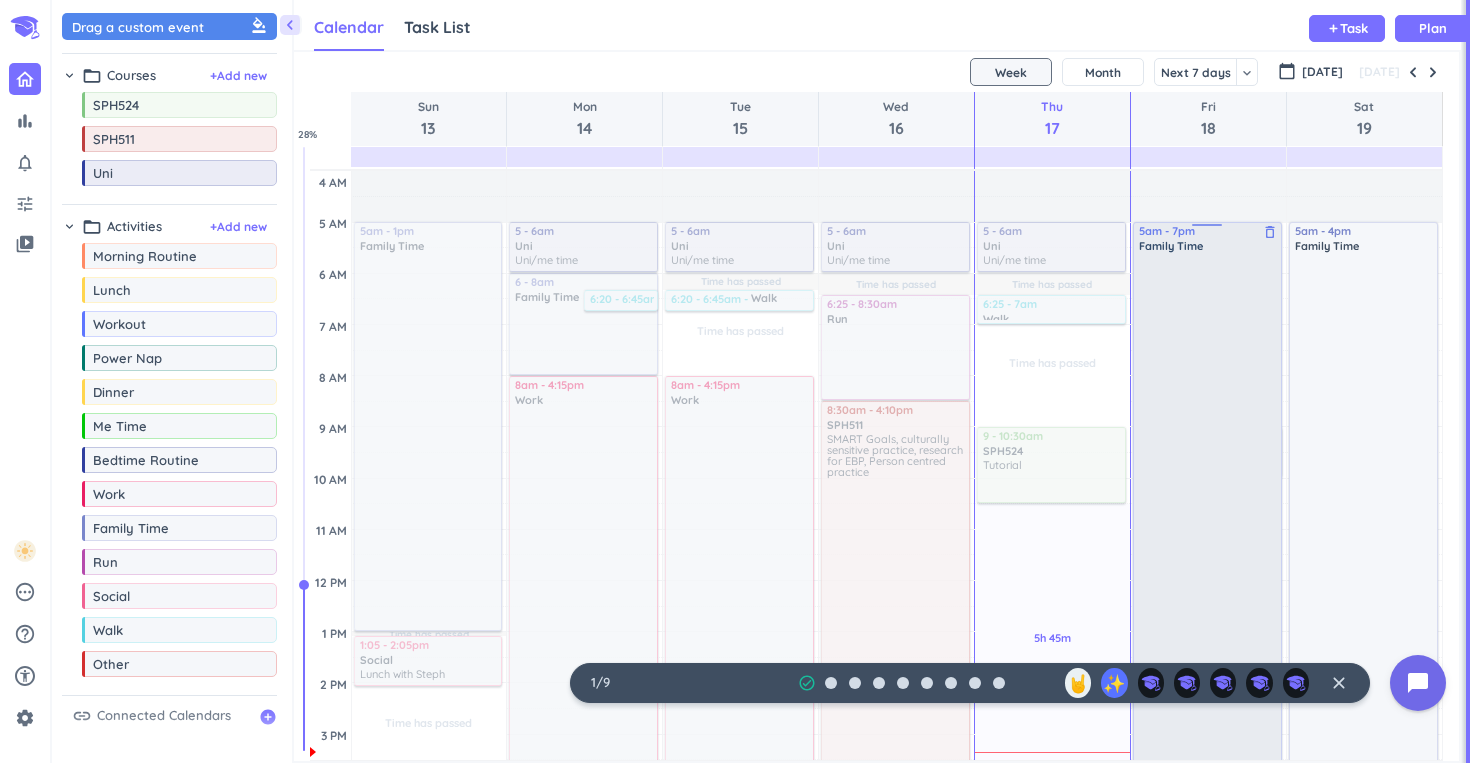 drag, startPoint x: 1207, startPoint y: 228, endPoint x: 1197, endPoint y: 229, distance: 10.049875 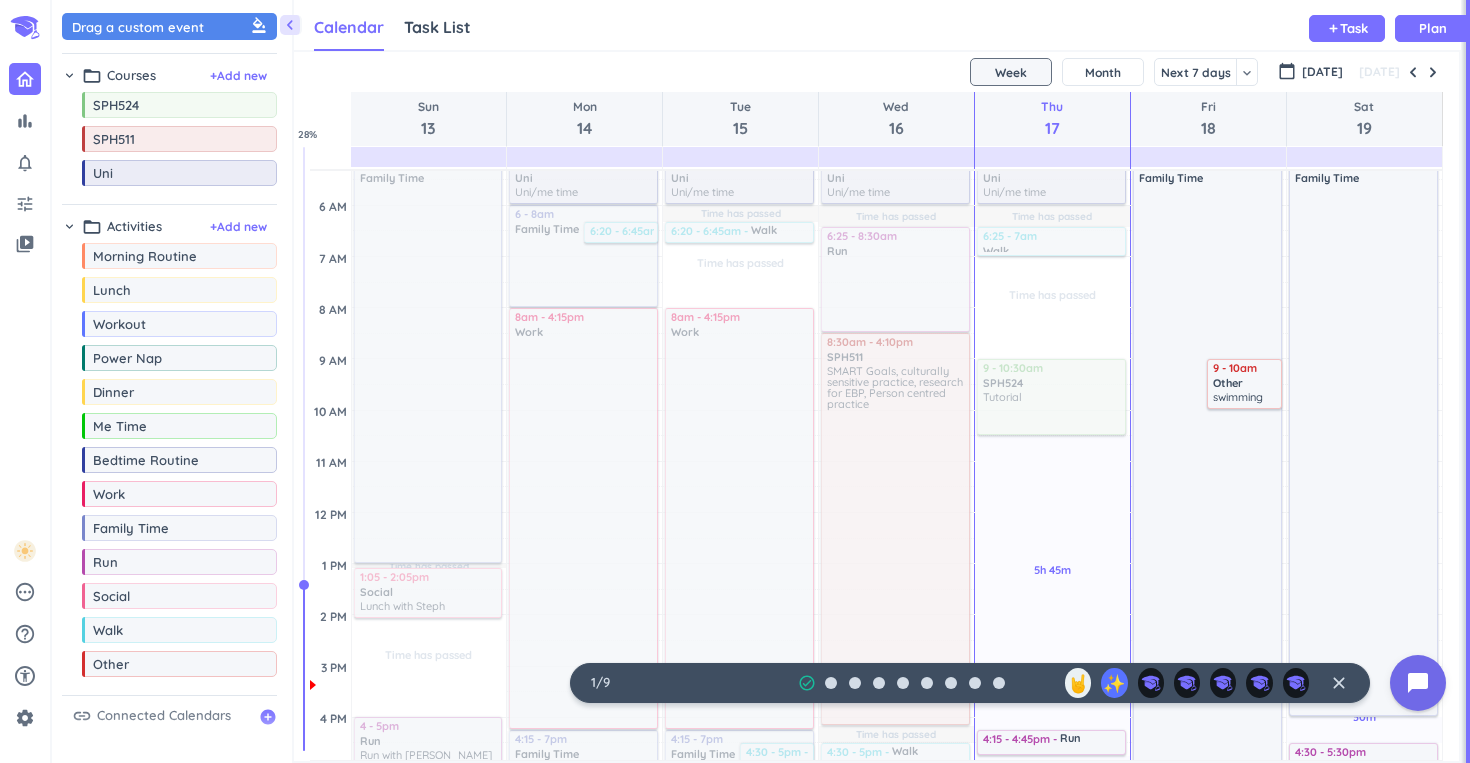 scroll, scrollTop: 0, scrollLeft: 0, axis: both 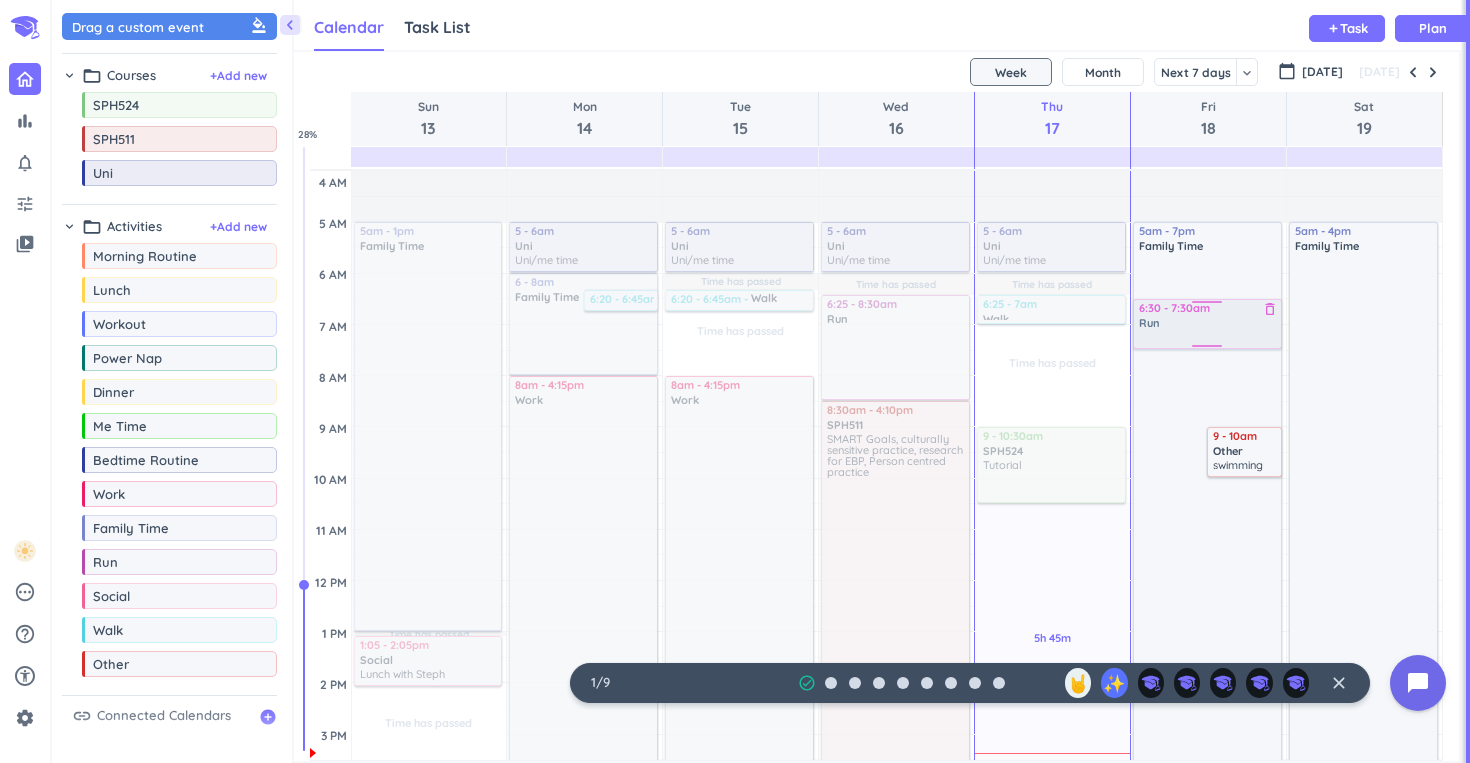 drag, startPoint x: 134, startPoint y: 569, endPoint x: 1190, endPoint y: 300, distance: 1089.7234 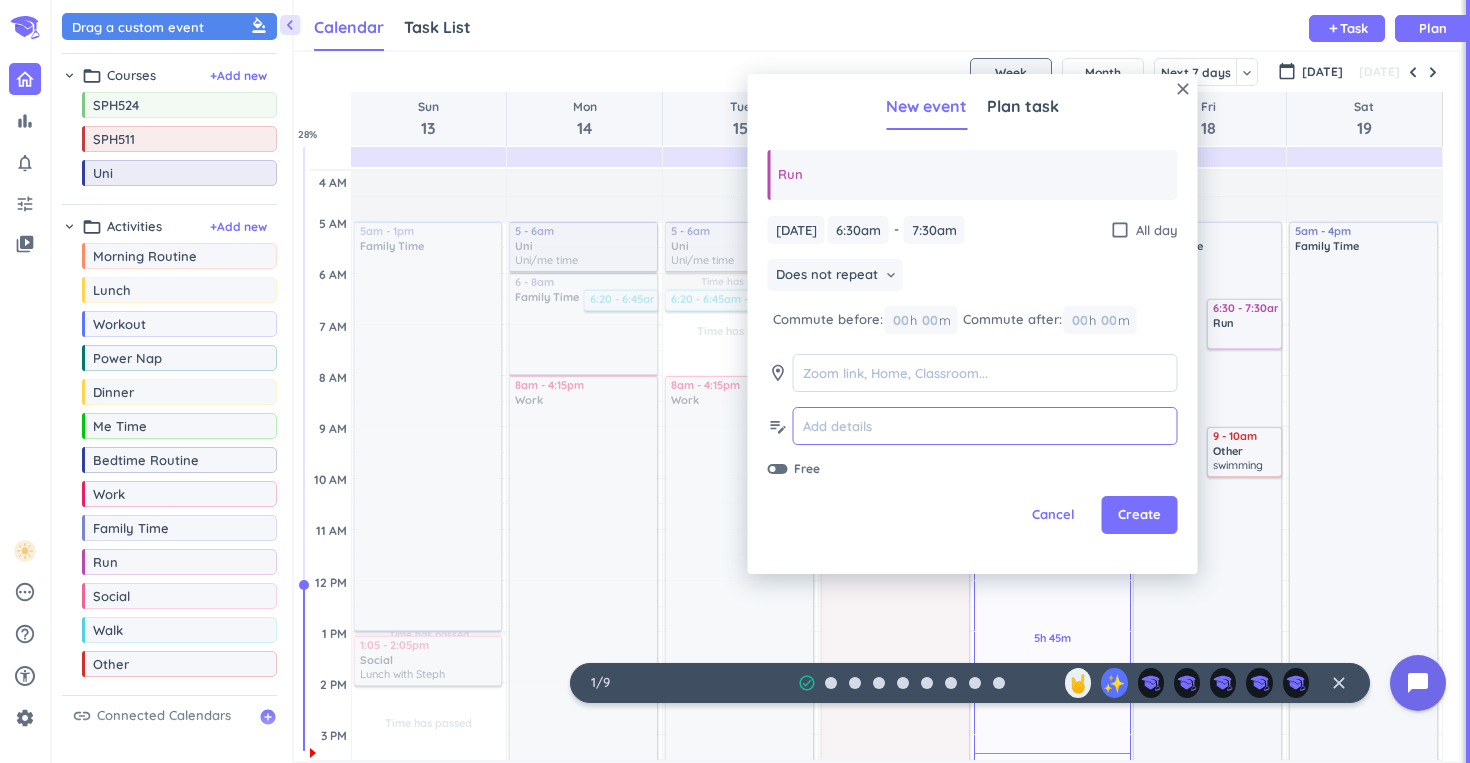 click at bounding box center (985, 426) 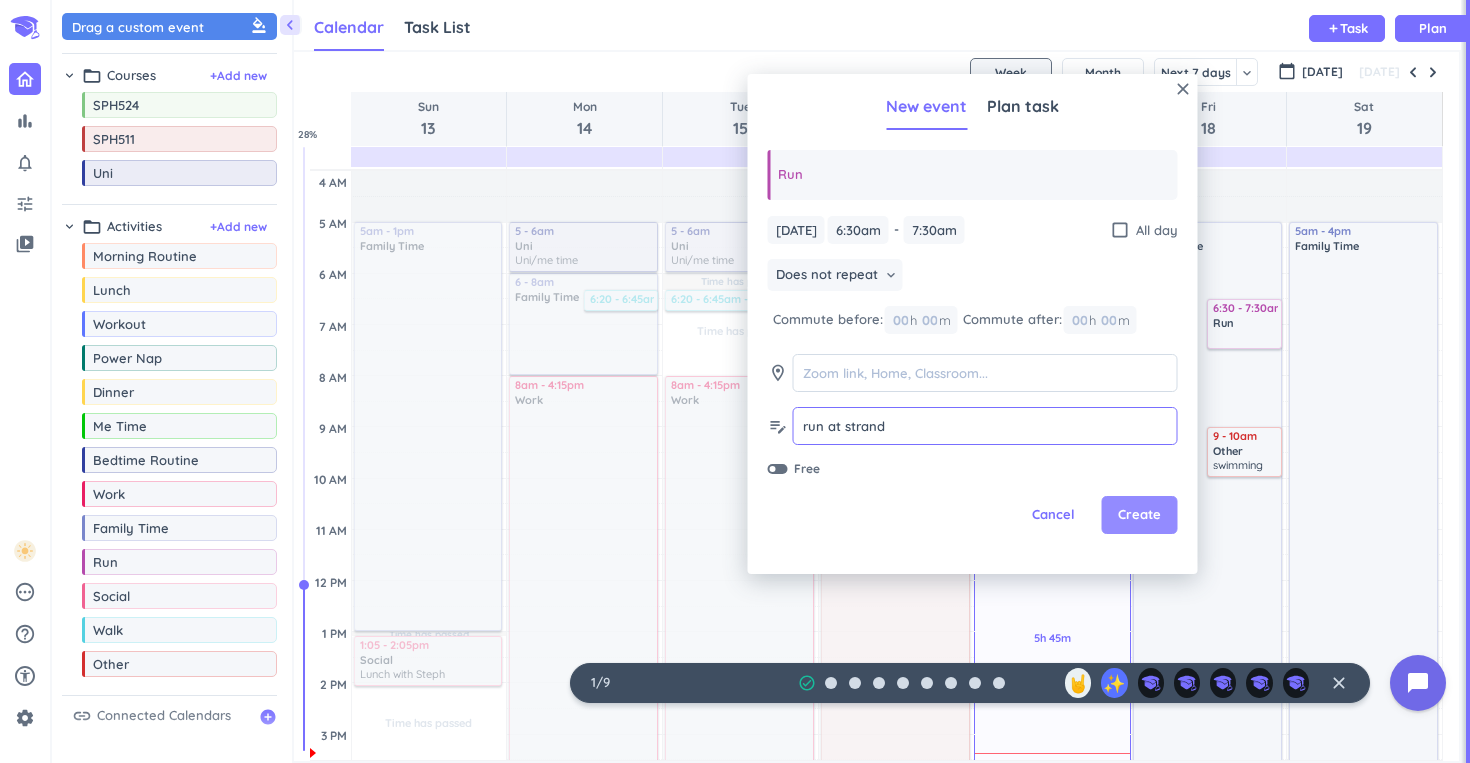 type on "run at strand" 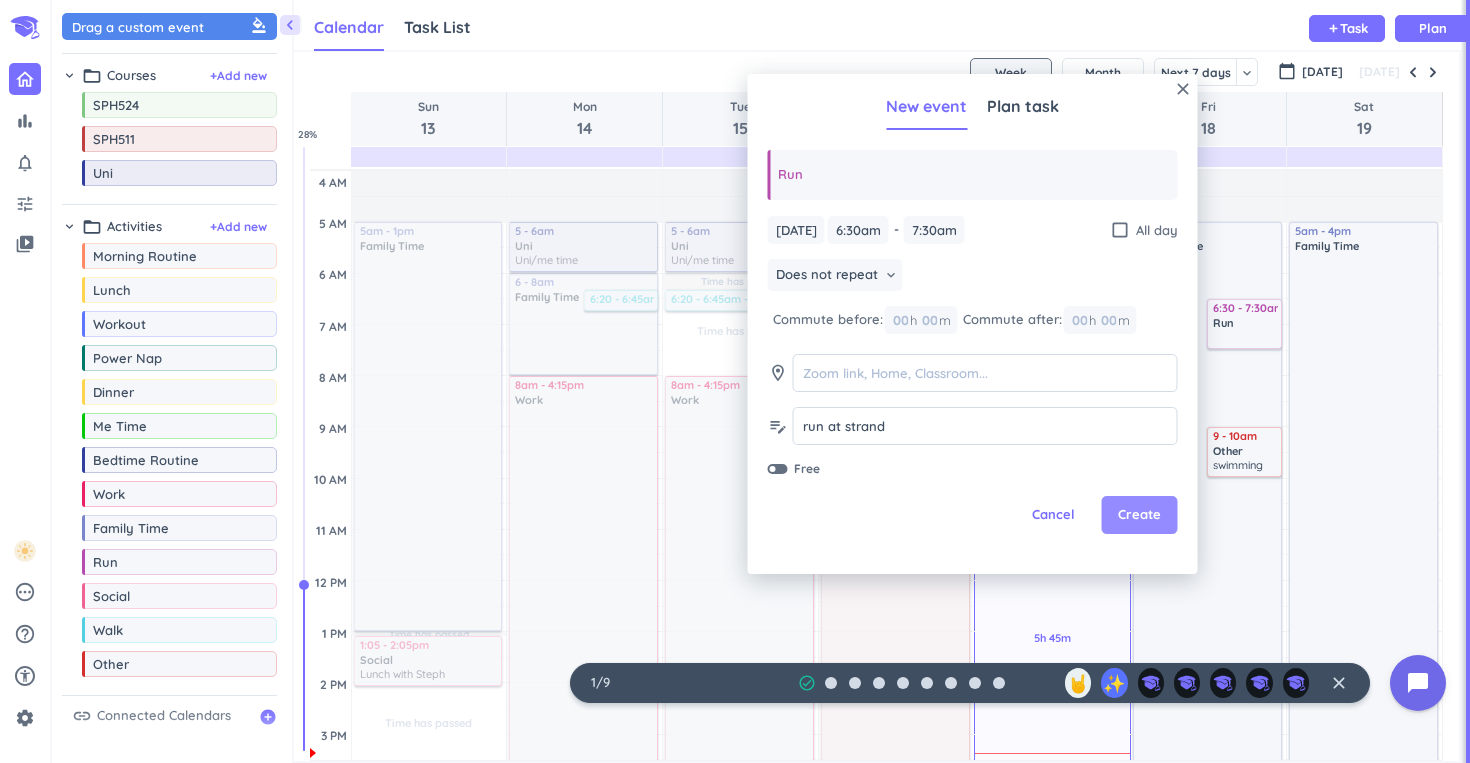 click on "Create" at bounding box center [1139, 515] 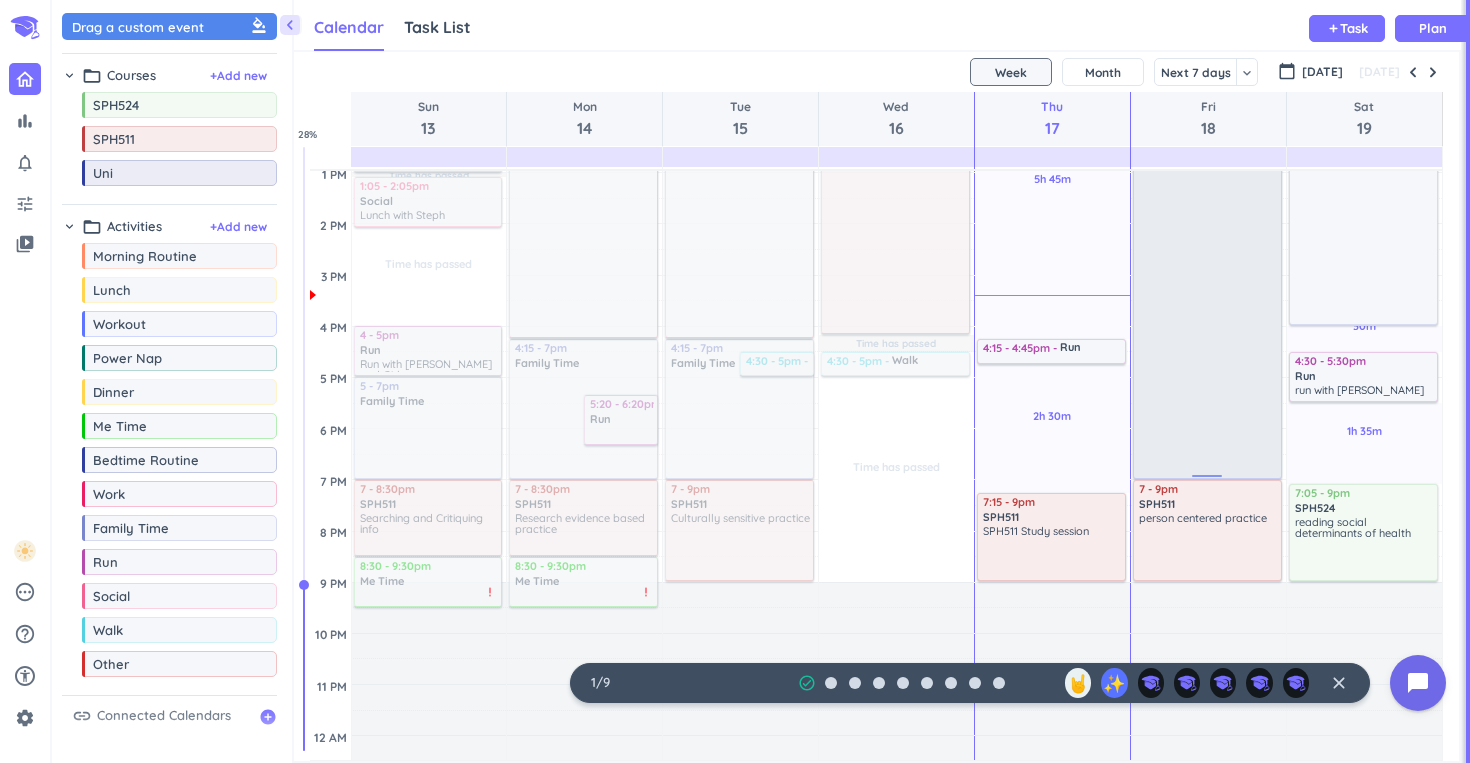 scroll, scrollTop: 470, scrollLeft: 0, axis: vertical 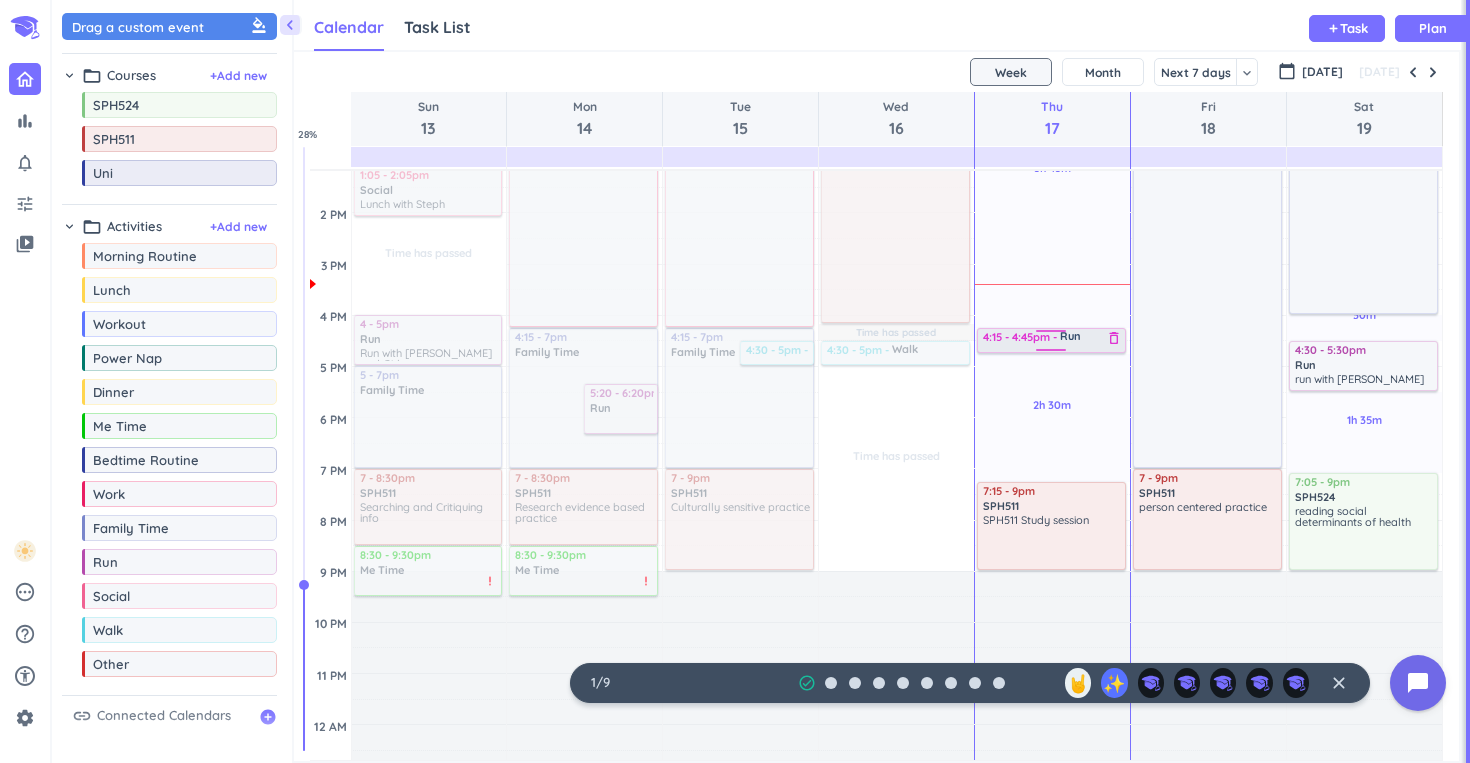 click at bounding box center [1051, 334] 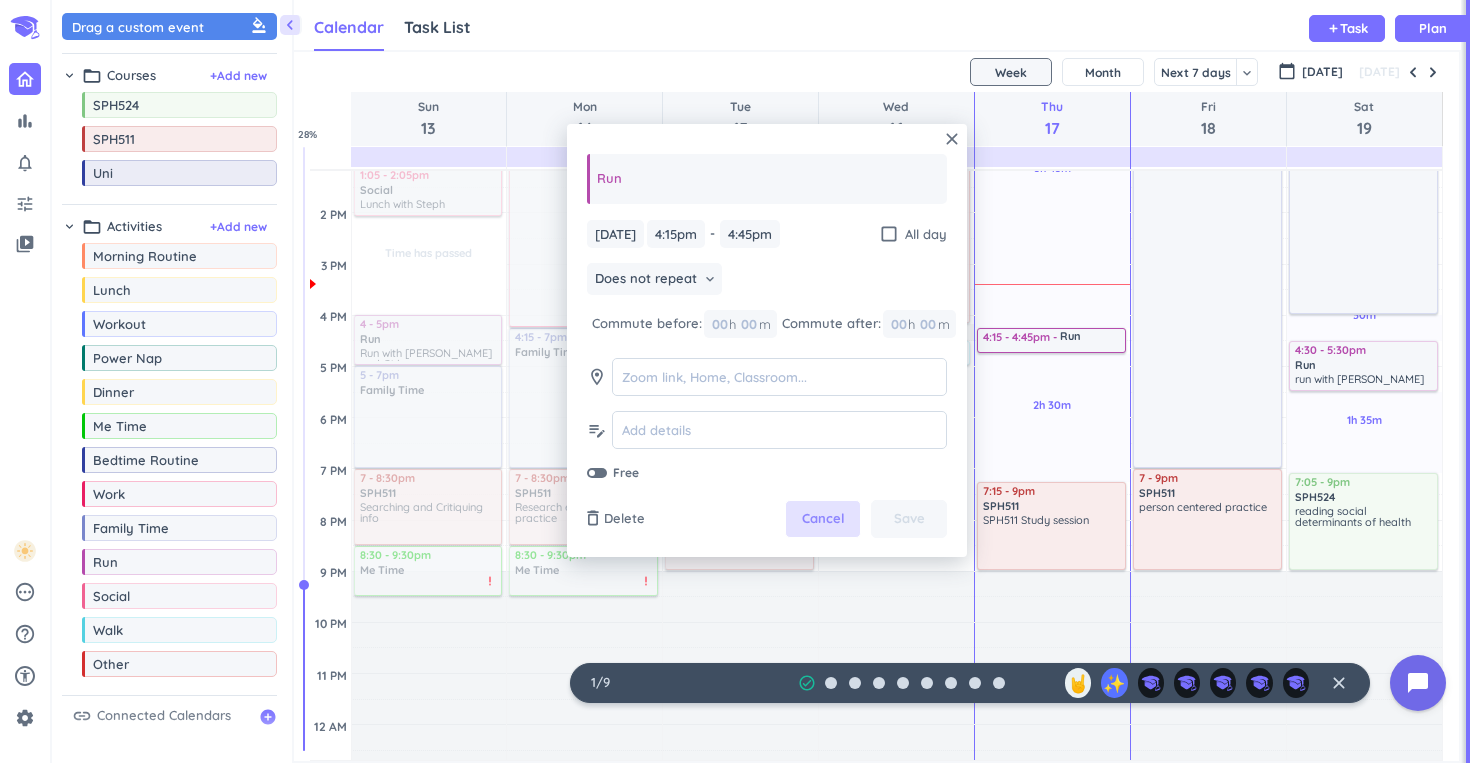 click on "Cancel" at bounding box center [823, 519] 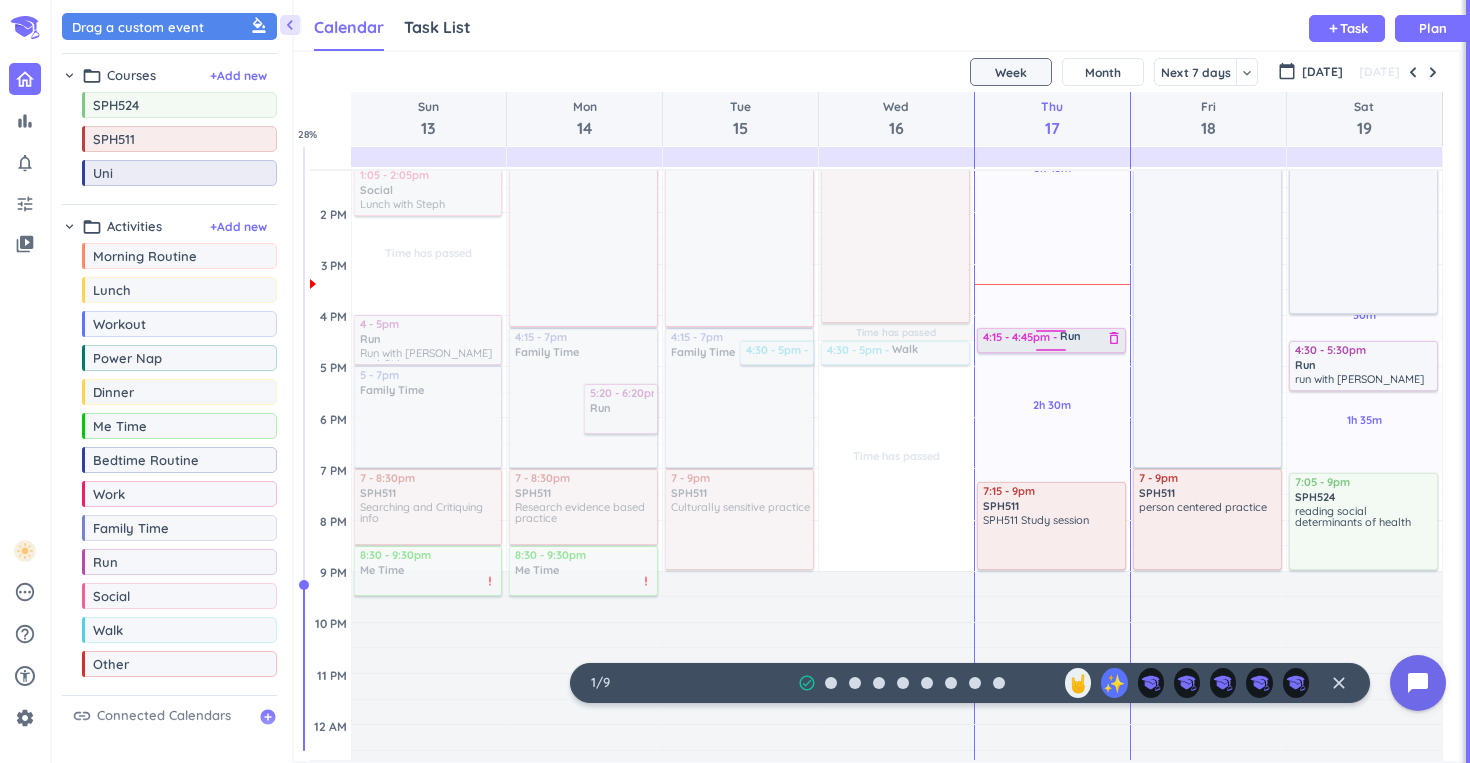 click at bounding box center [1051, 334] 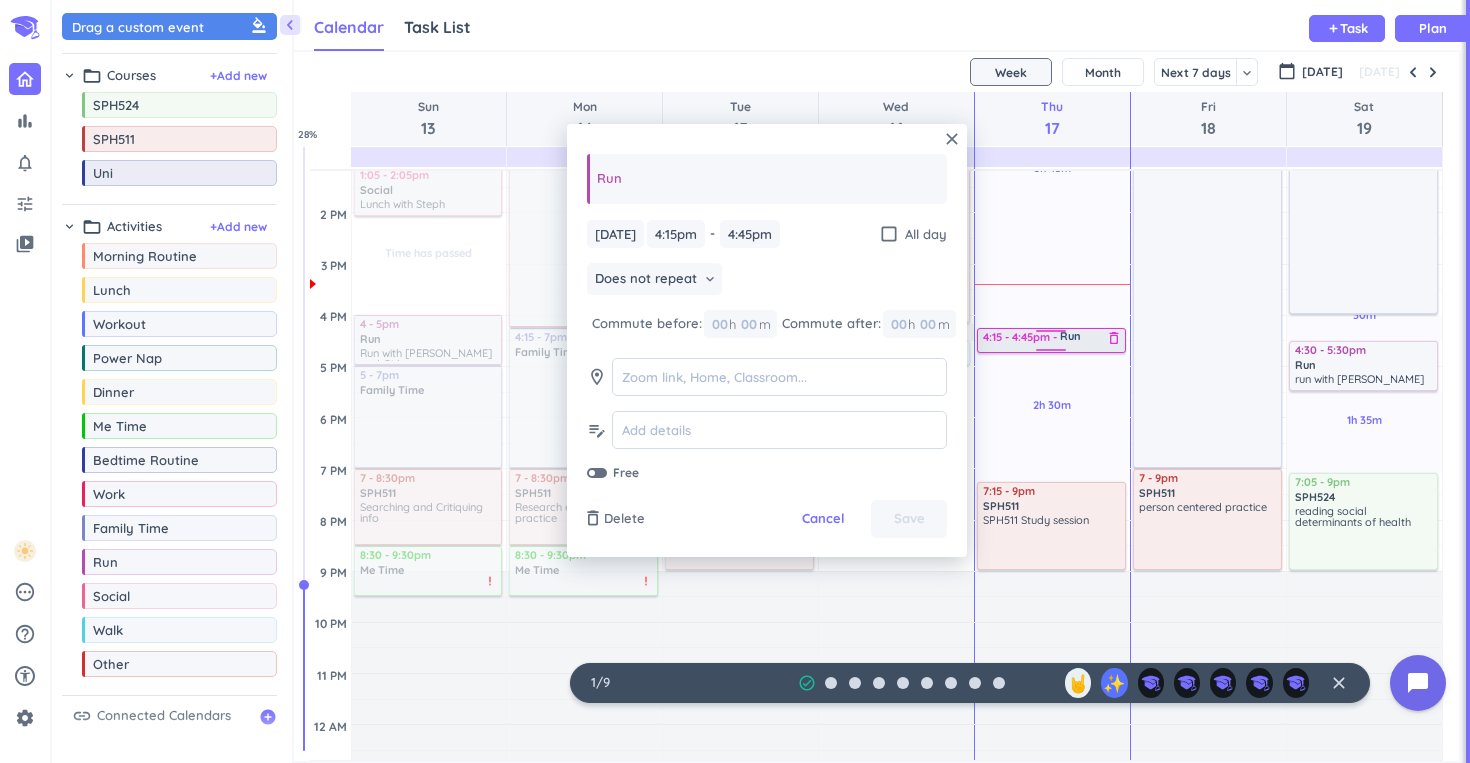 click on "delete_outline" at bounding box center (1114, 338) 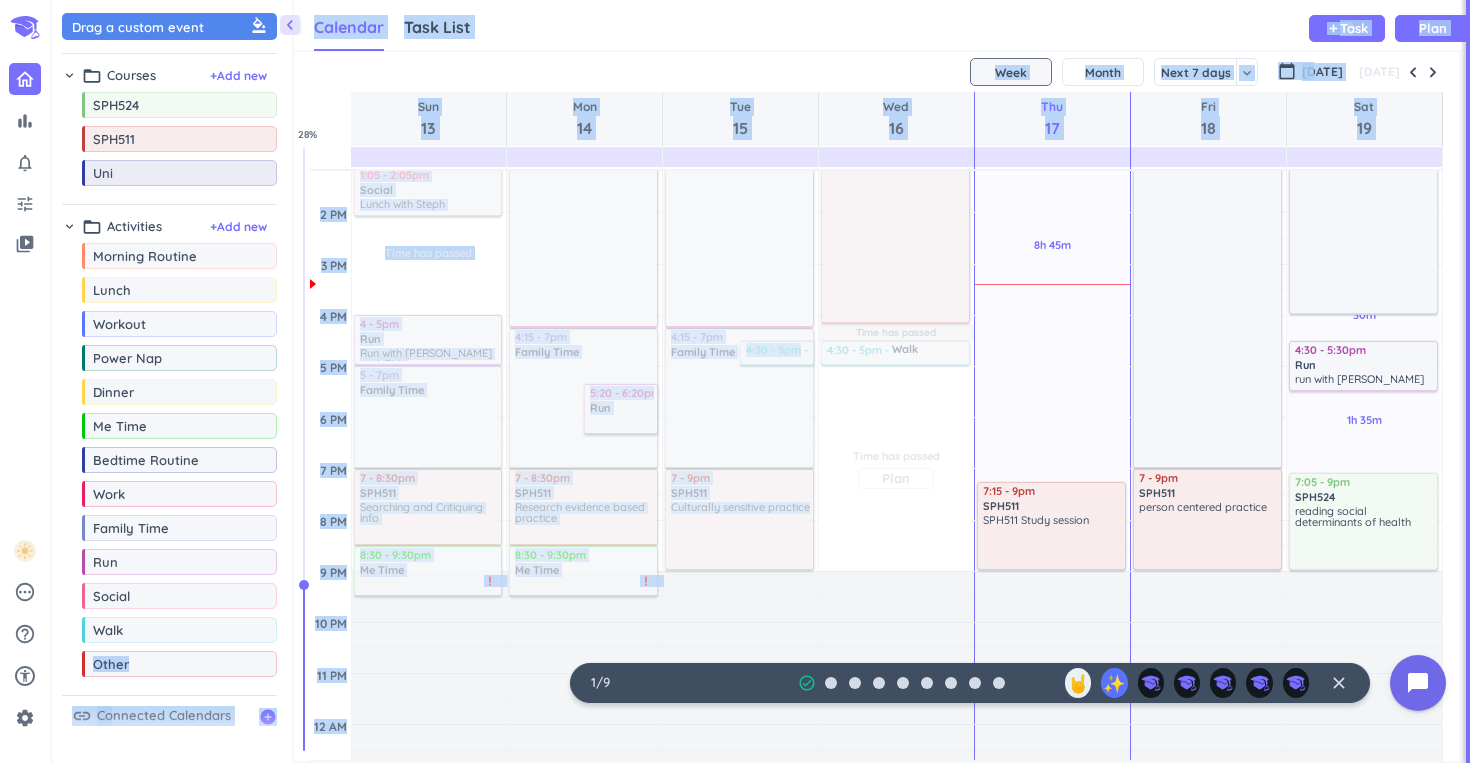 drag, startPoint x: 151, startPoint y: 643, endPoint x: 841, endPoint y: 405, distance: 729.8931 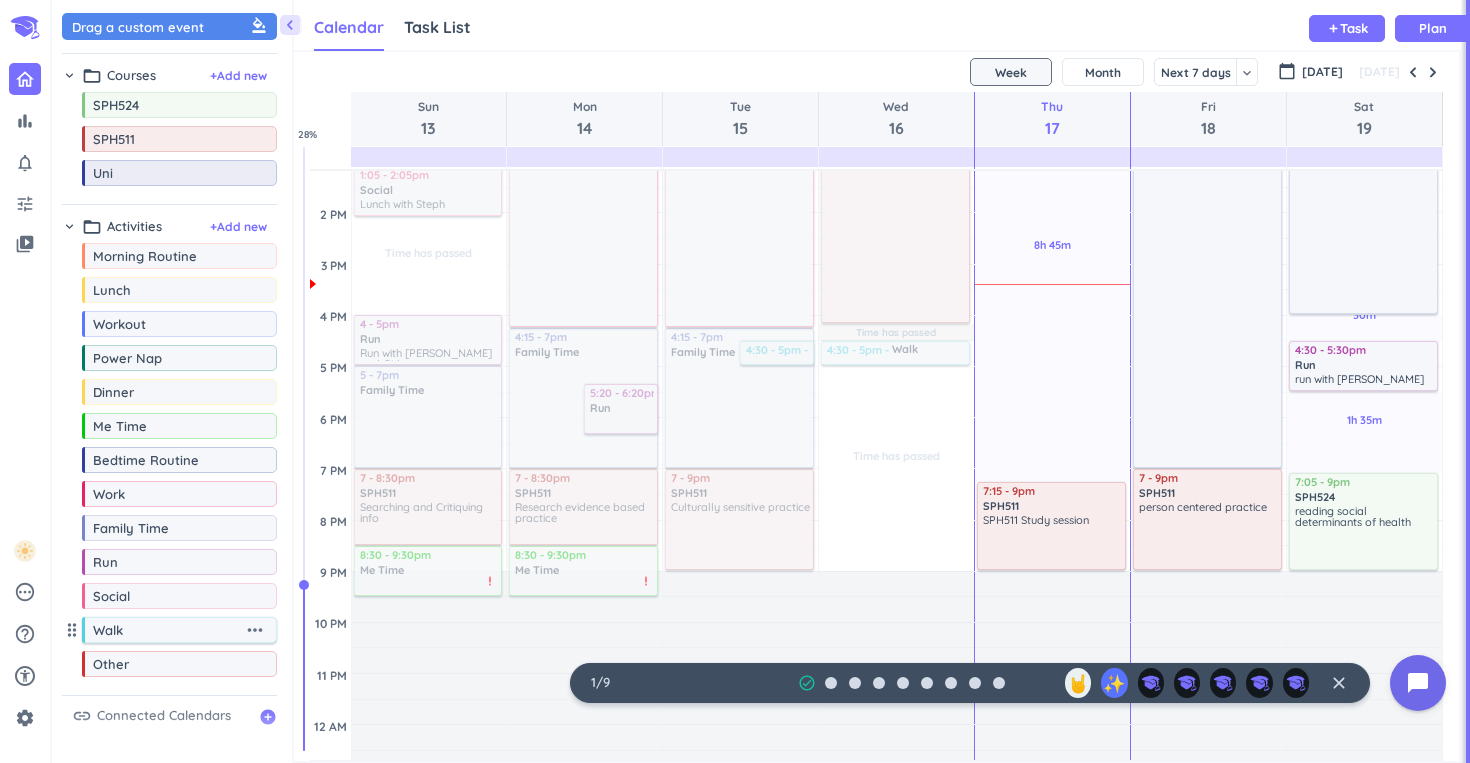 click on "Walk" at bounding box center (168, 630) 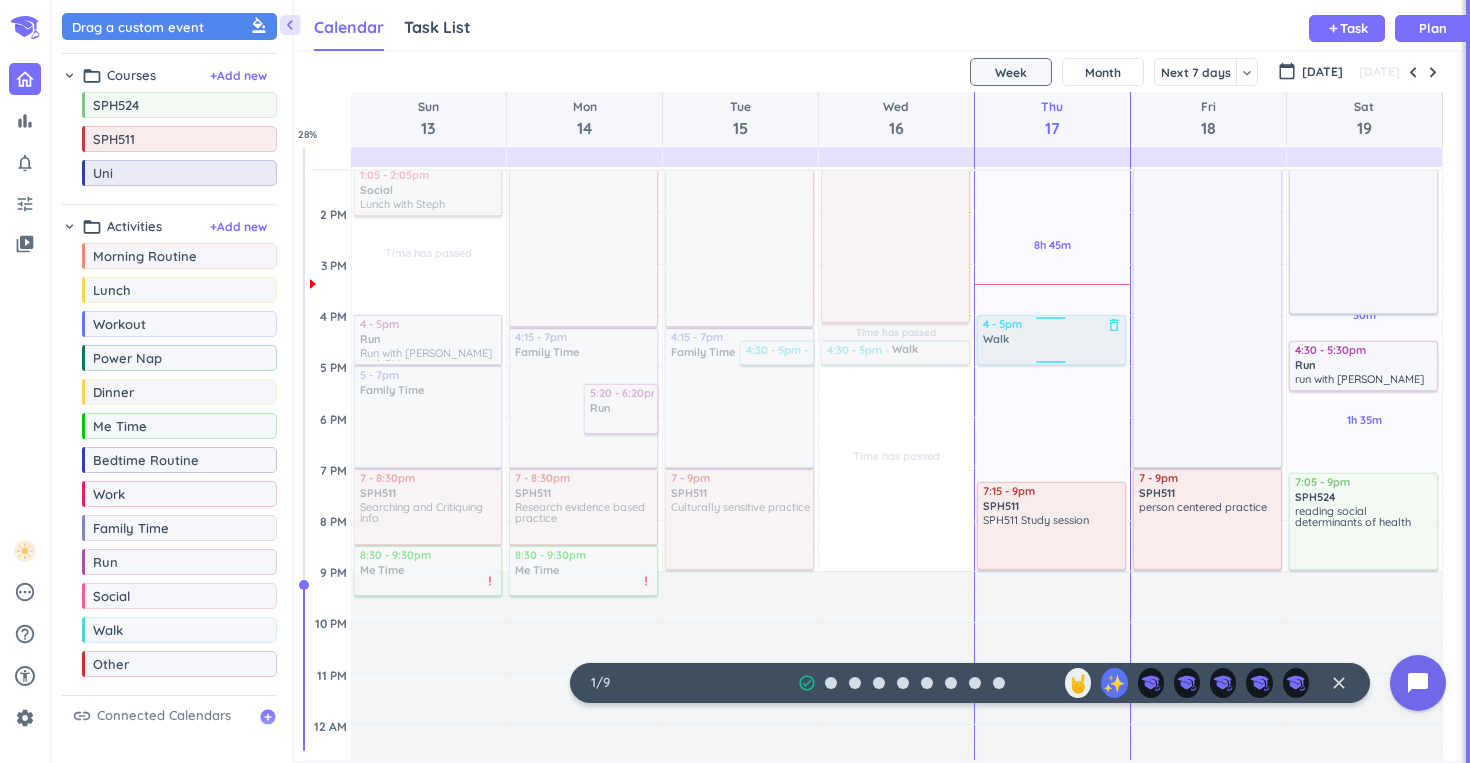 drag, startPoint x: 127, startPoint y: 639, endPoint x: 1039, endPoint y: 316, distance: 967.50867 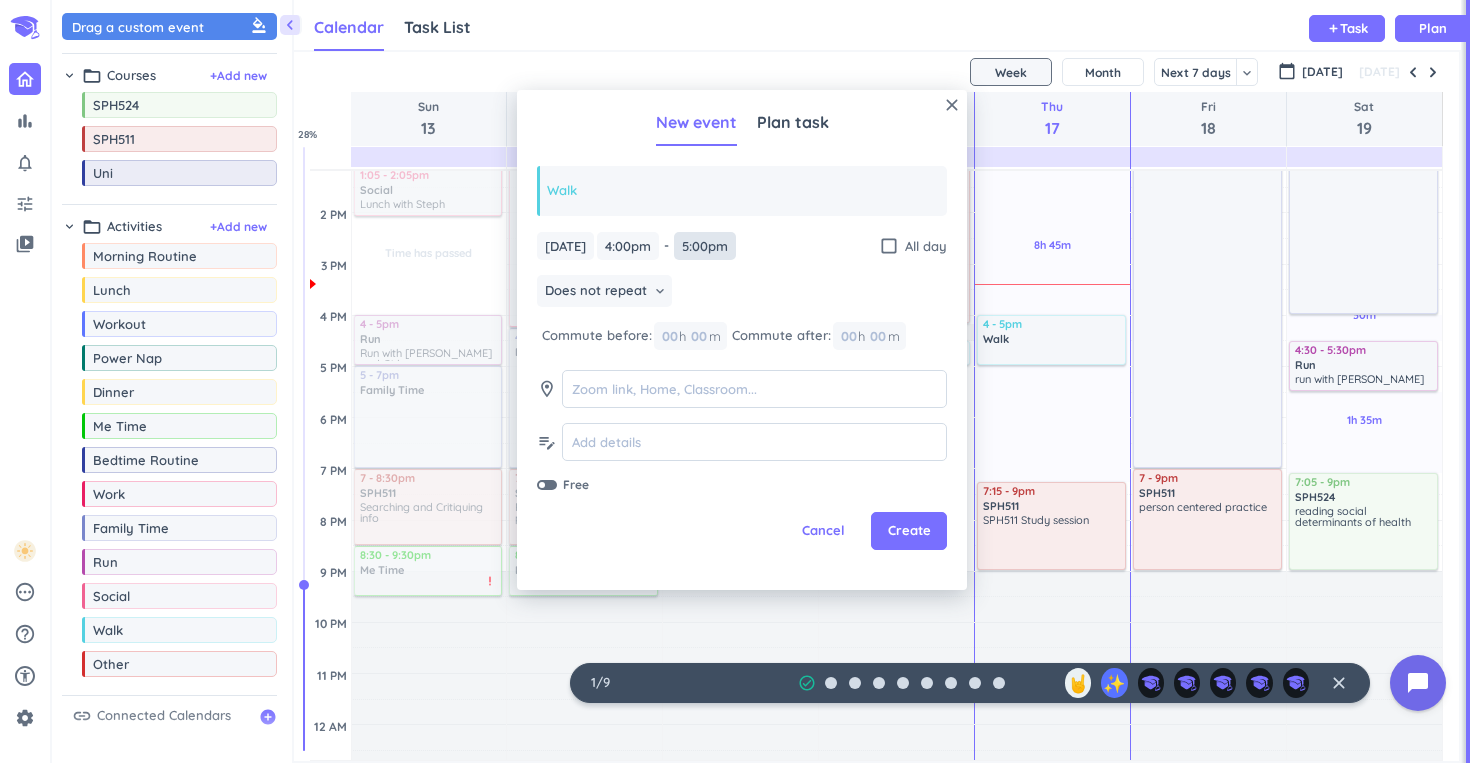 click on "5:00pm" at bounding box center (705, 246) 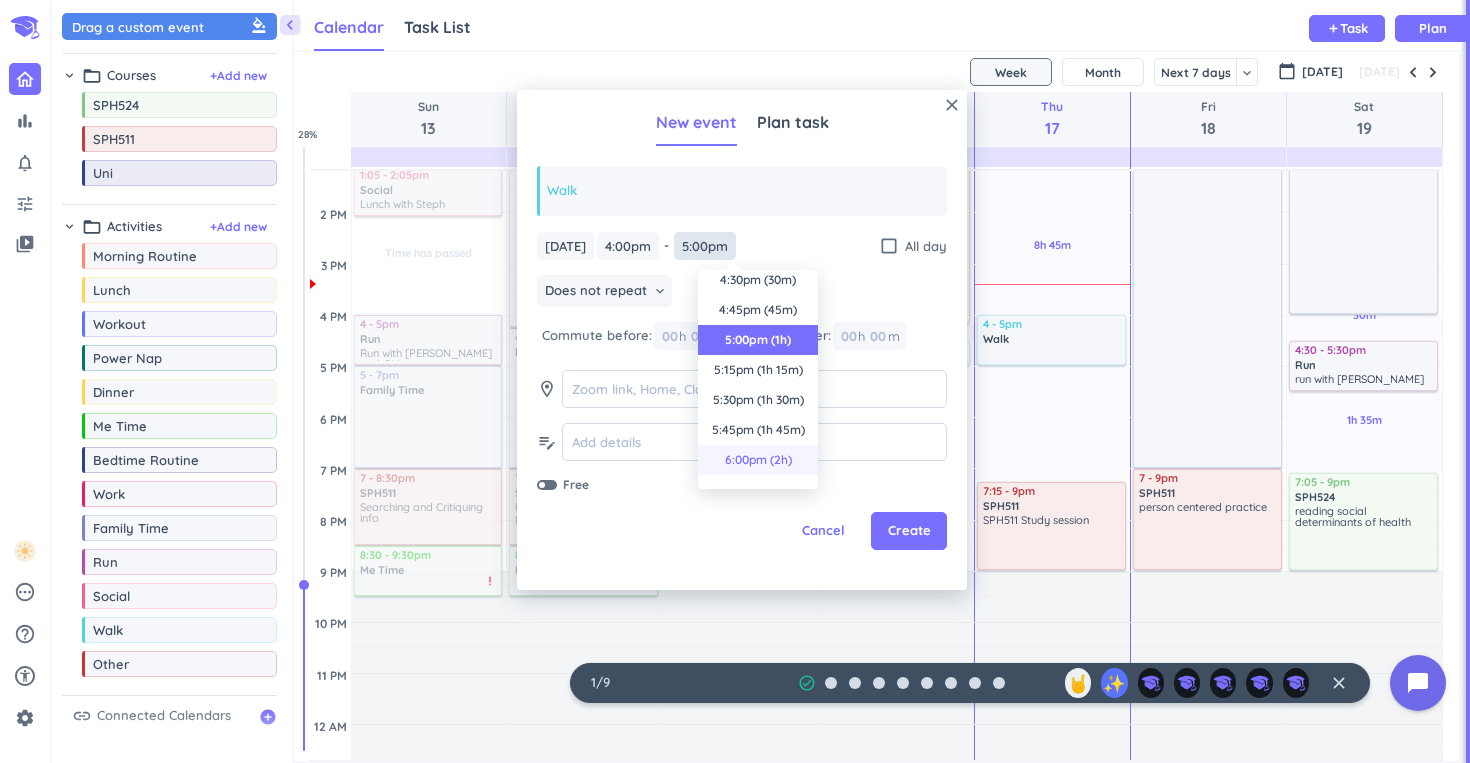 scroll, scrollTop: 0, scrollLeft: 0, axis: both 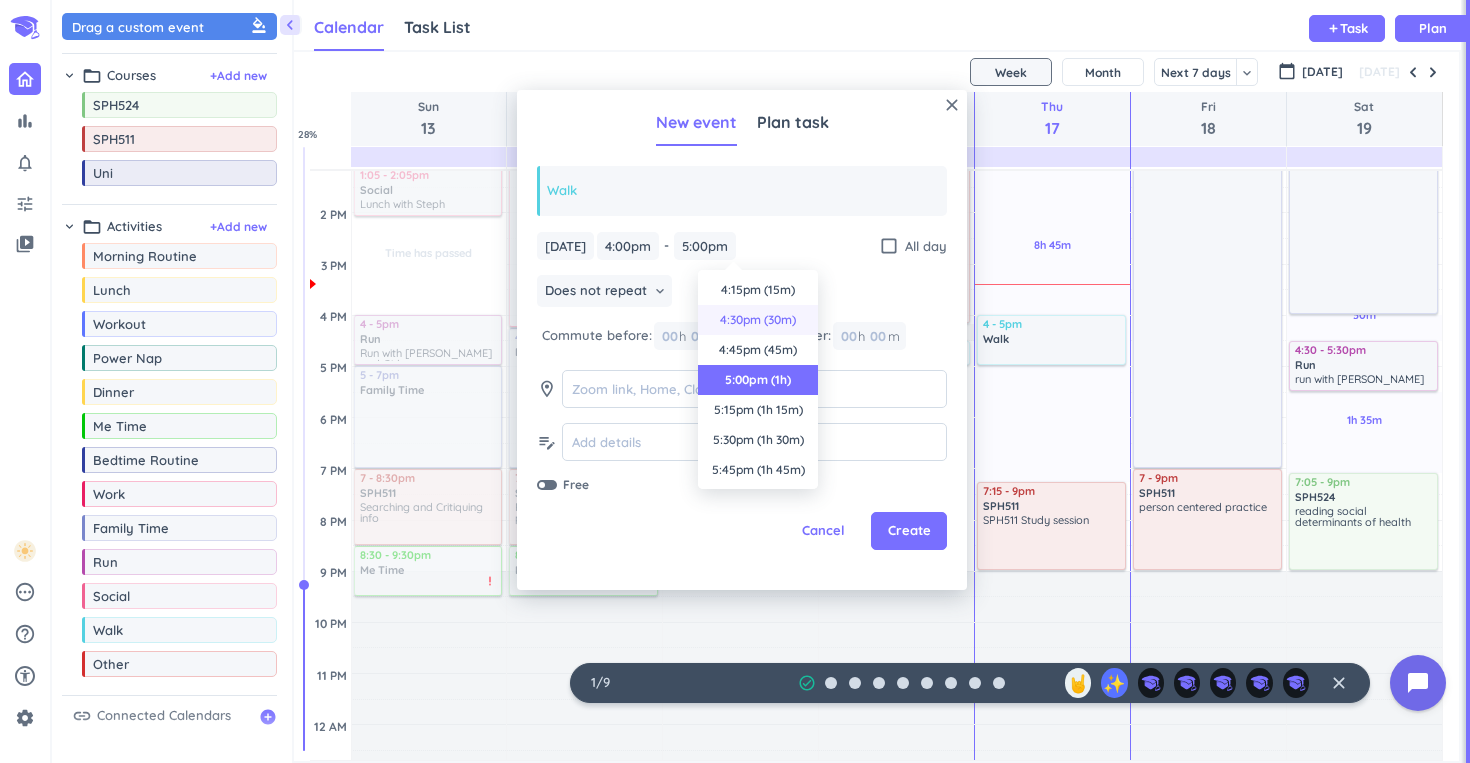 click on "4:30pm (30m)" at bounding box center [758, 320] 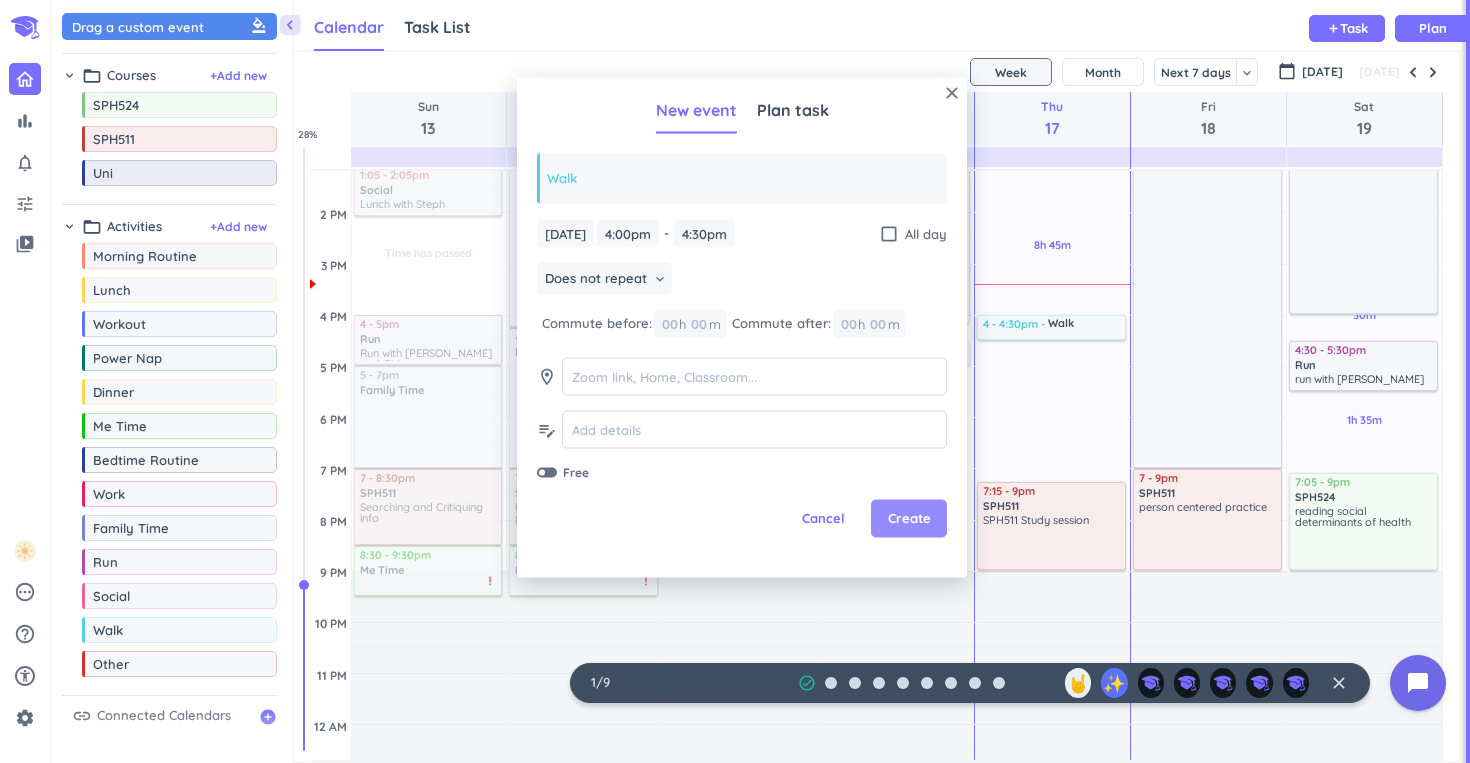 click on "Create" at bounding box center (909, 519) 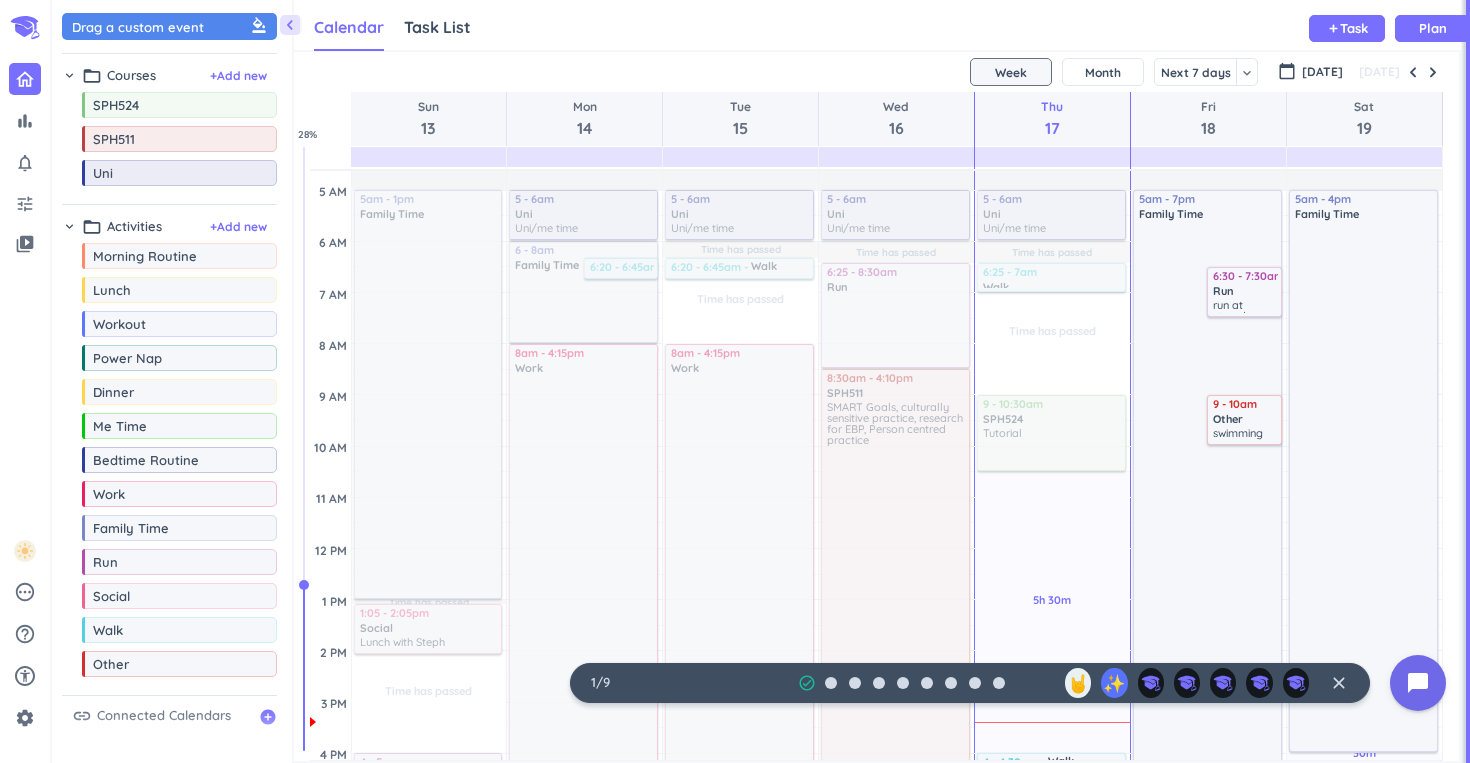 scroll, scrollTop: 2, scrollLeft: 0, axis: vertical 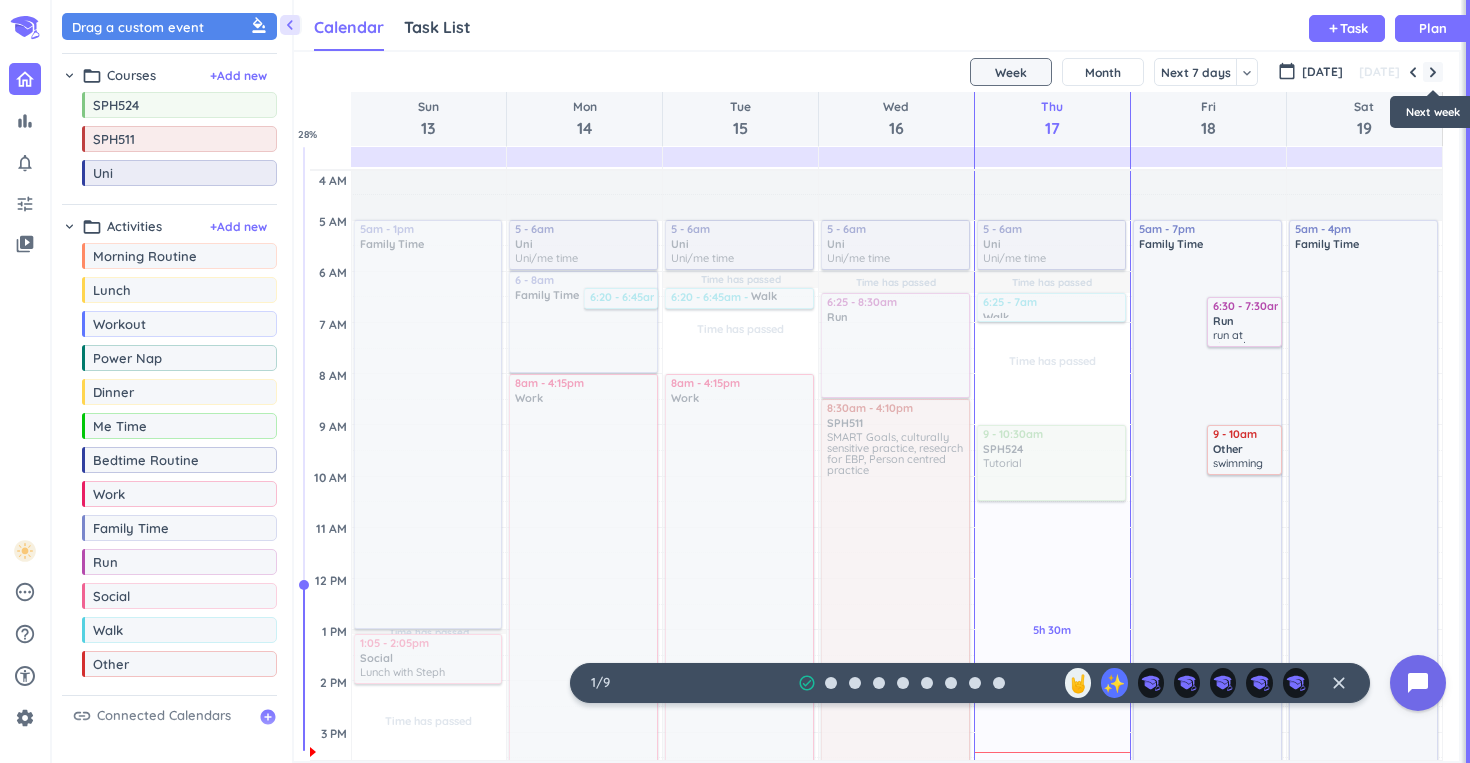 click at bounding box center (1433, 72) 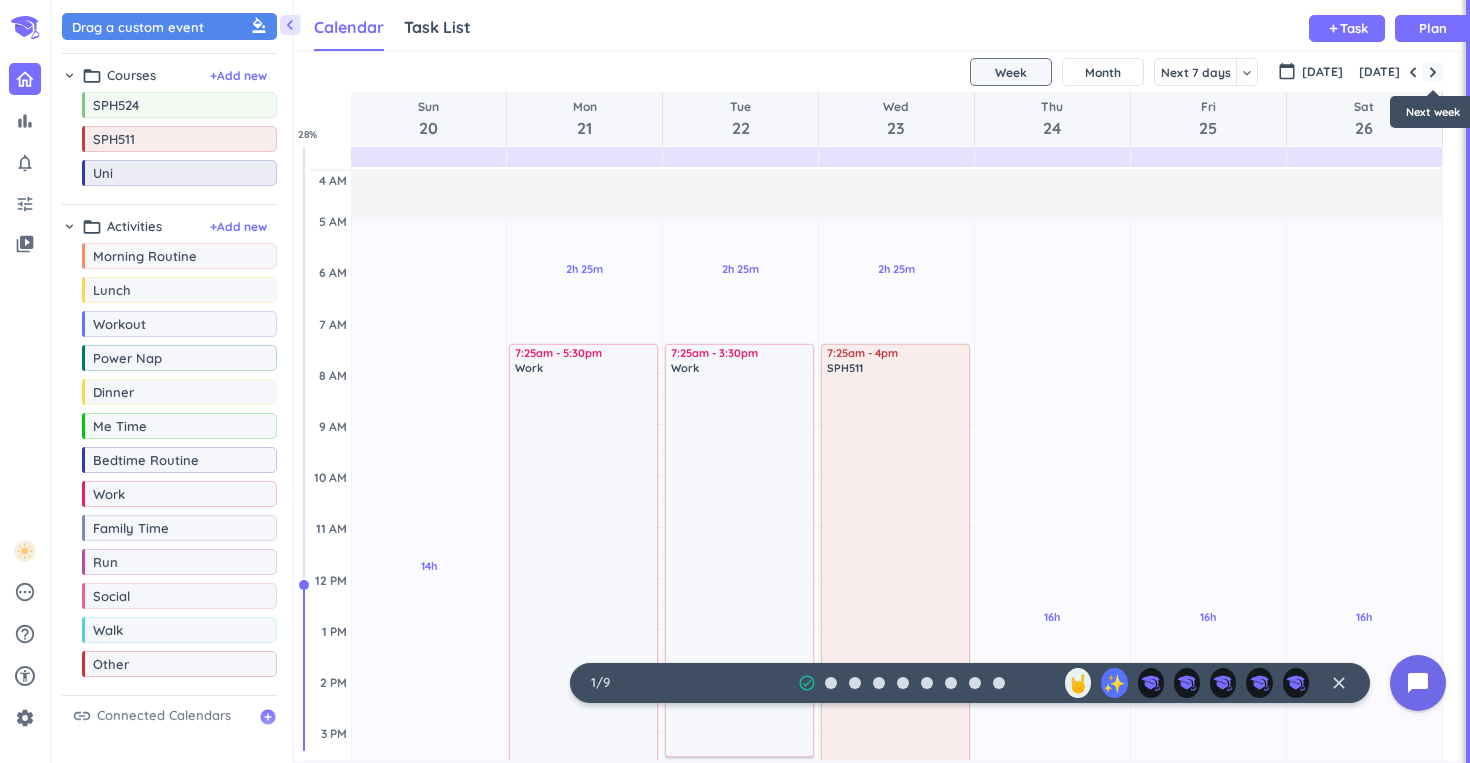 scroll, scrollTop: 104, scrollLeft: 0, axis: vertical 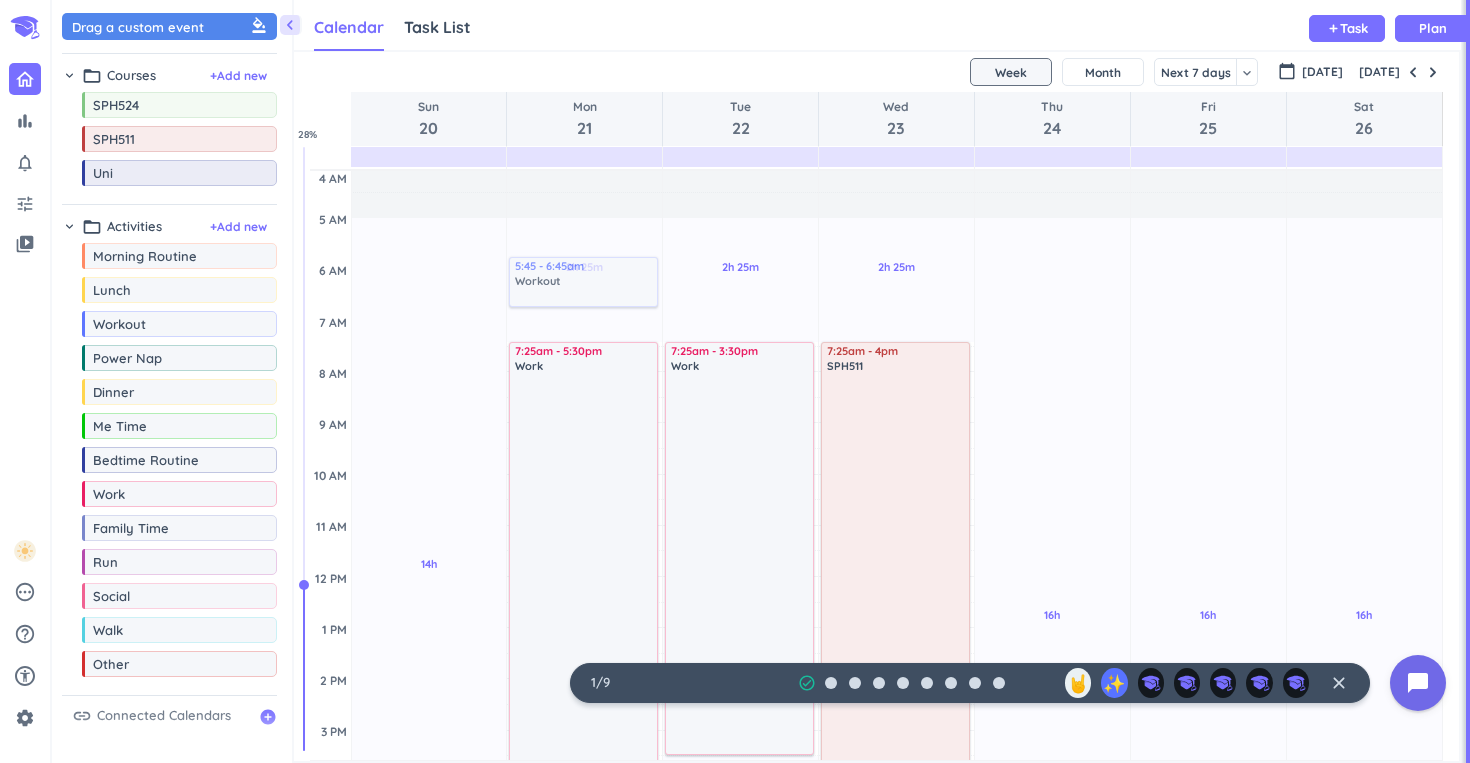 drag, startPoint x: 179, startPoint y: 330, endPoint x: 584, endPoint y: 234, distance: 416.2223 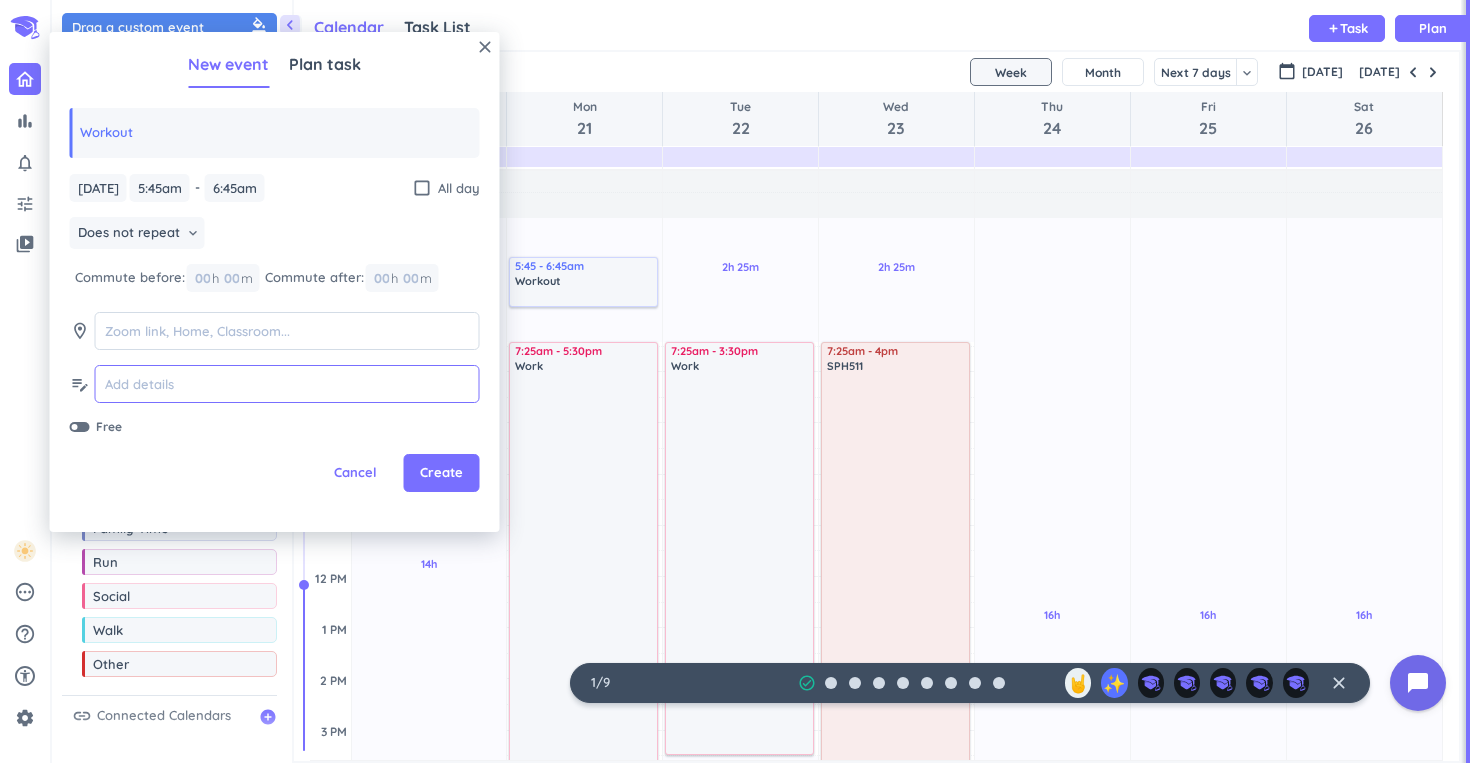 click at bounding box center (287, 384) 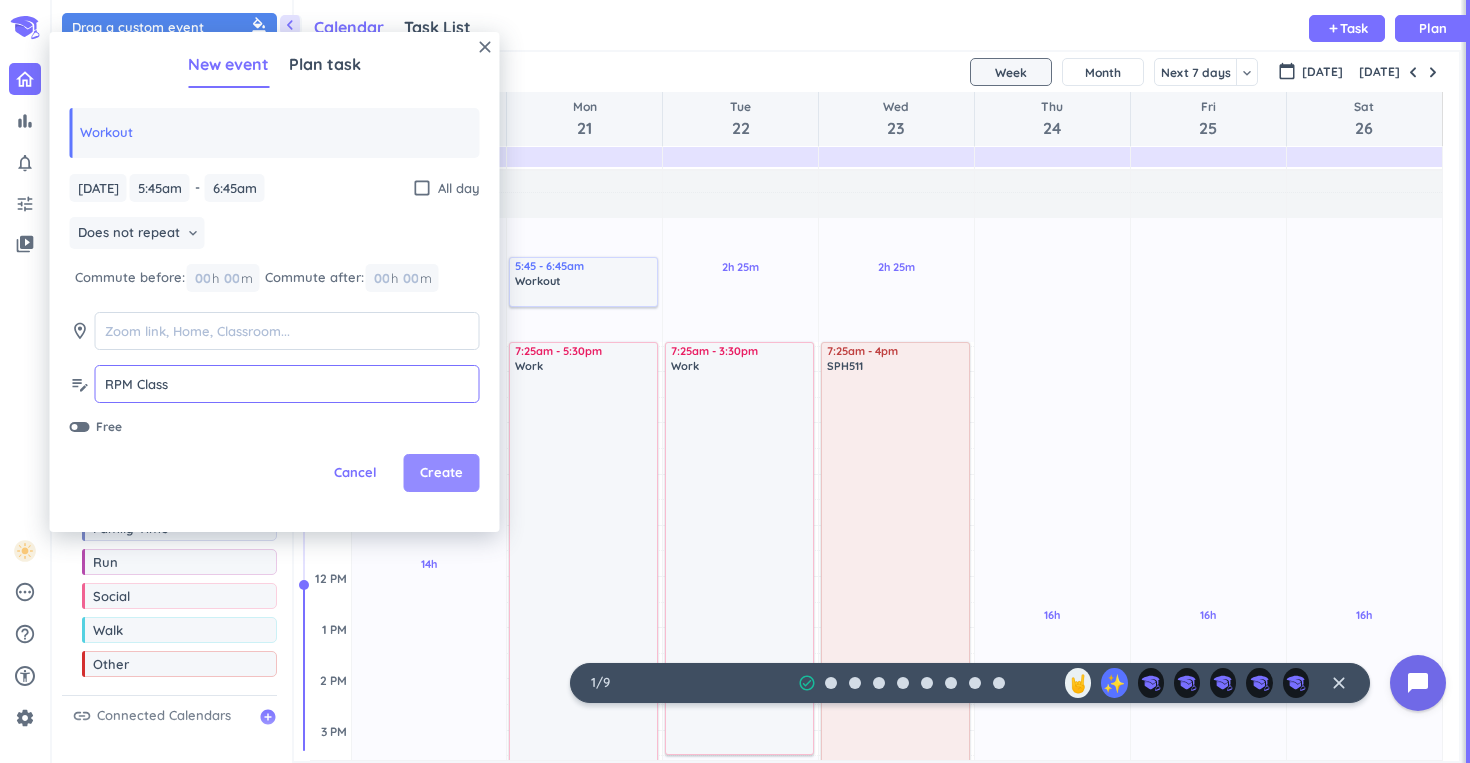 type on "RPM Class" 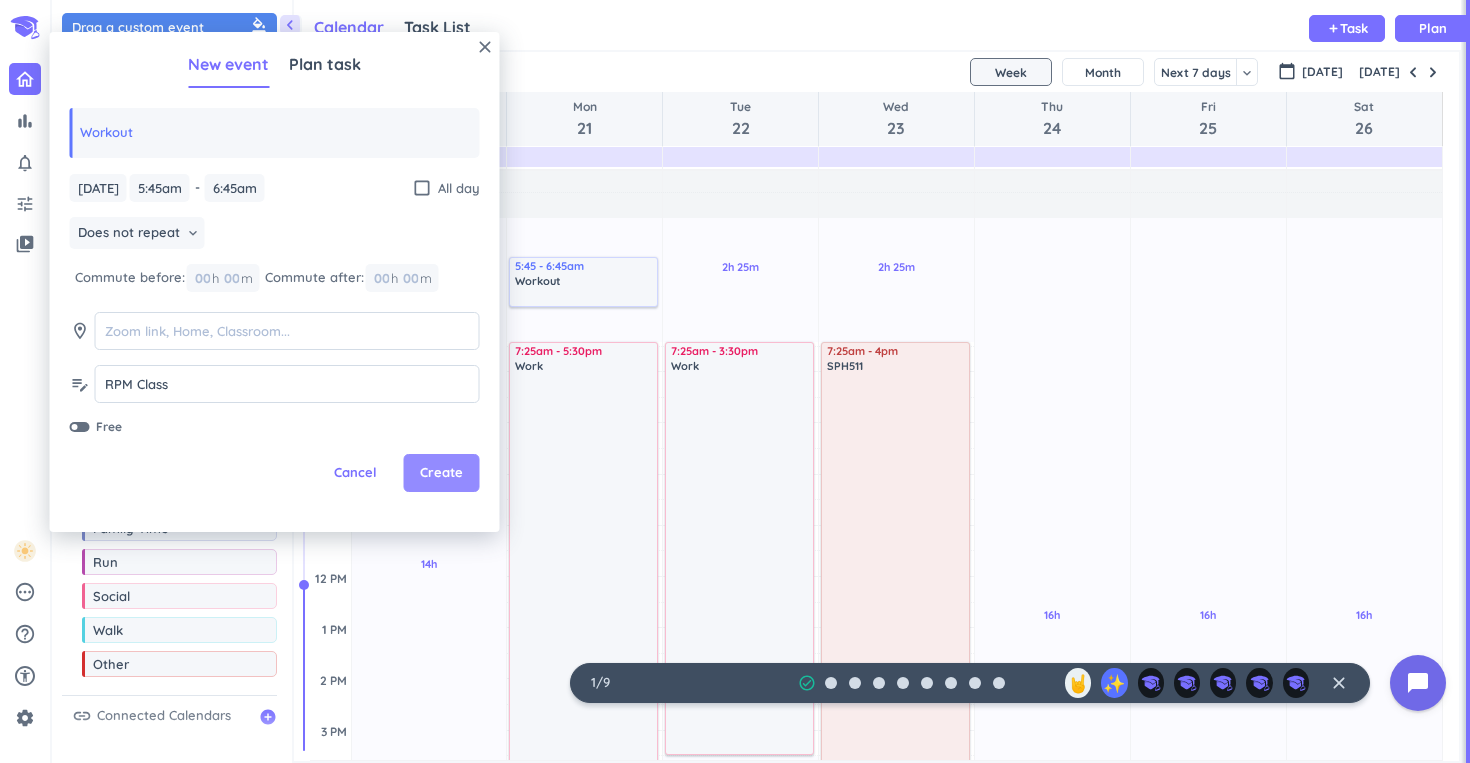 click on "Create" at bounding box center (441, 473) 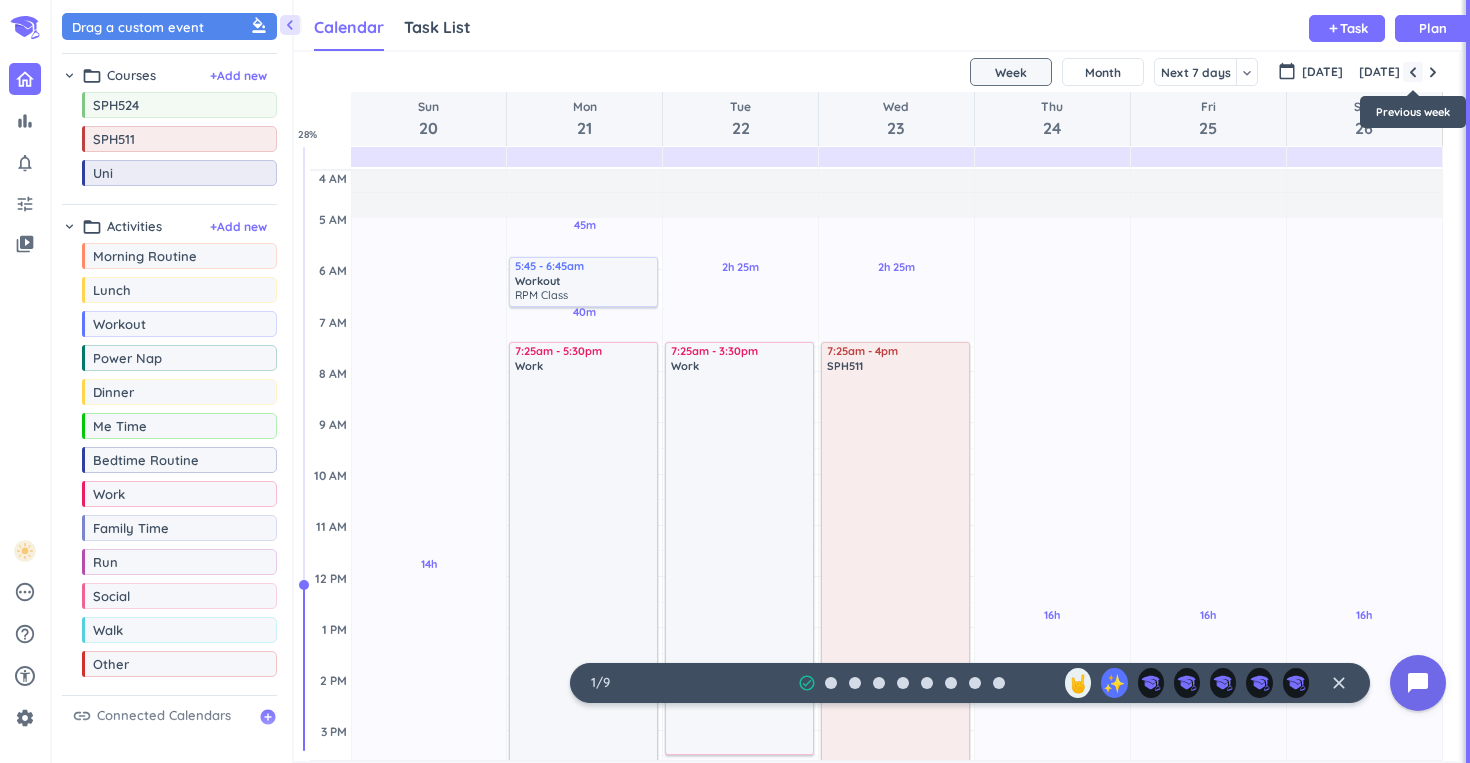 click at bounding box center (1413, 72) 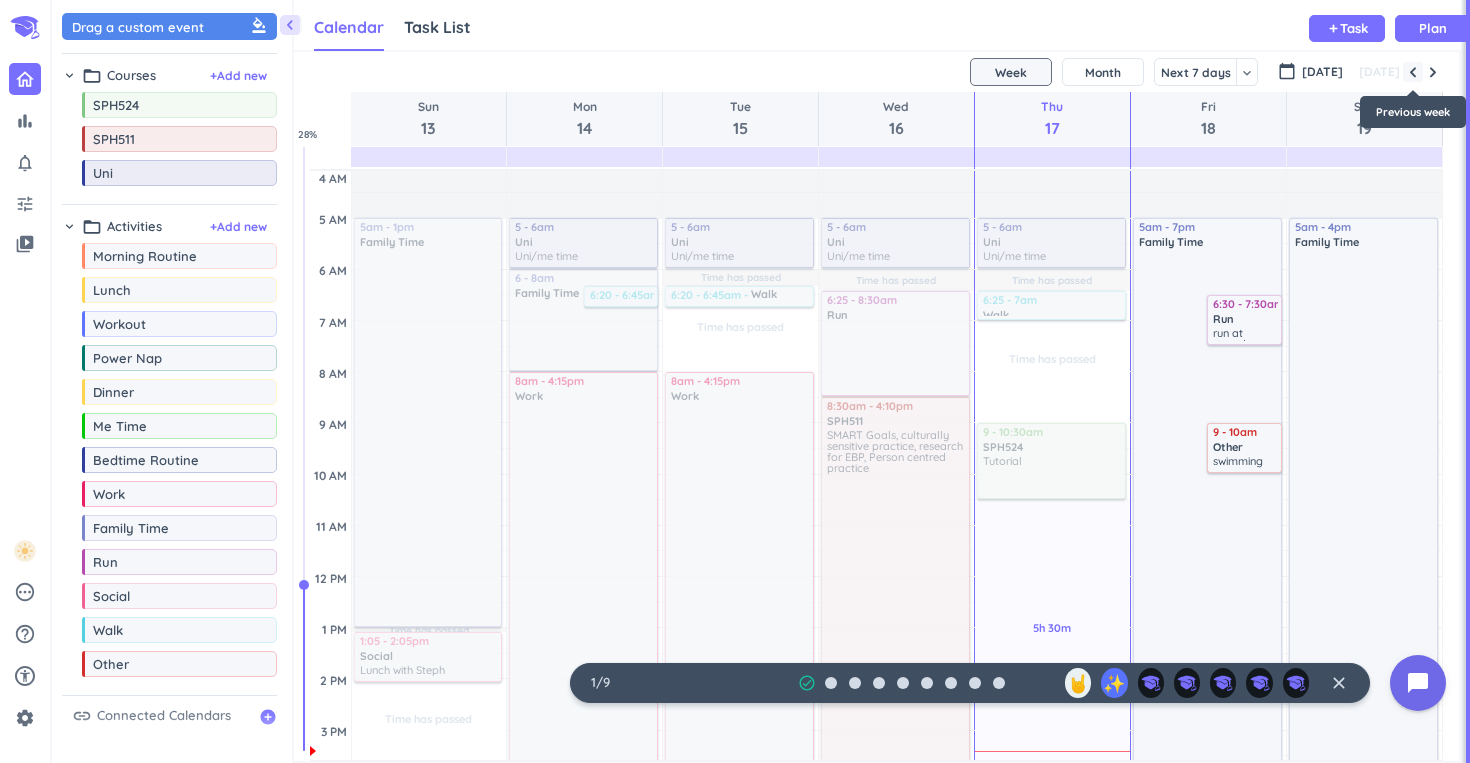 scroll, scrollTop: 104, scrollLeft: 0, axis: vertical 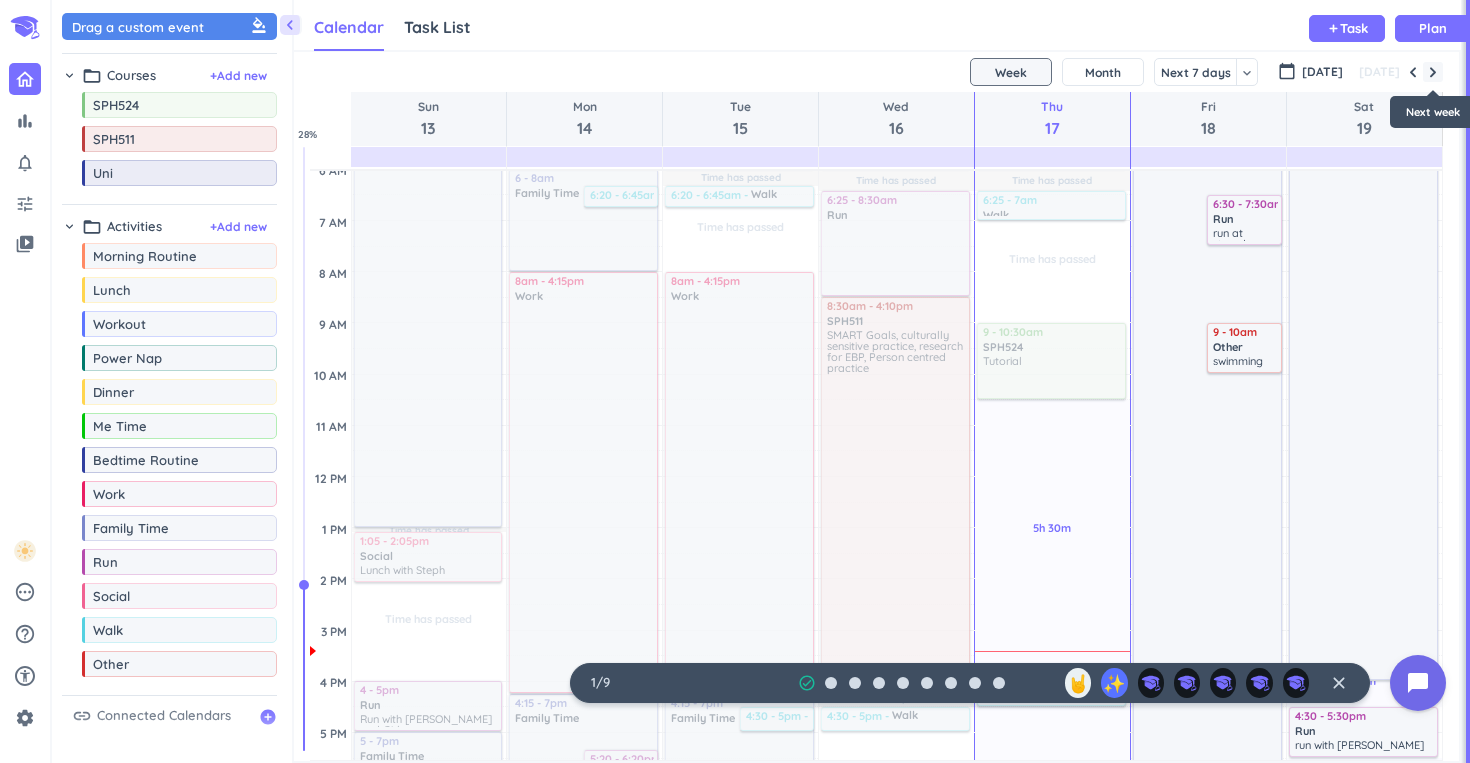click at bounding box center [1433, 72] 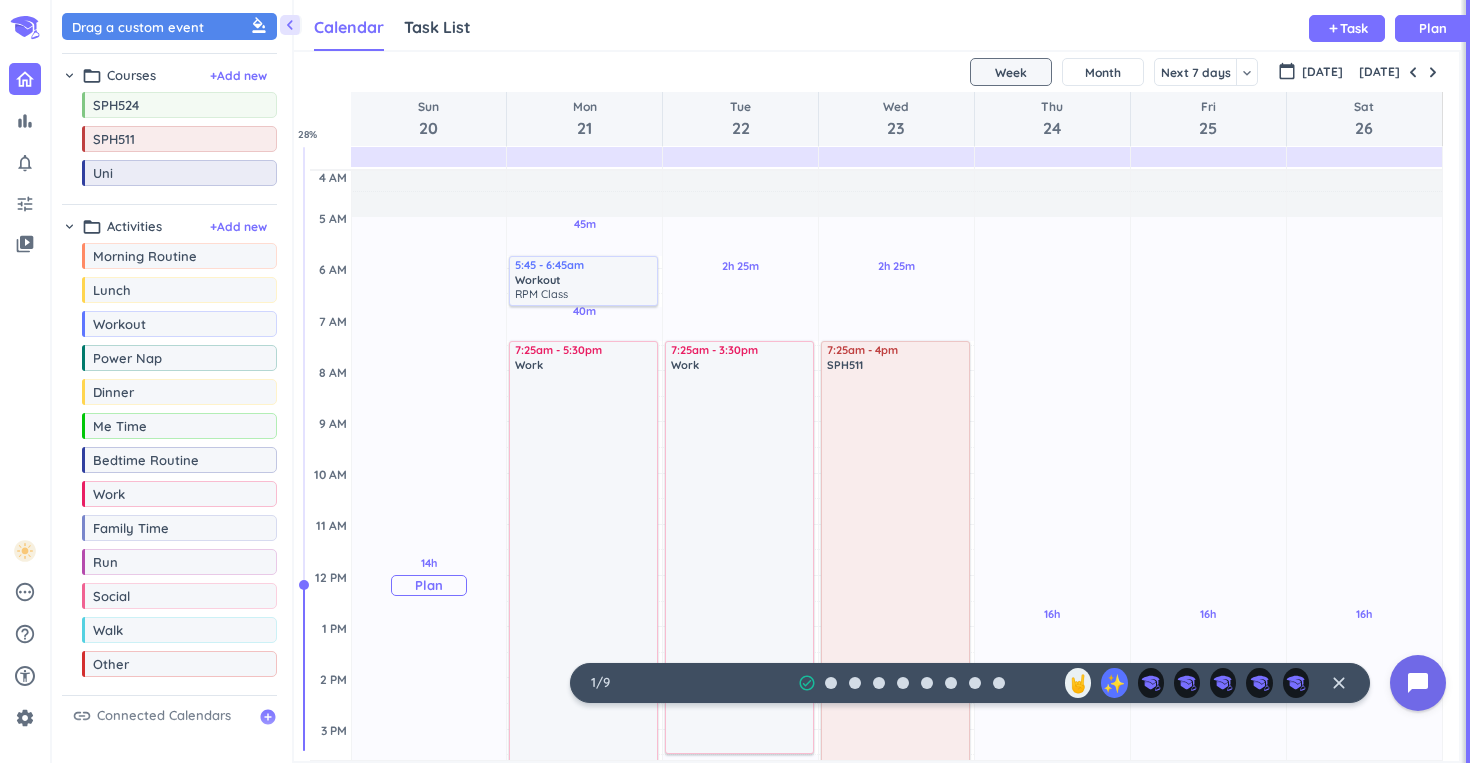 scroll, scrollTop: 0, scrollLeft: 0, axis: both 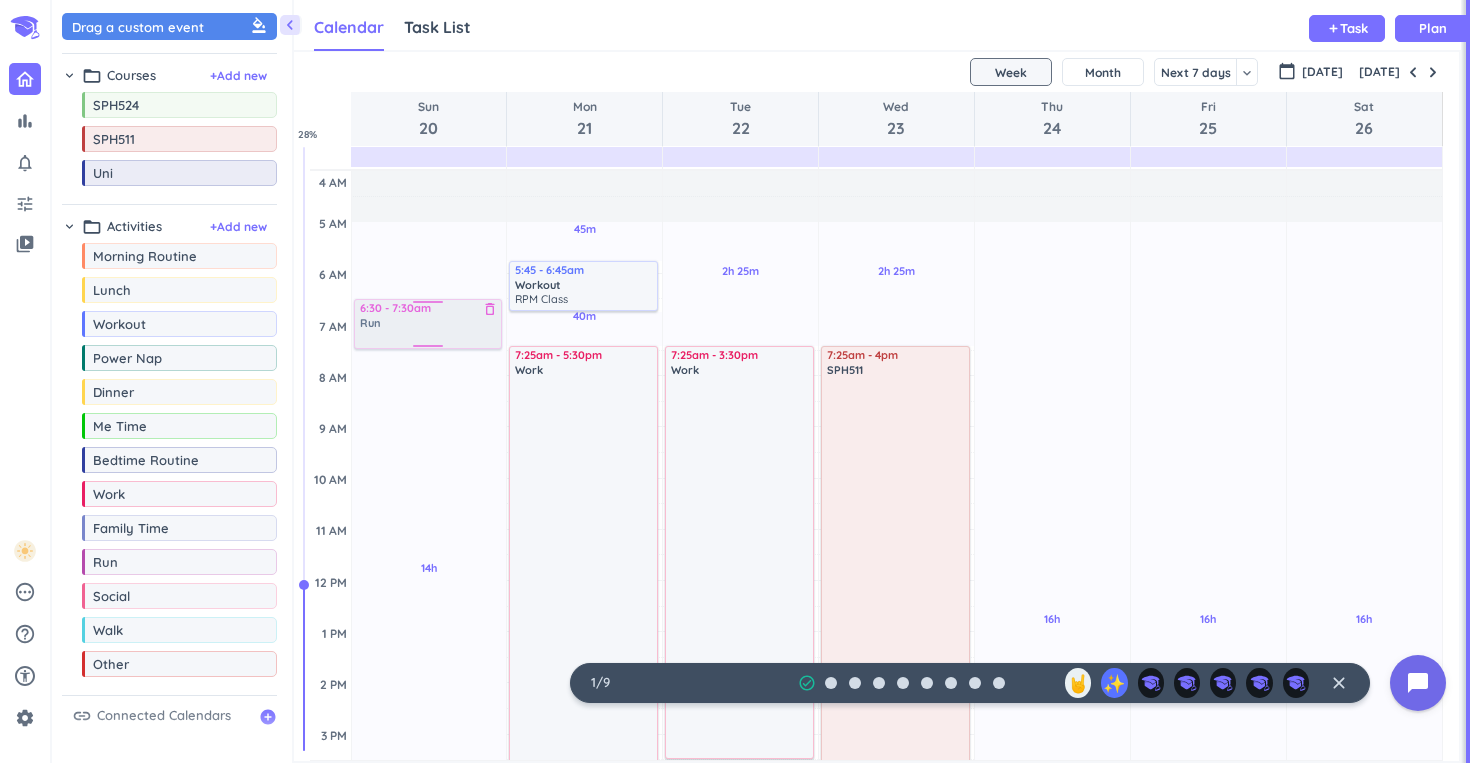 drag, startPoint x: 114, startPoint y: 568, endPoint x: 391, endPoint y: 301, distance: 384.73108 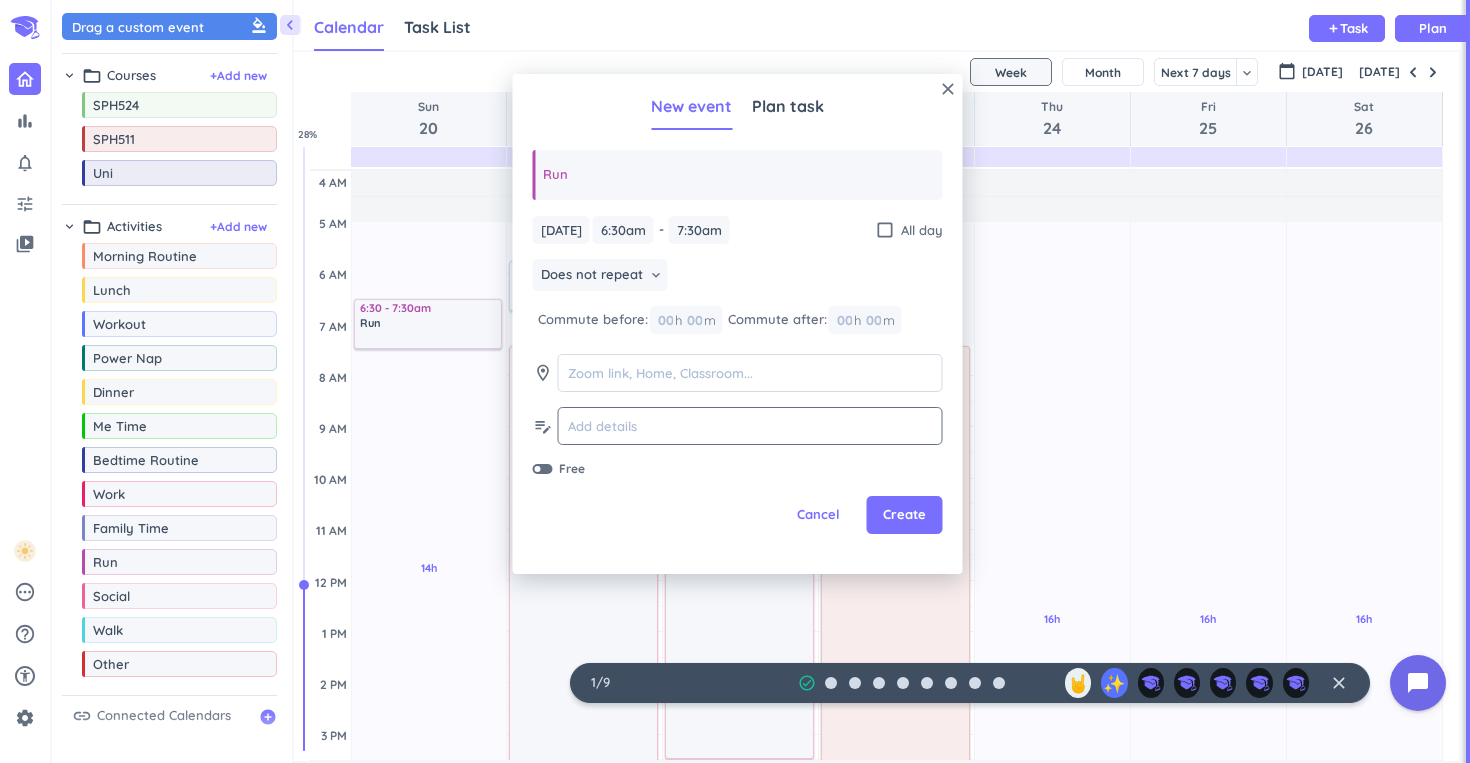 click 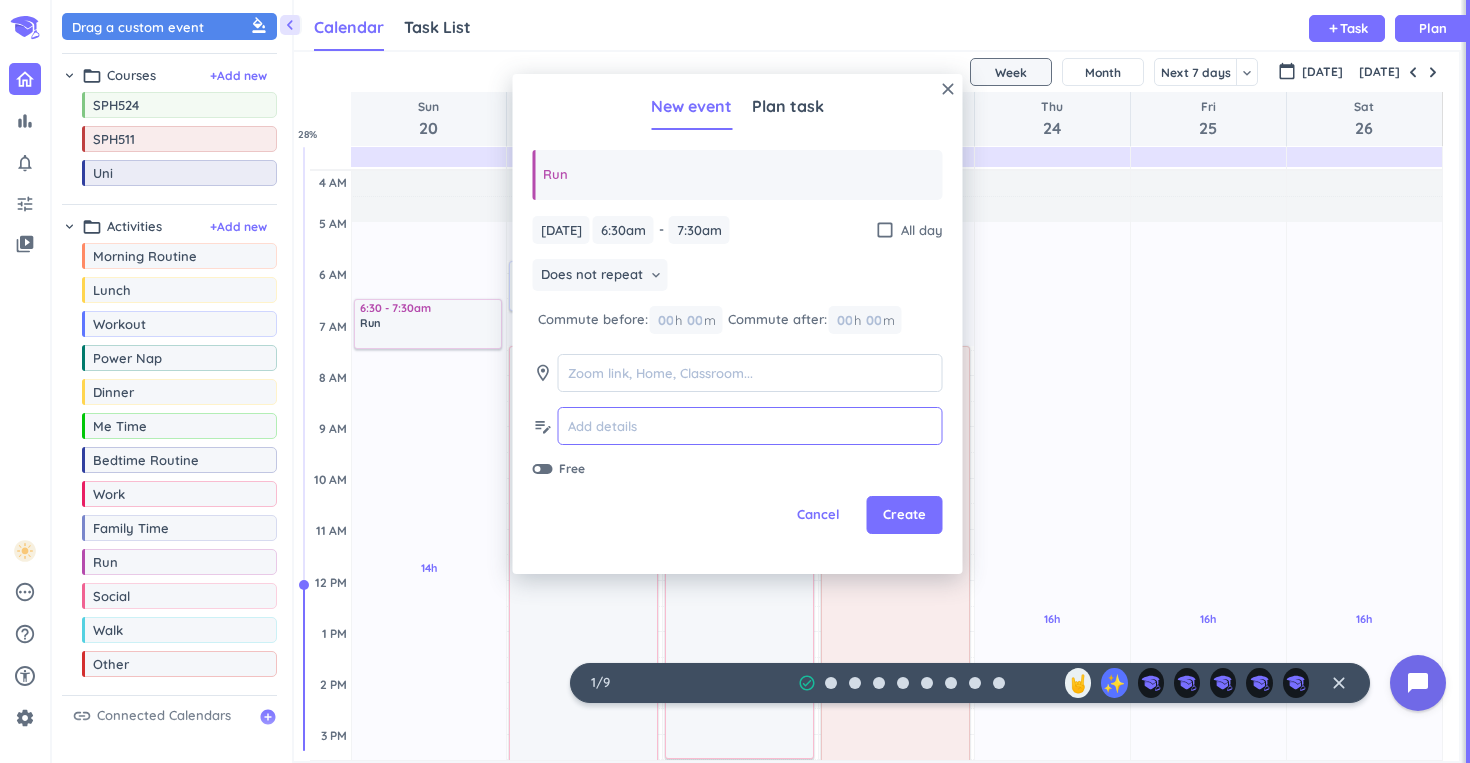 click at bounding box center [750, 426] 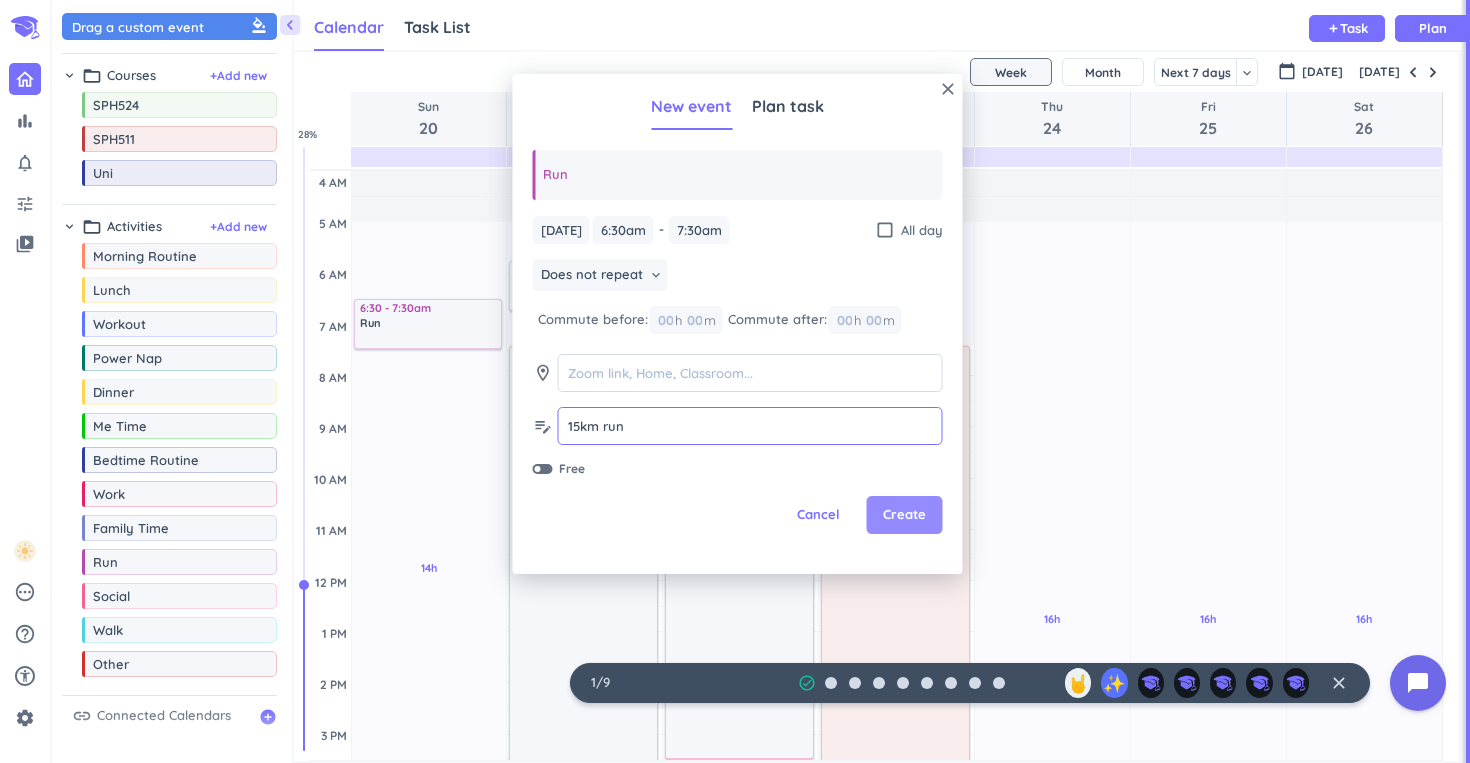 type on "15km run" 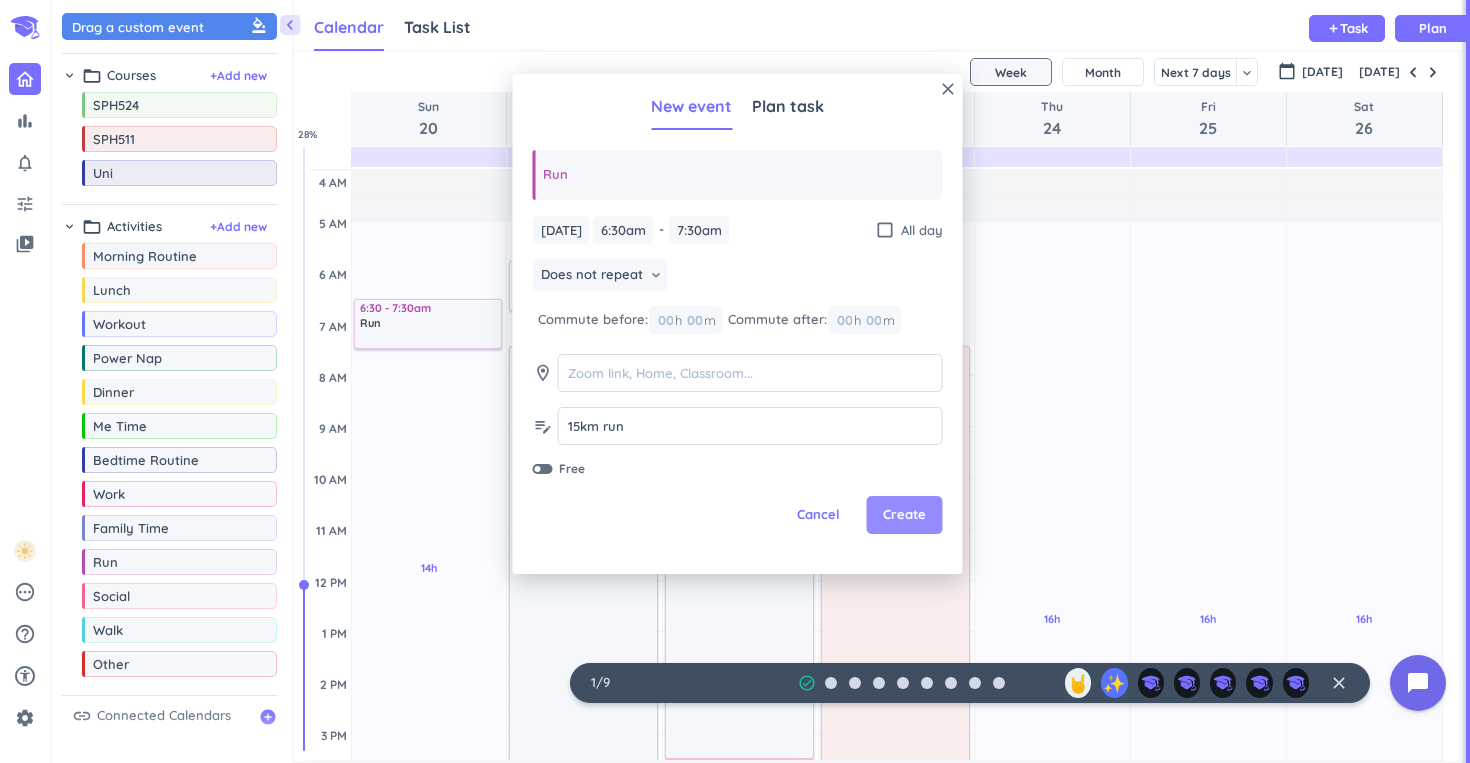 click on "Create" at bounding box center (905, 515) 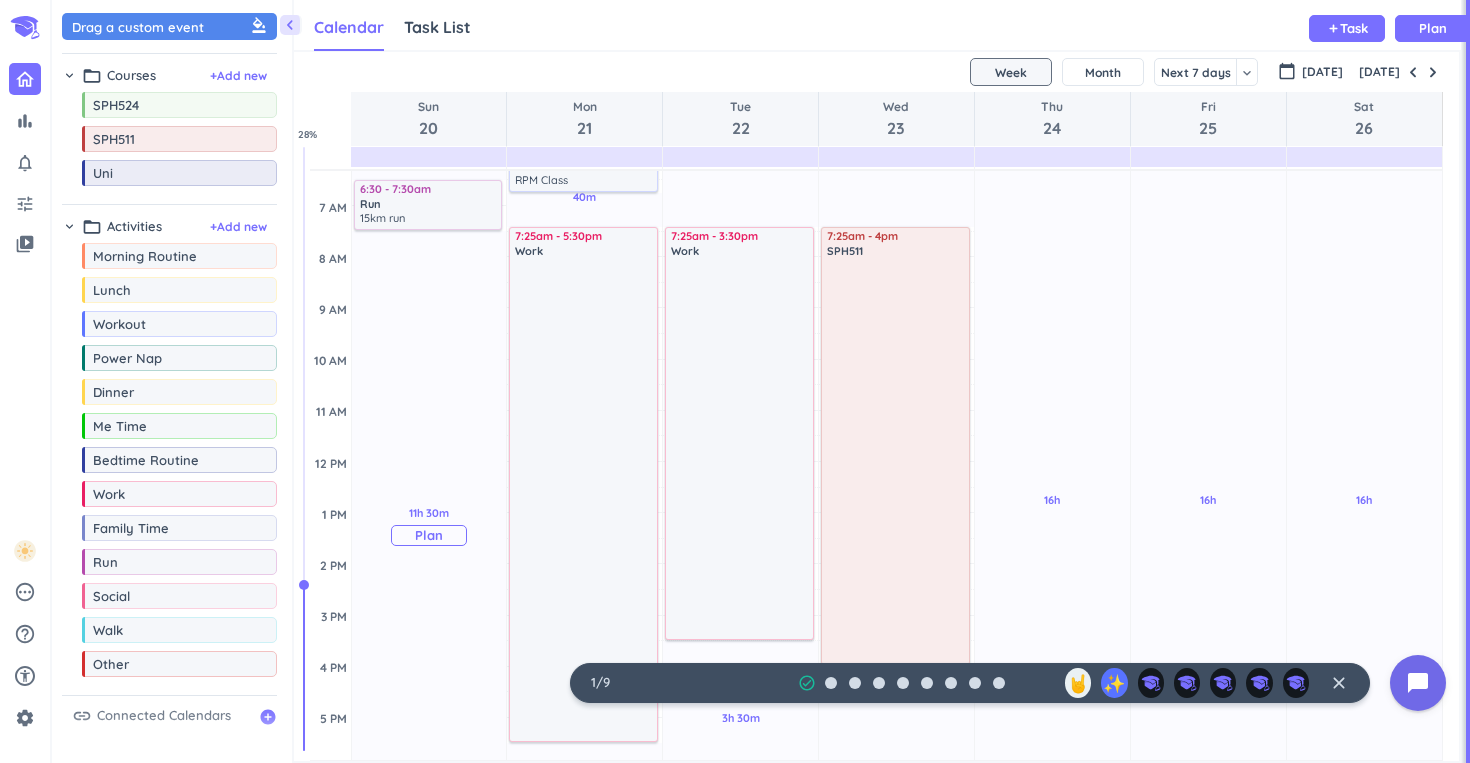 scroll, scrollTop: 0, scrollLeft: 0, axis: both 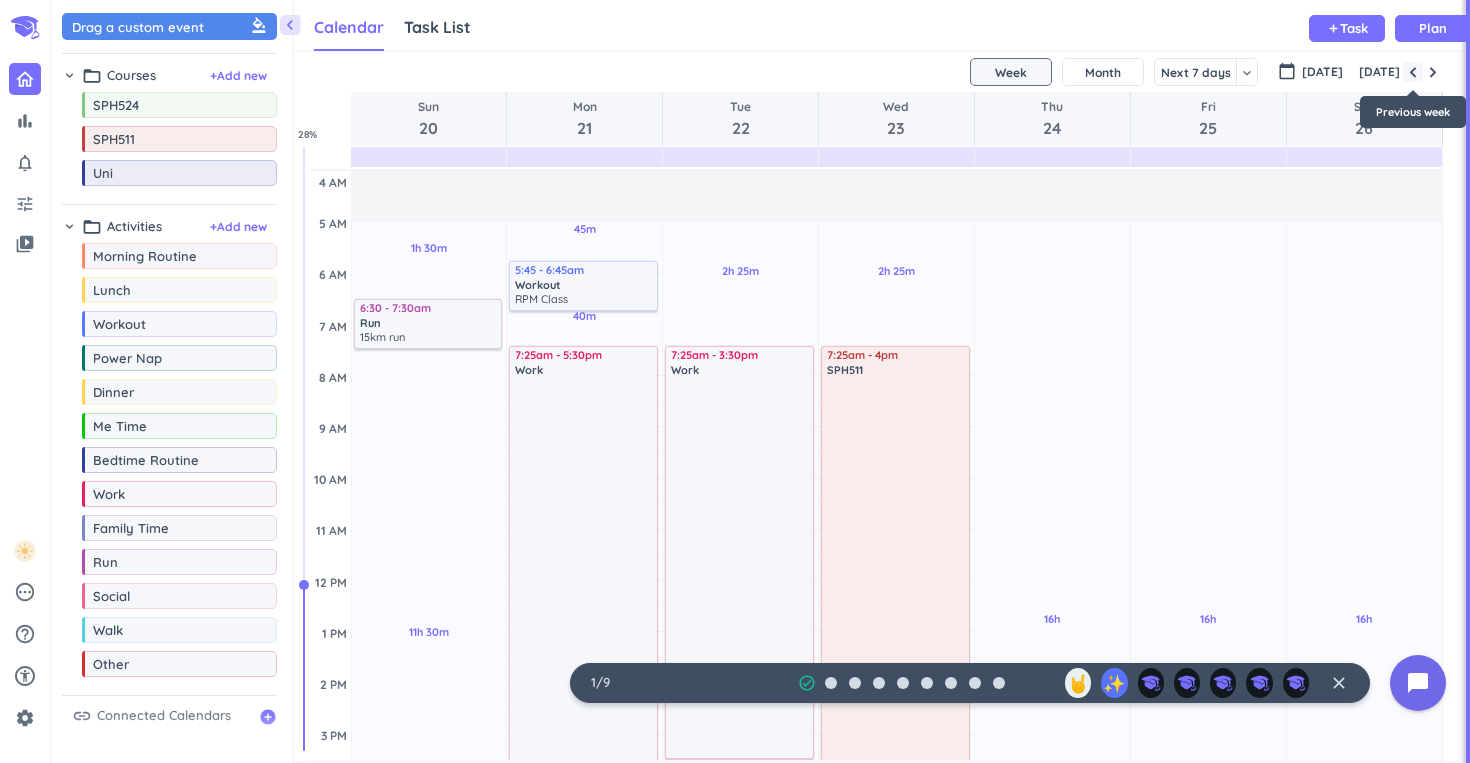 click at bounding box center [1413, 72] 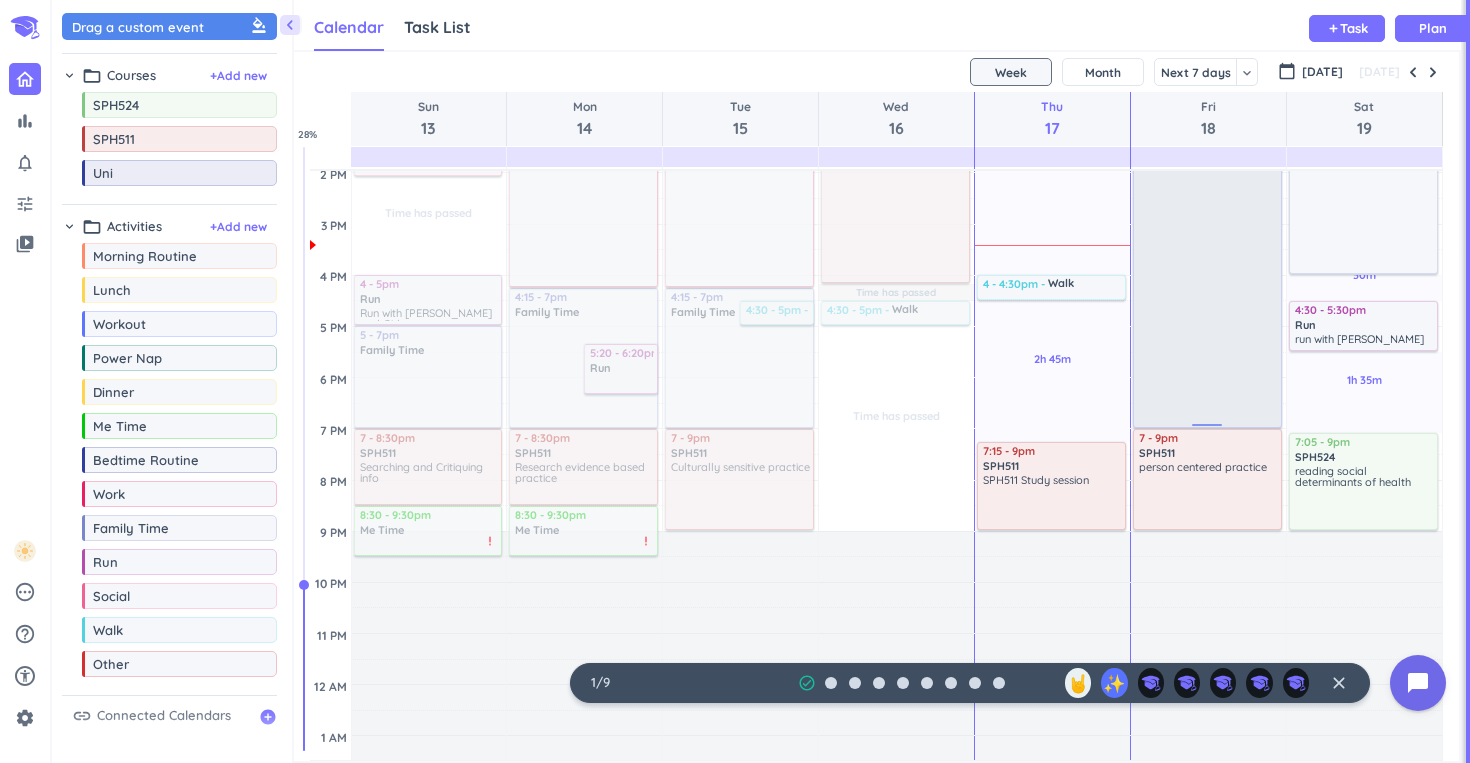 scroll, scrollTop: 629, scrollLeft: 0, axis: vertical 